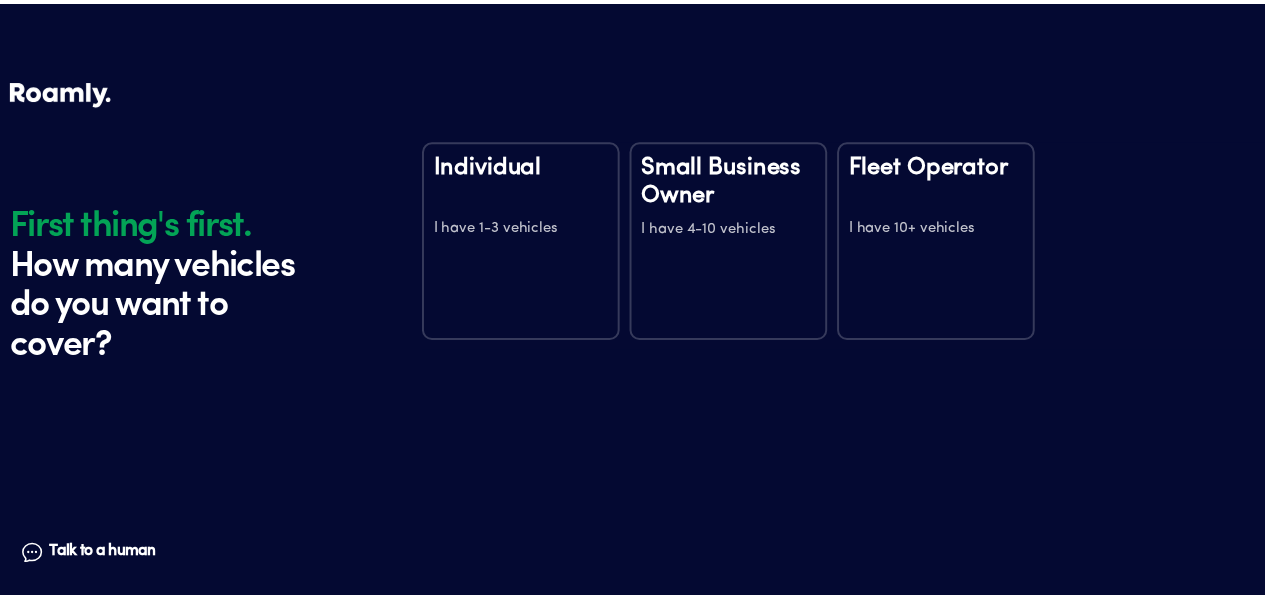 scroll, scrollTop: 0, scrollLeft: 0, axis: both 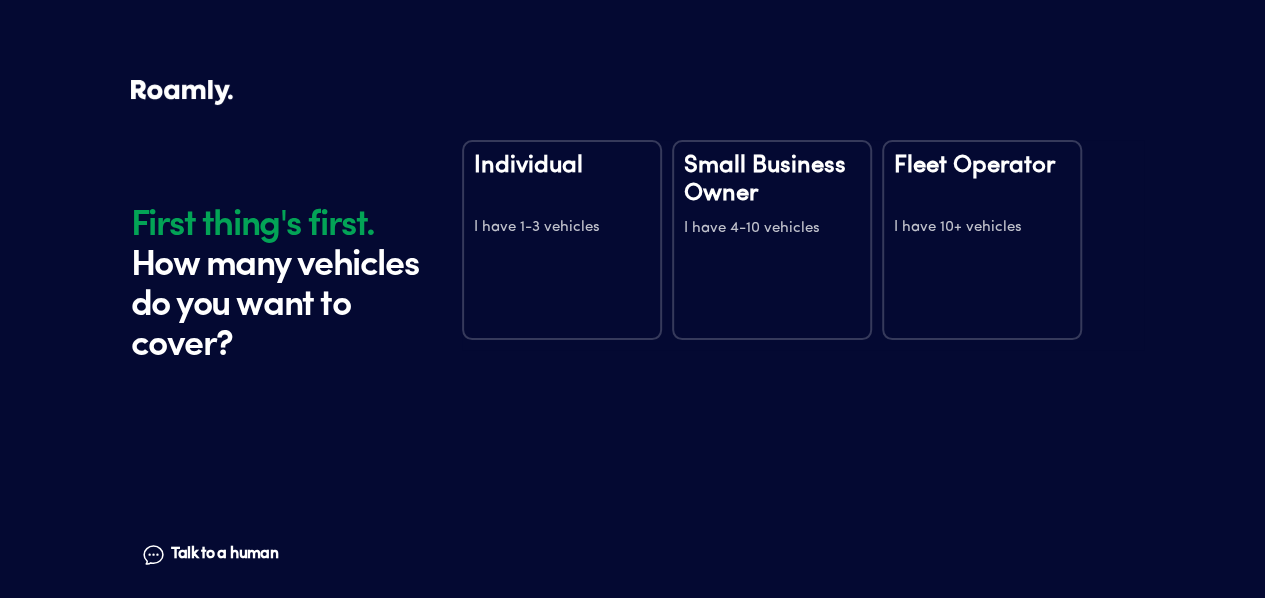 click on "Individual I have 1-3 vehicles" at bounding box center (562, 240) 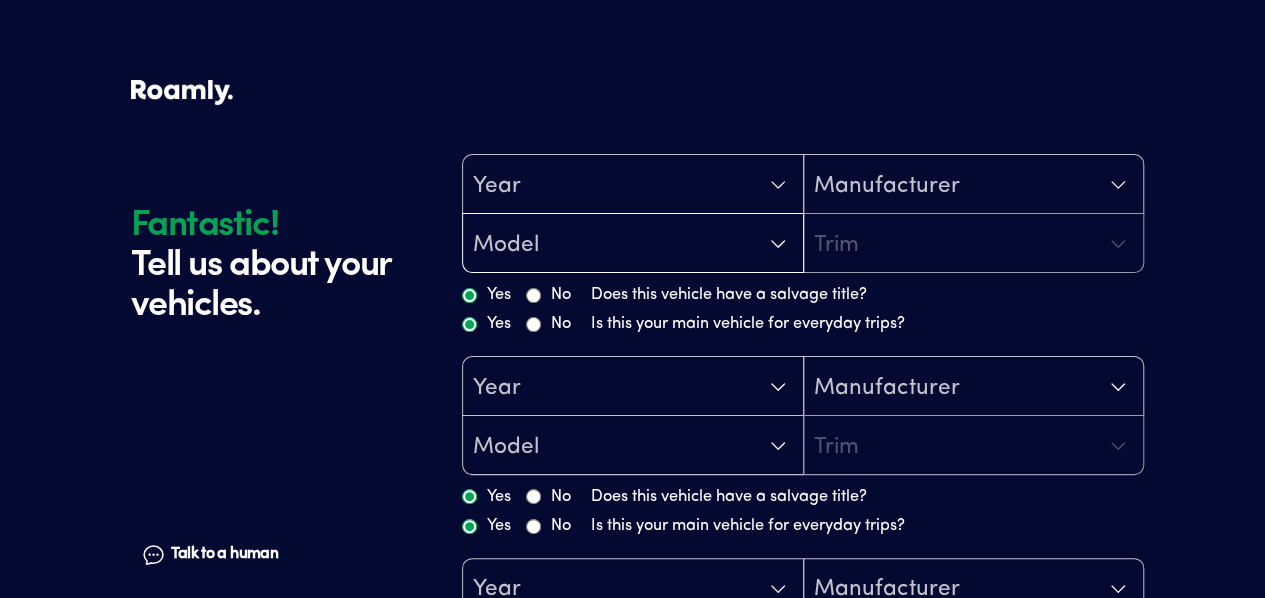 click on "Model" at bounding box center [633, 244] 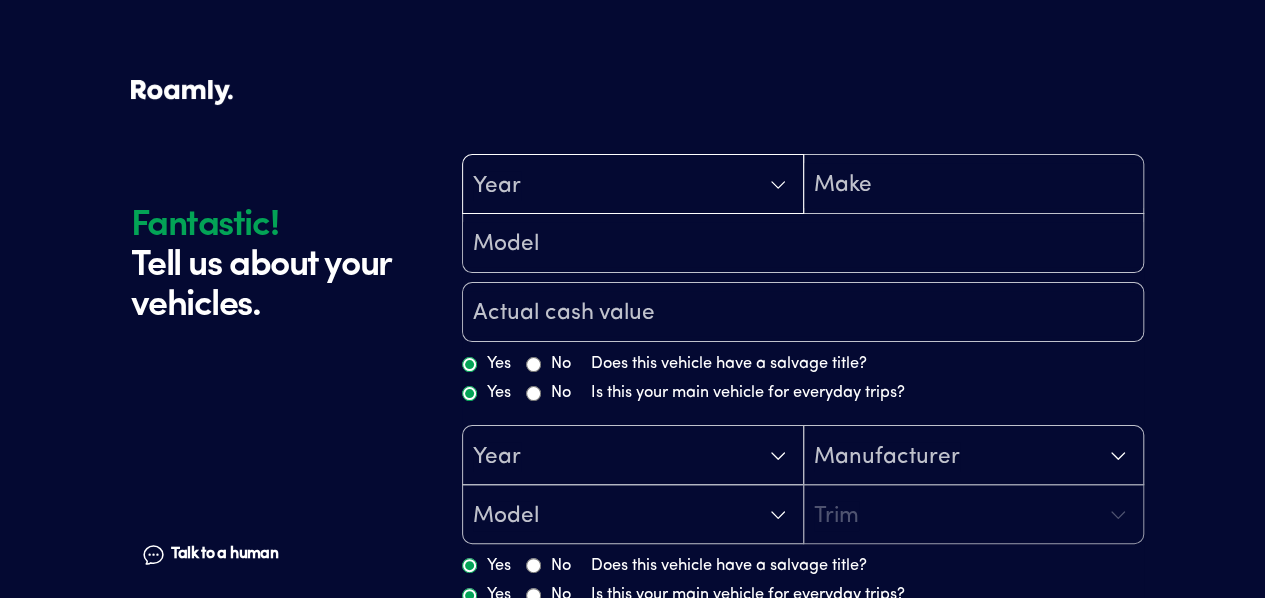 click on "Year" at bounding box center (633, 185) 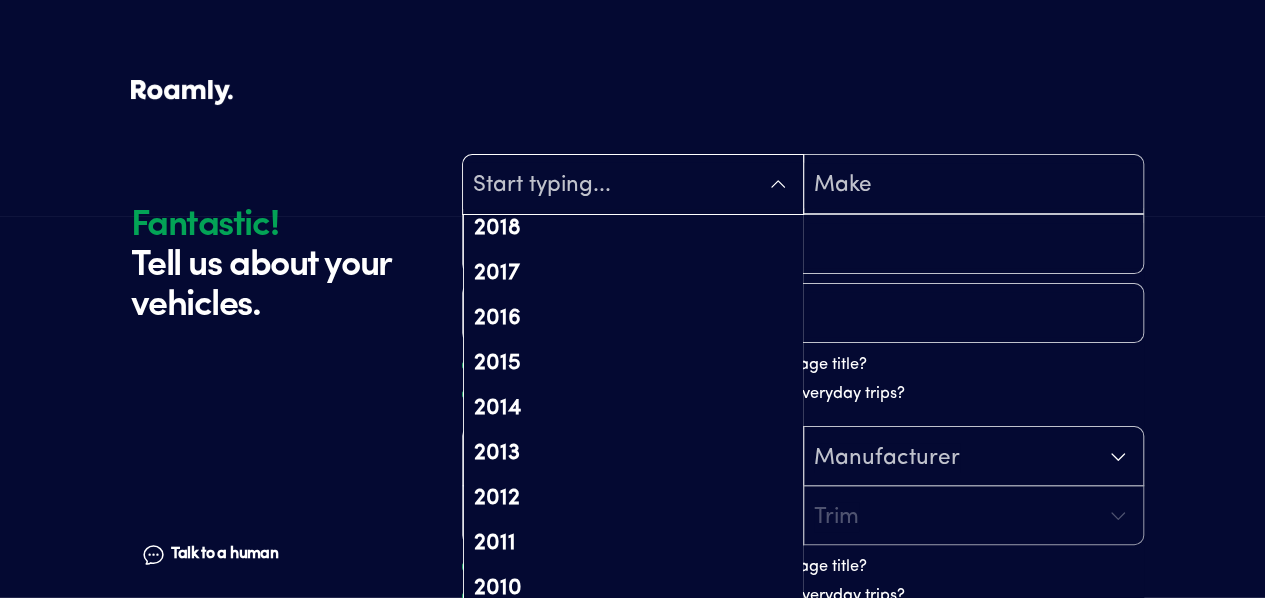 scroll, scrollTop: 403, scrollLeft: 0, axis: vertical 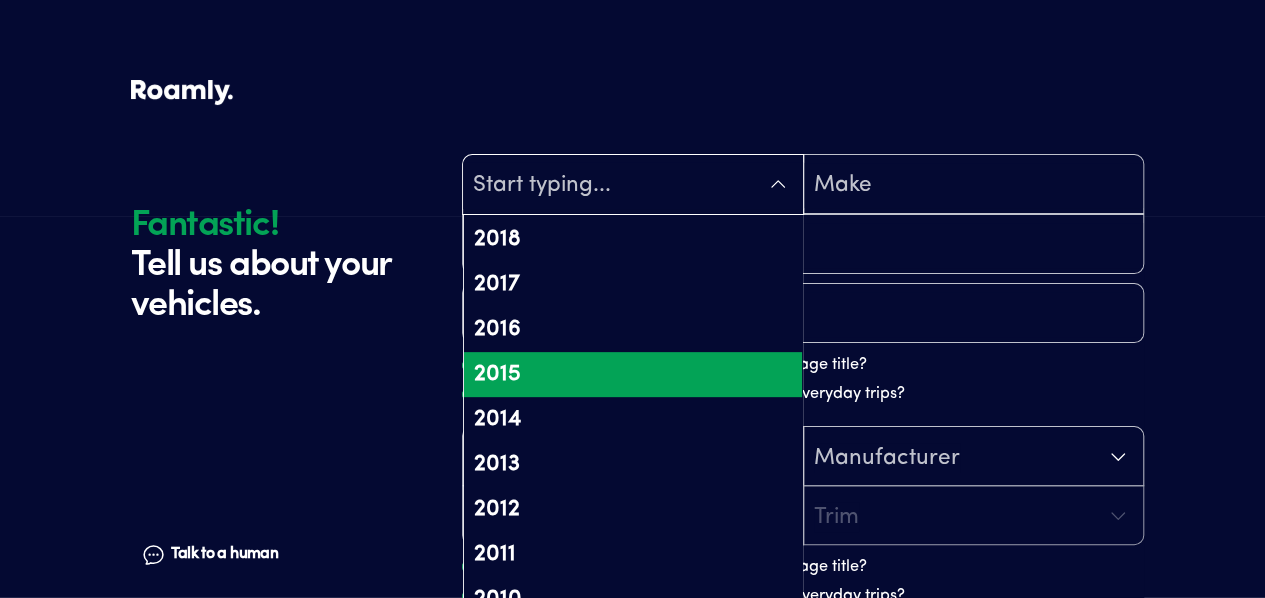 click on "2015" at bounding box center [633, 374] 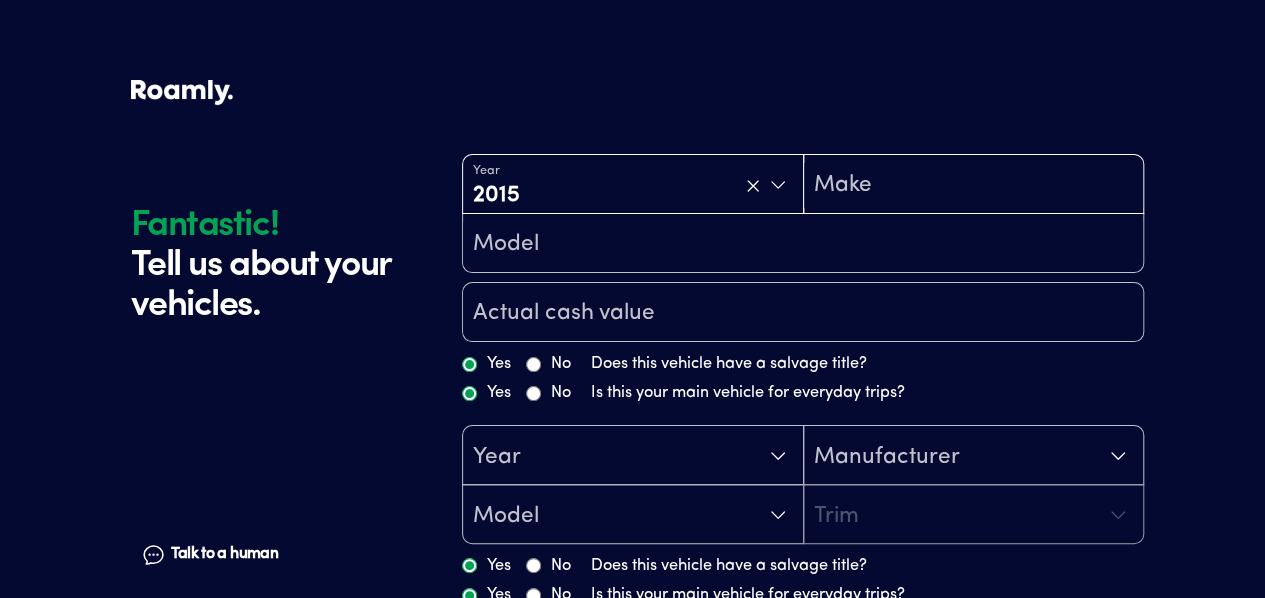 click at bounding box center (974, 186) 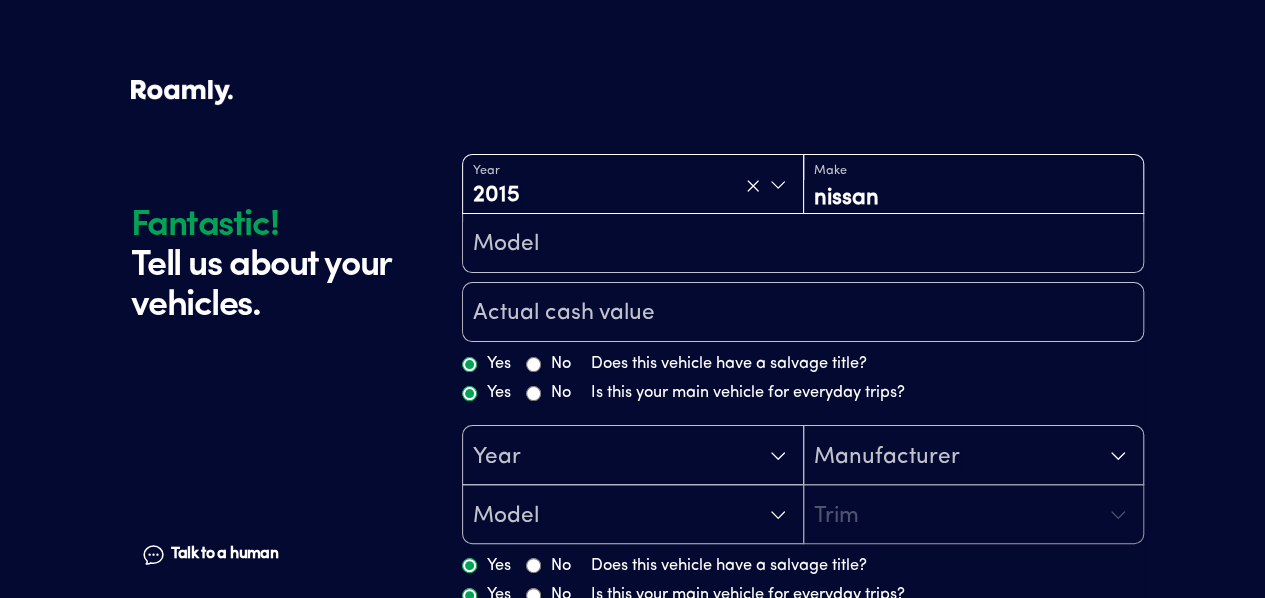 type on "nissan" 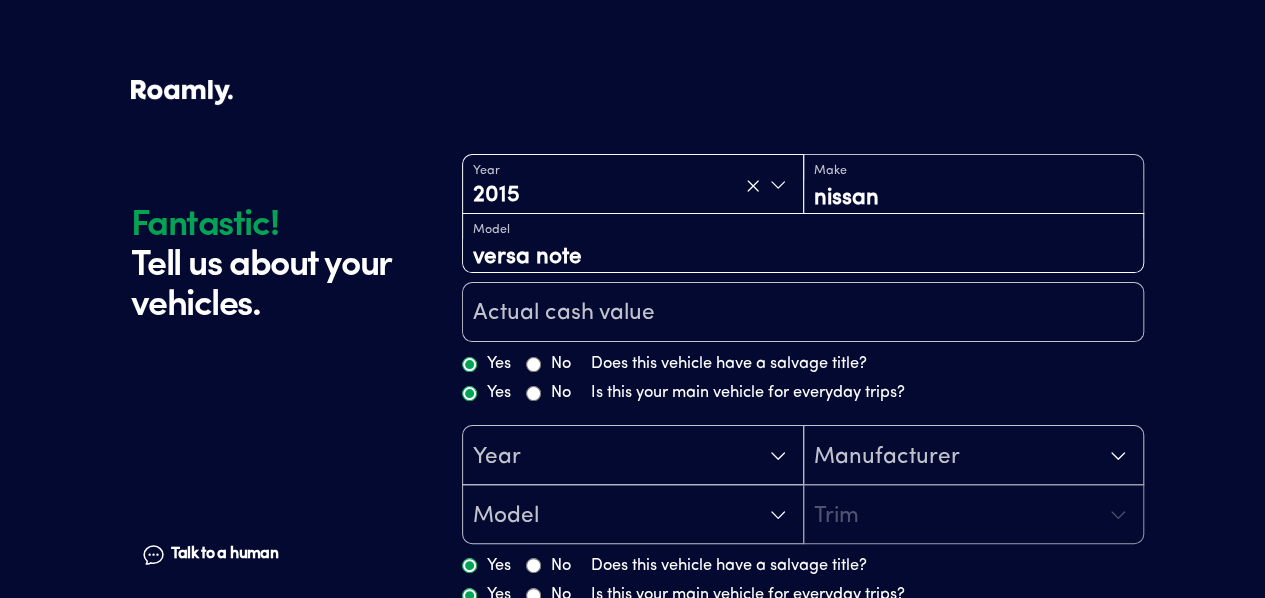 type on "versa note" 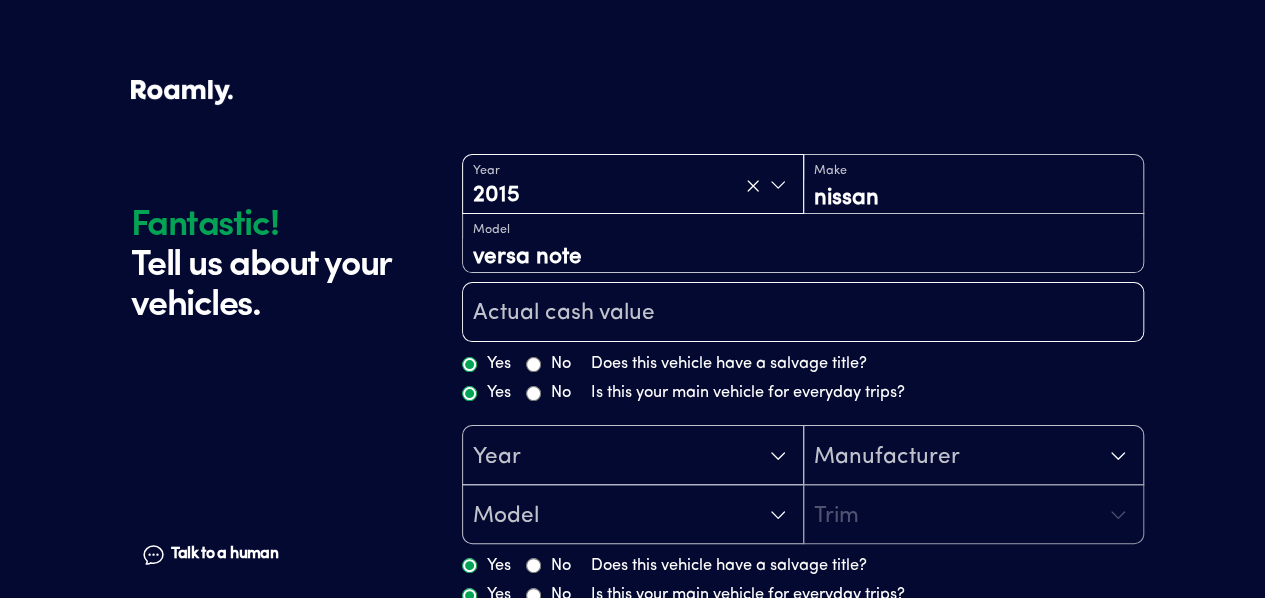 click at bounding box center [803, 314] 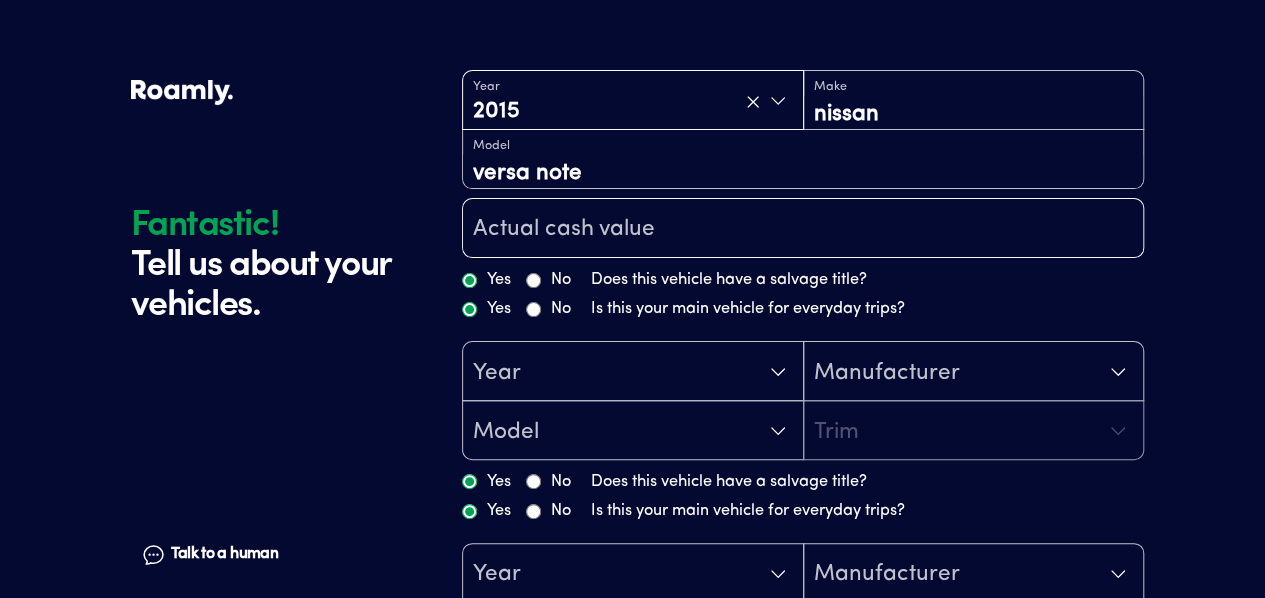 scroll, scrollTop: 0, scrollLeft: 0, axis: both 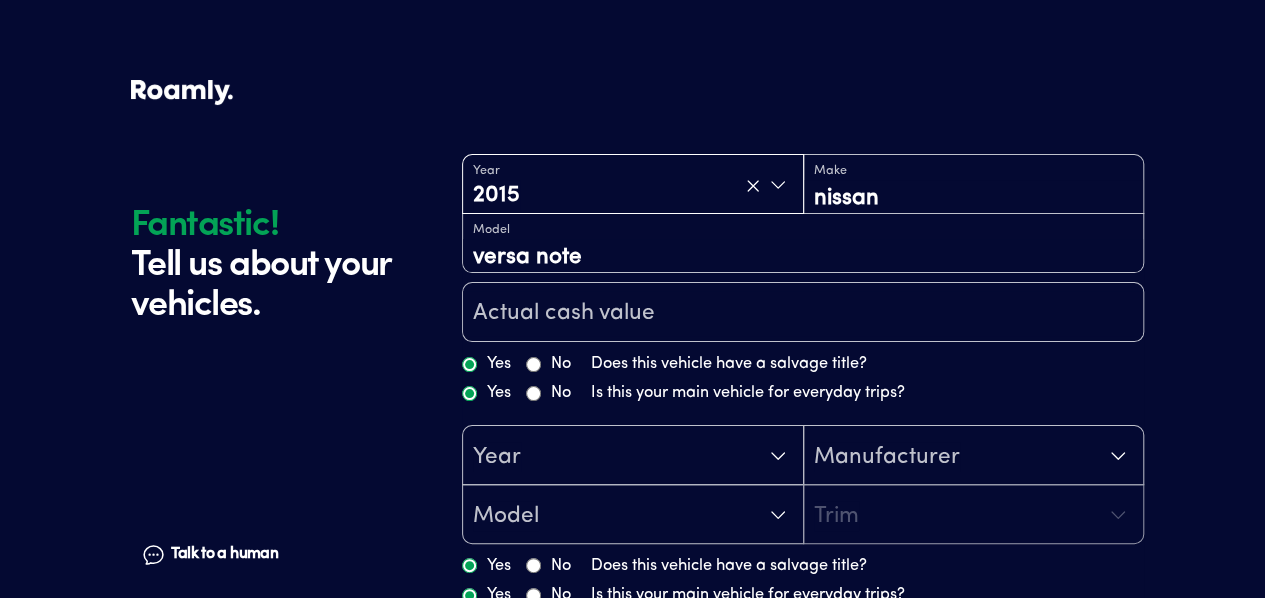 drag, startPoint x: 620, startPoint y: 283, endPoint x: 563, endPoint y: 252, distance: 64.884514 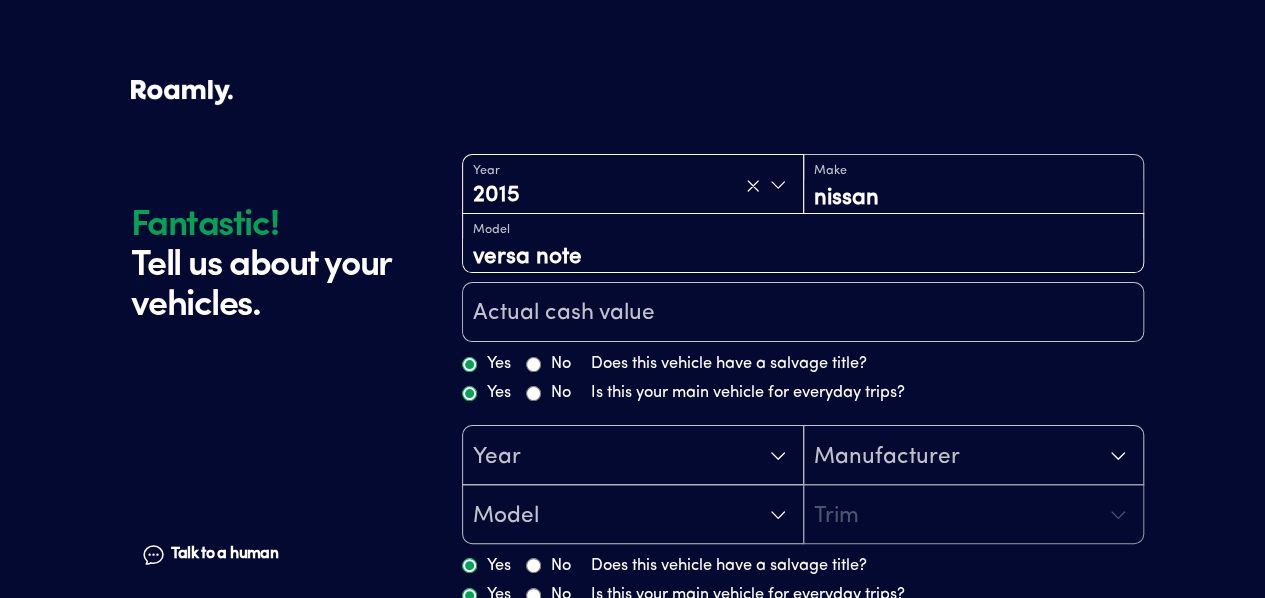 click on "versa note" at bounding box center (803, 256) 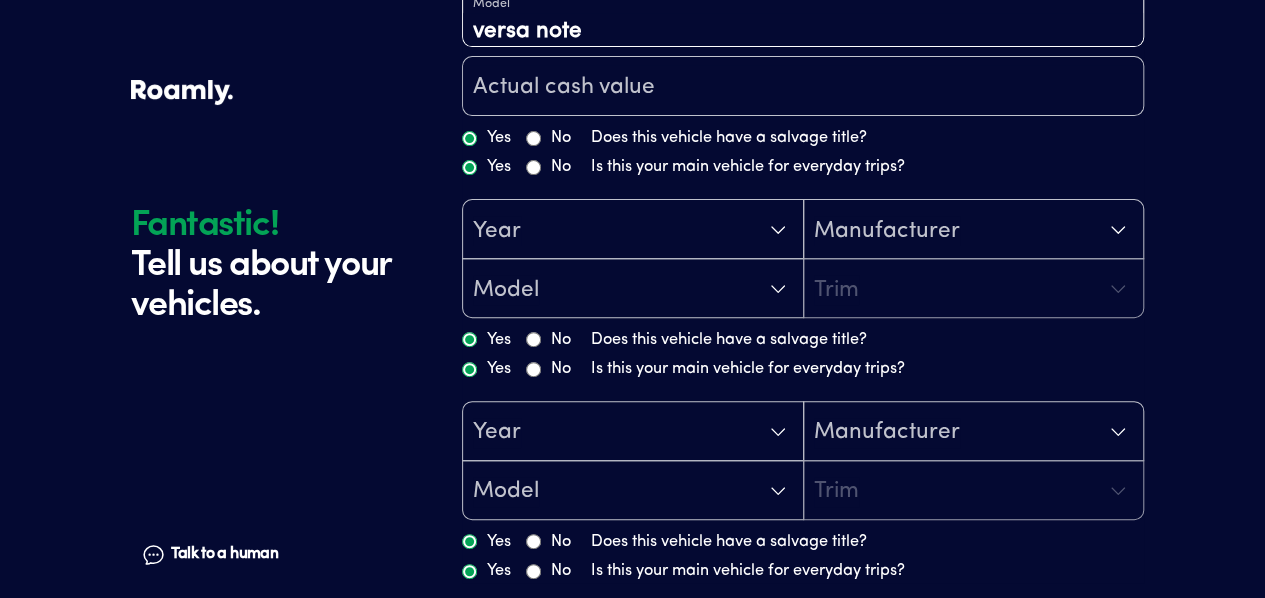 scroll, scrollTop: 210, scrollLeft: 0, axis: vertical 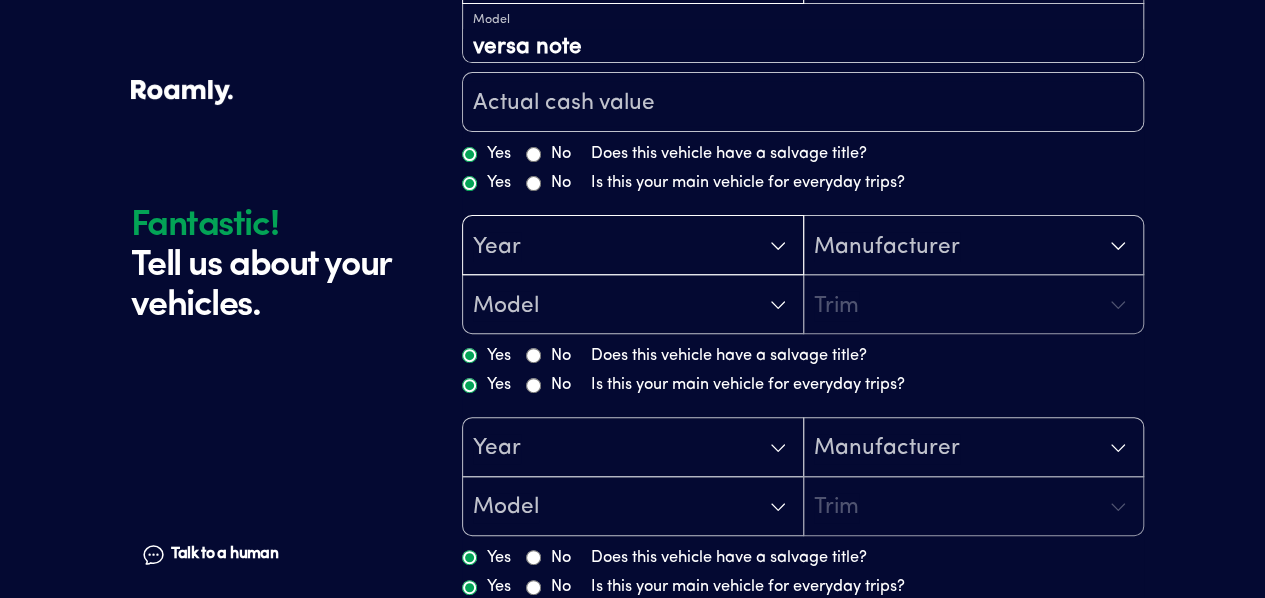 click on "Year" at bounding box center (633, 246) 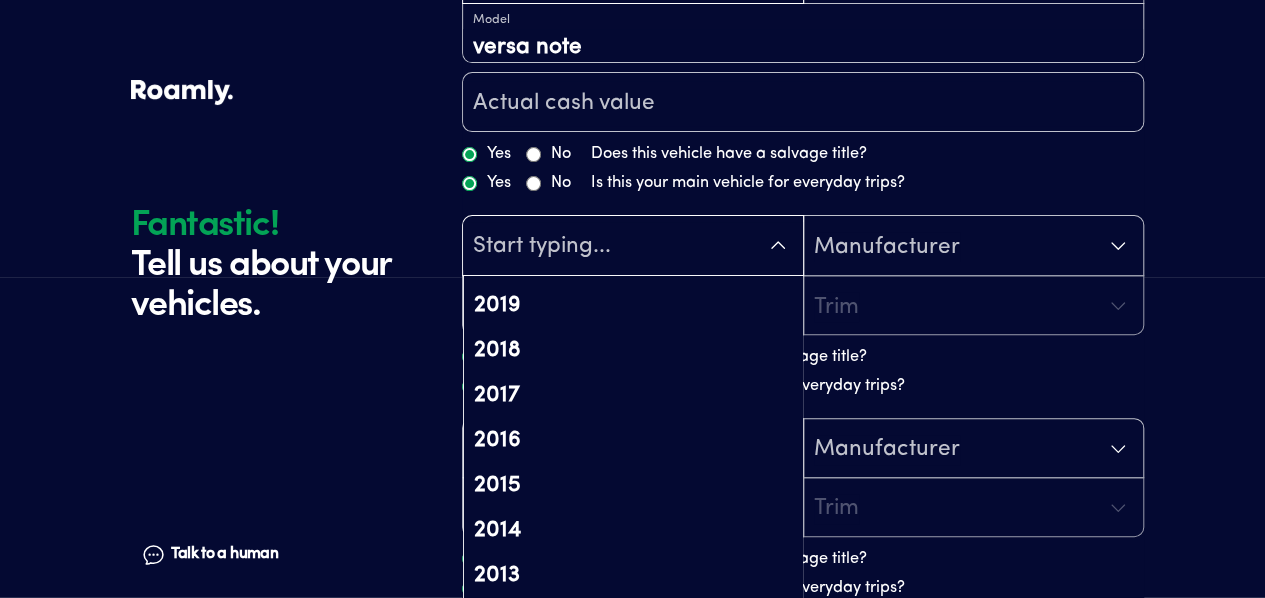 scroll, scrollTop: 354, scrollLeft: 0, axis: vertical 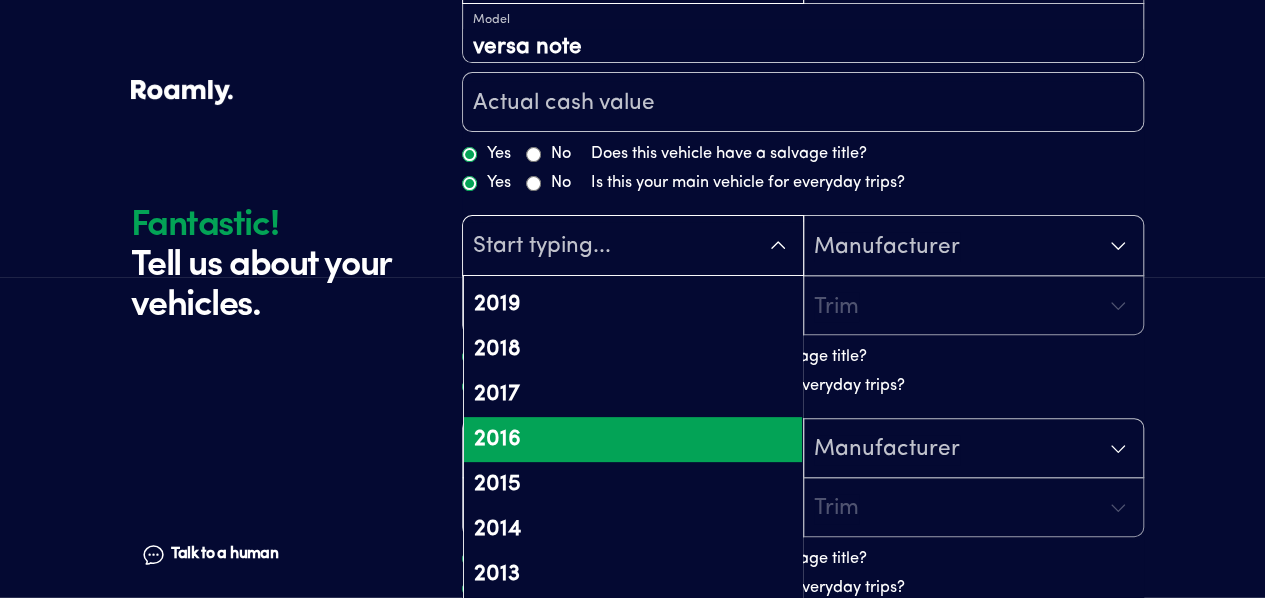 click on "2016" at bounding box center (633, 439) 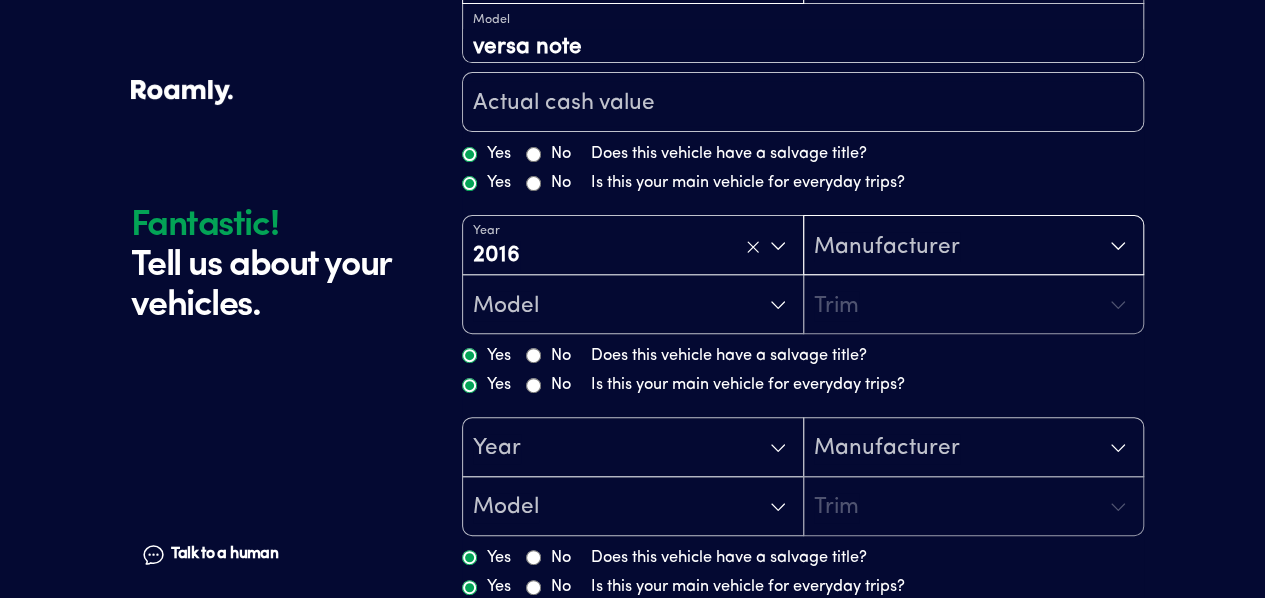 click on "Manufacturer" at bounding box center [974, 246] 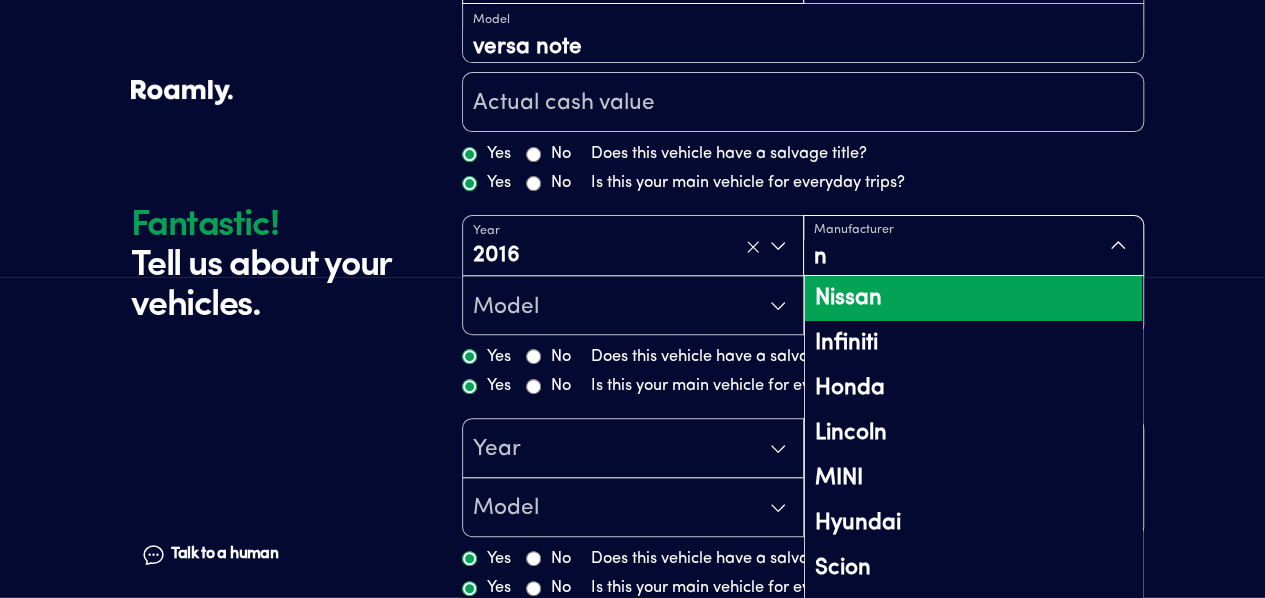 type on "n" 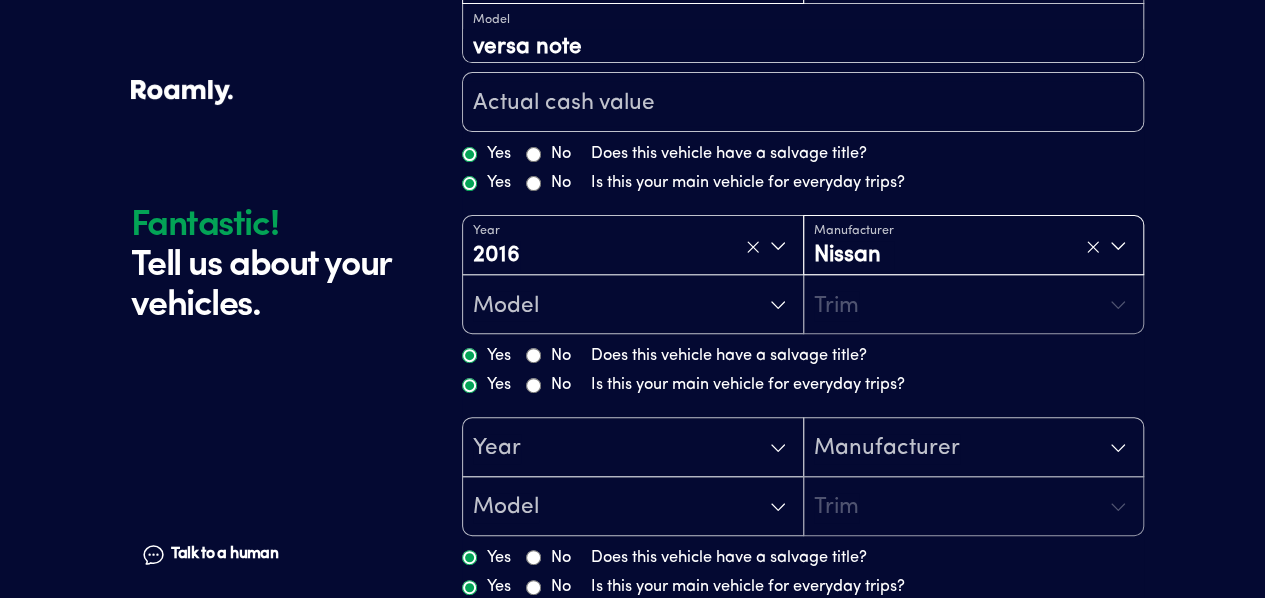 scroll, scrollTop: 0, scrollLeft: 0, axis: both 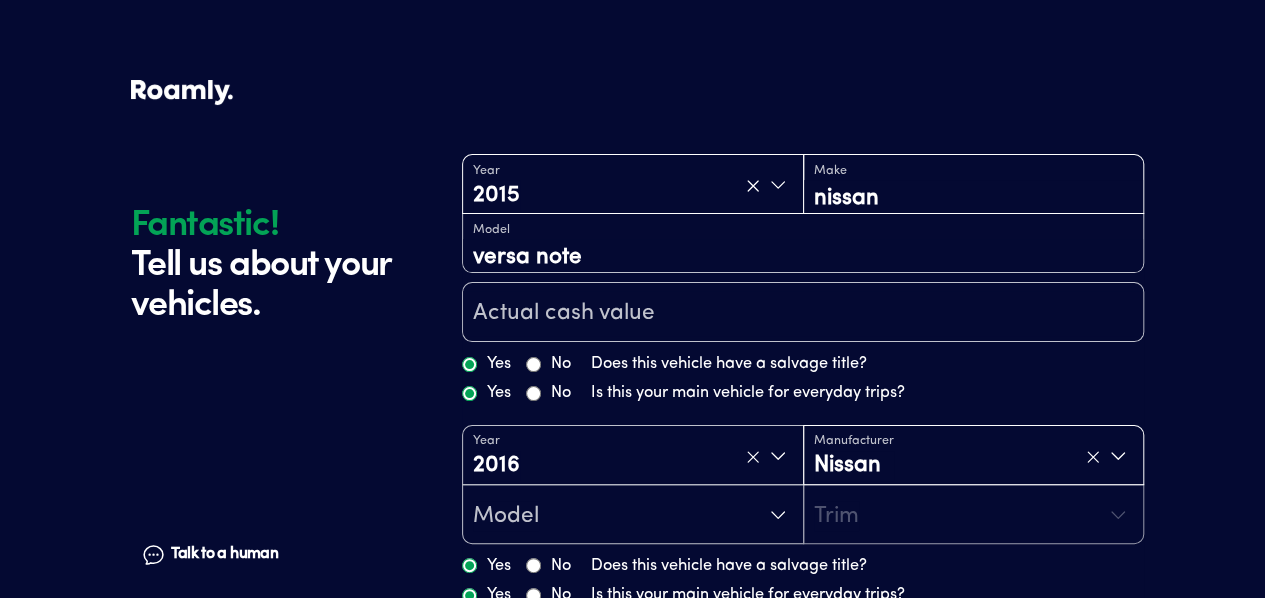 click on "nissan" at bounding box center [974, 197] 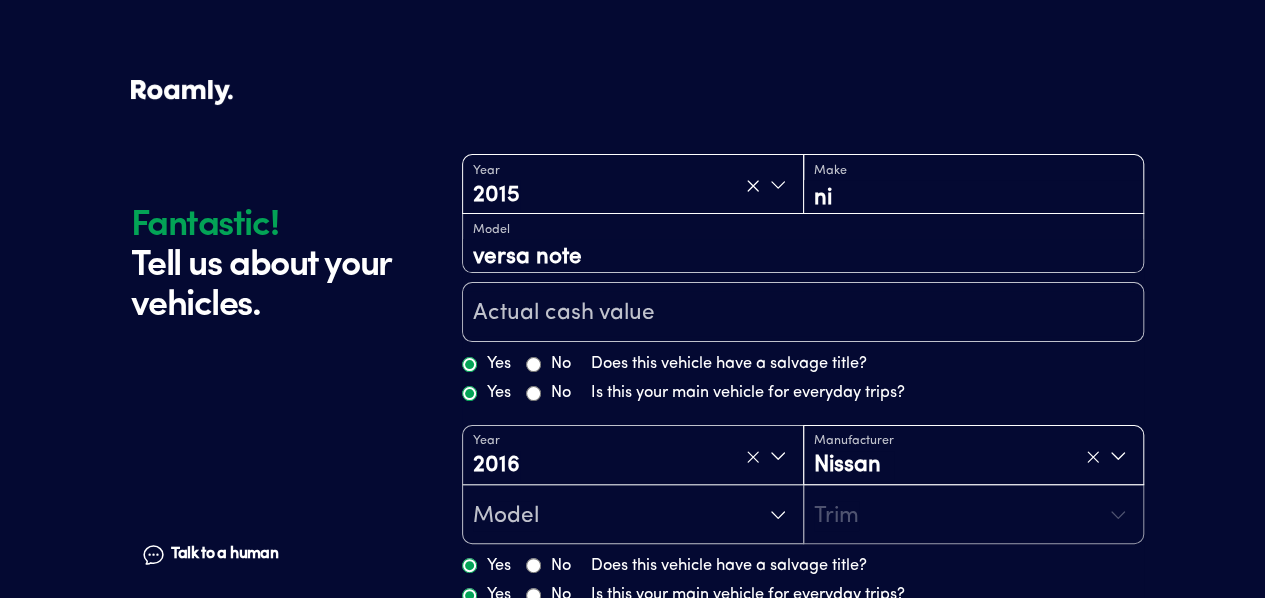 type on "n" 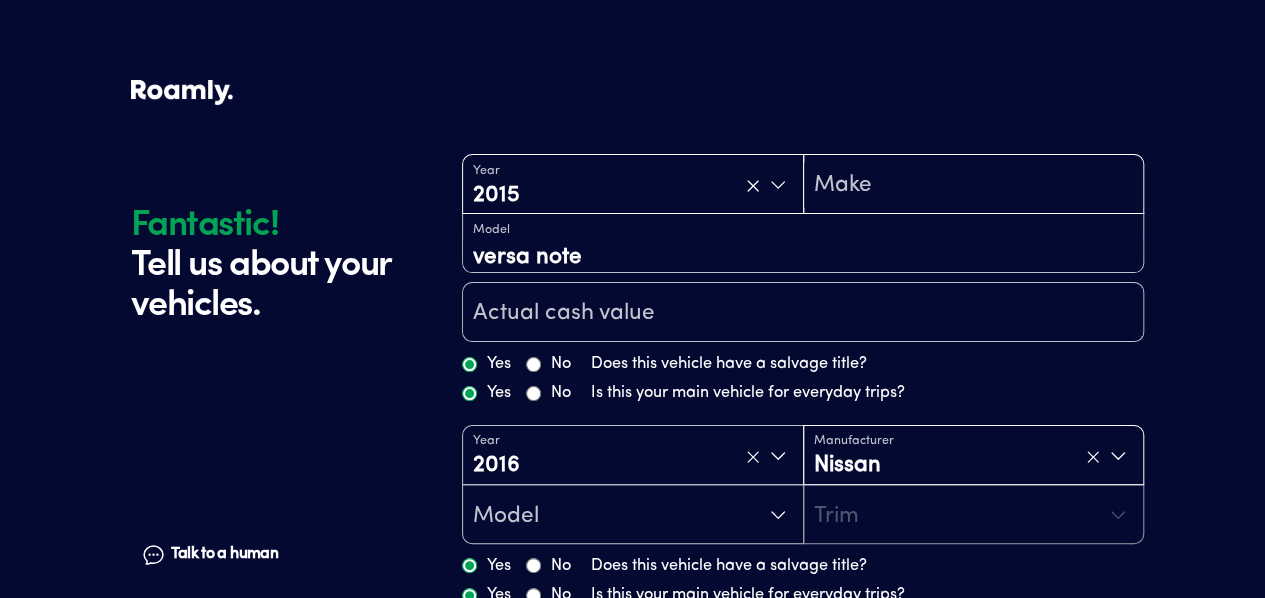 click at bounding box center (974, 186) 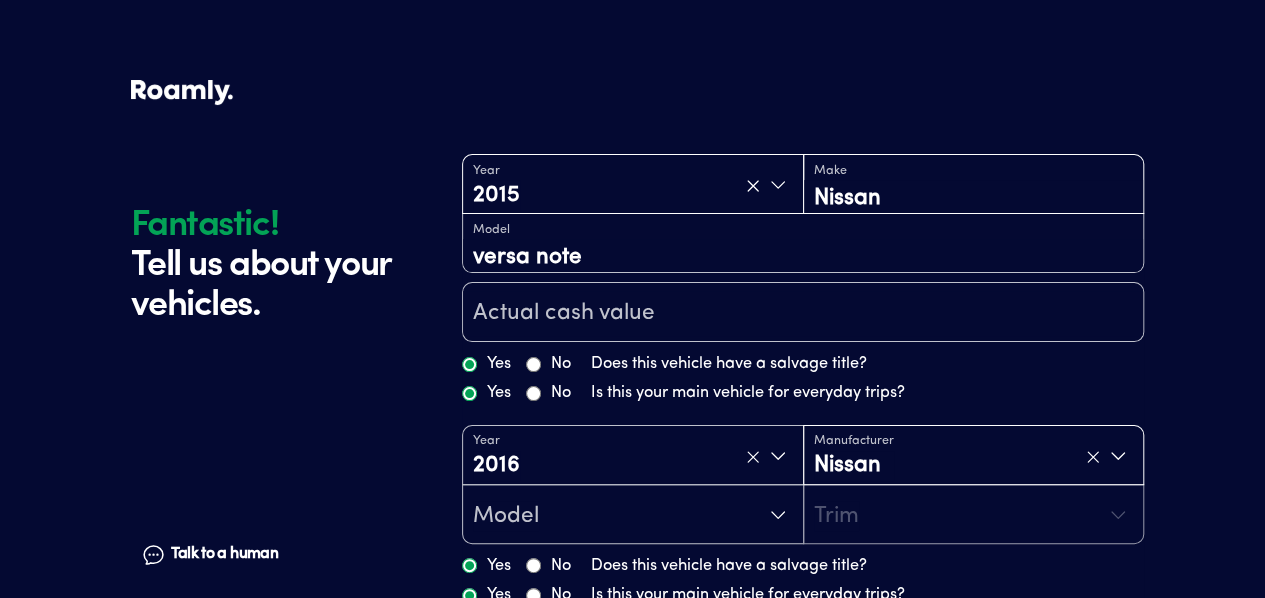 type on "Nissan" 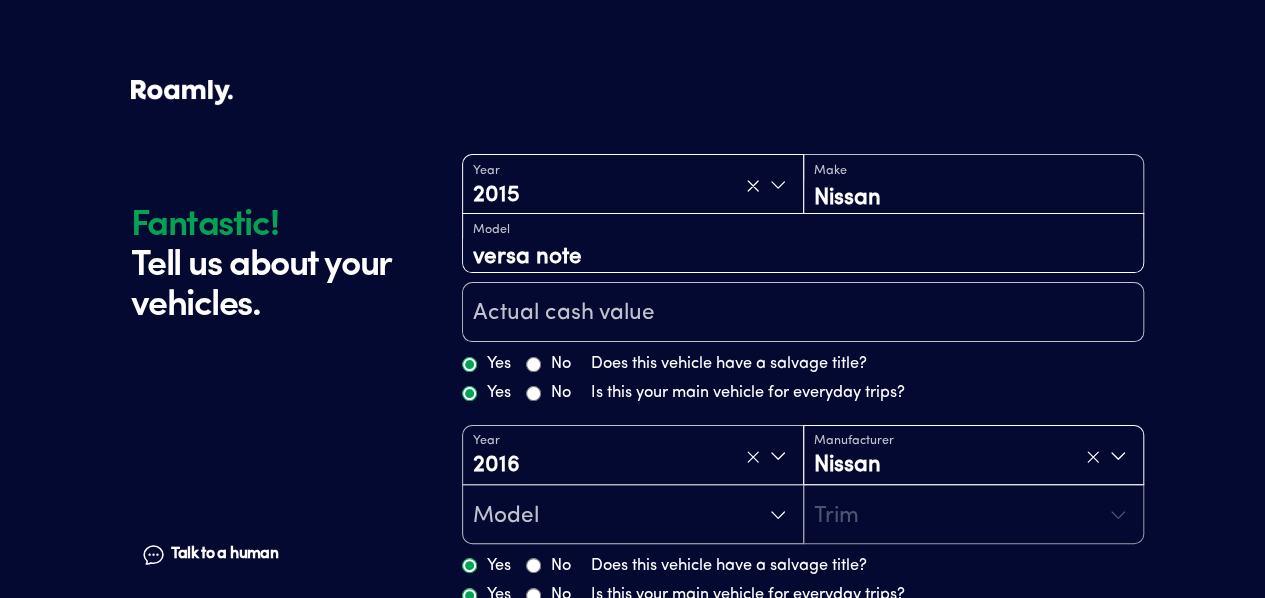 scroll, scrollTop: 2, scrollLeft: 0, axis: vertical 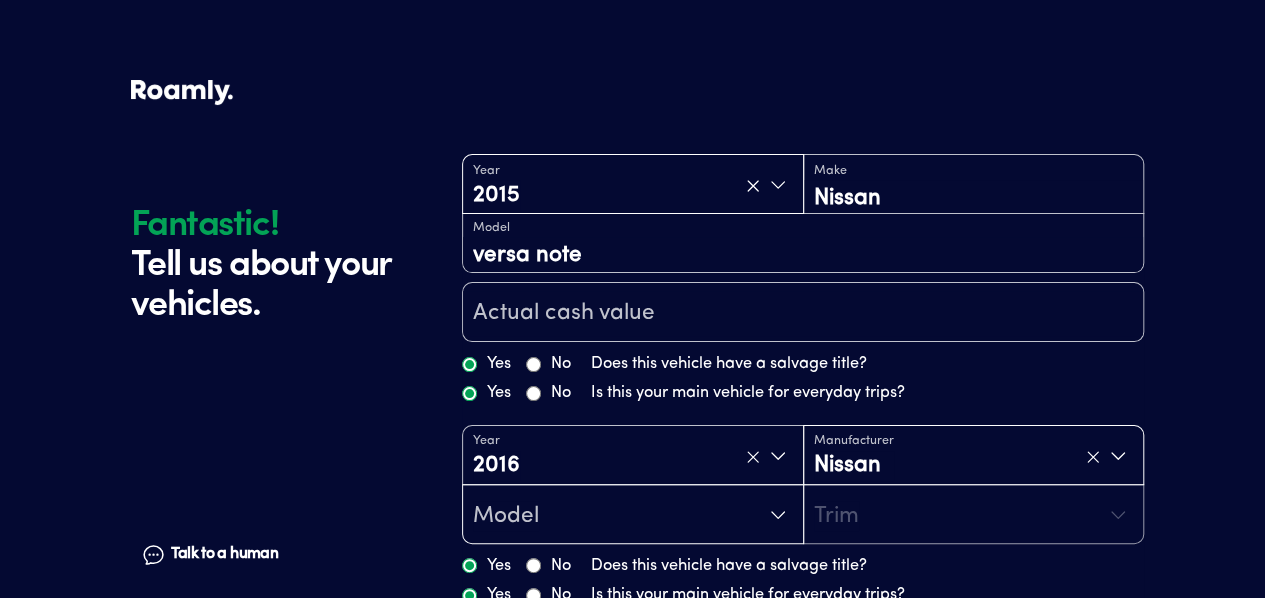 click on "Model" at bounding box center (633, 515) 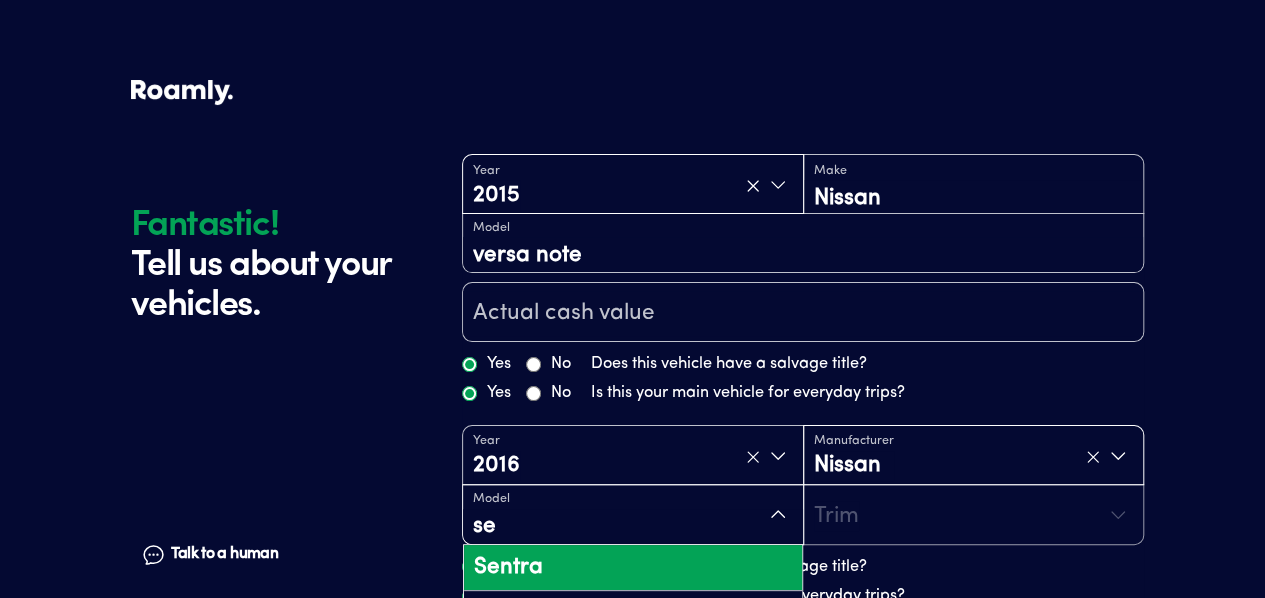 type on "se" 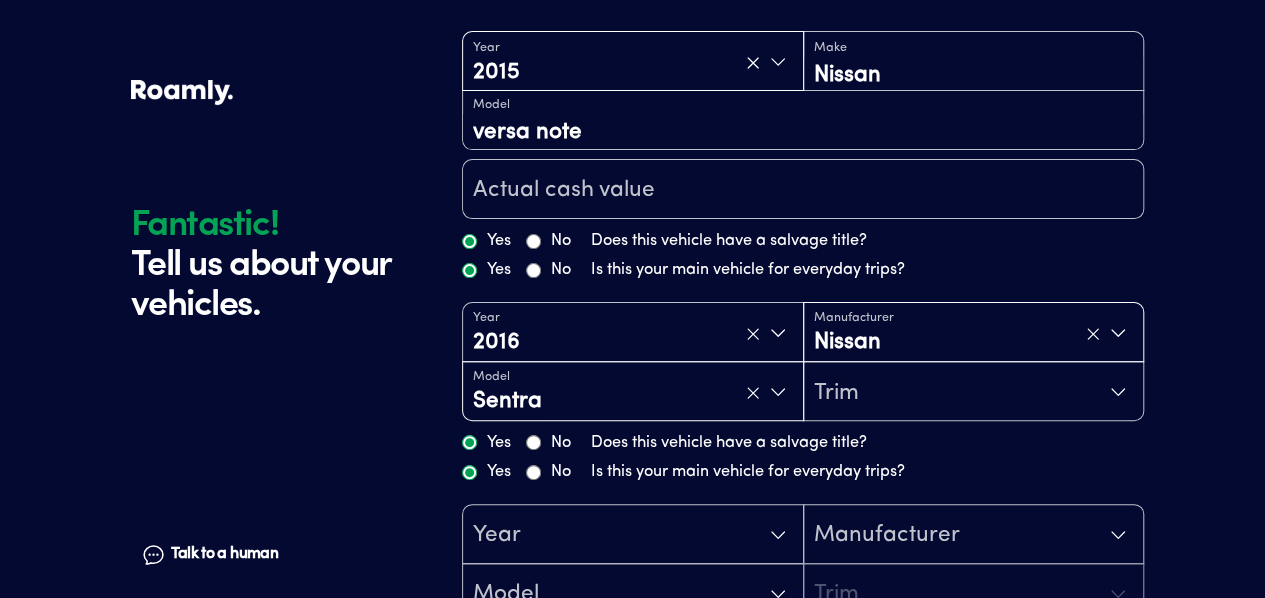 scroll, scrollTop: 121, scrollLeft: 0, axis: vertical 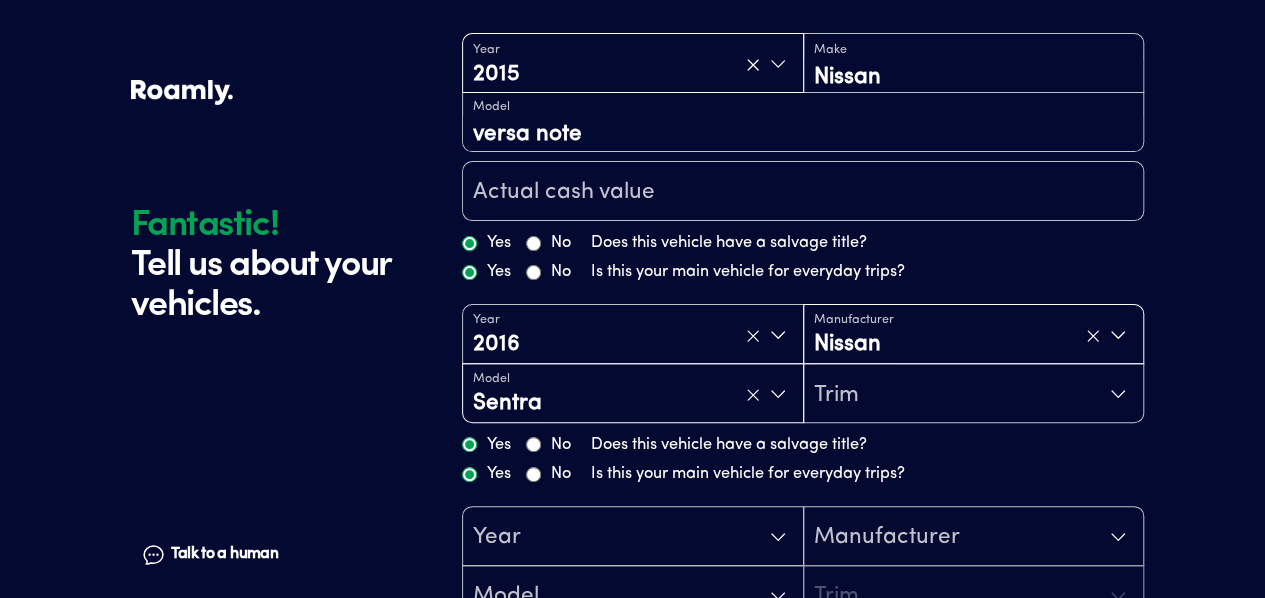 click 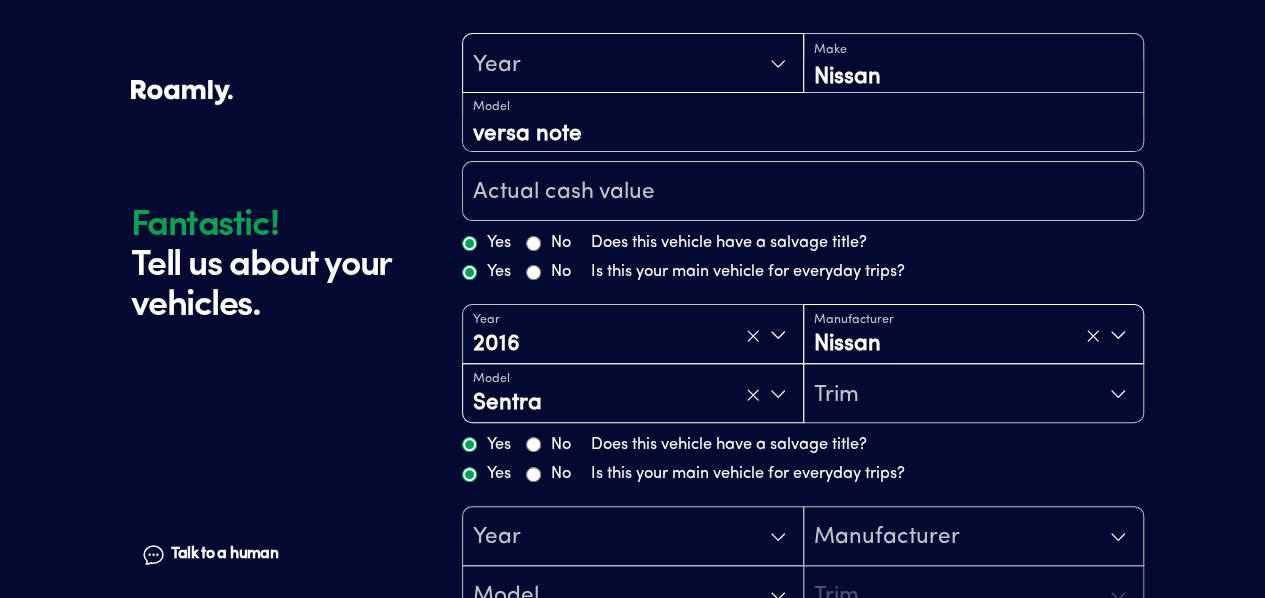 click on "Year" at bounding box center (633, 64) 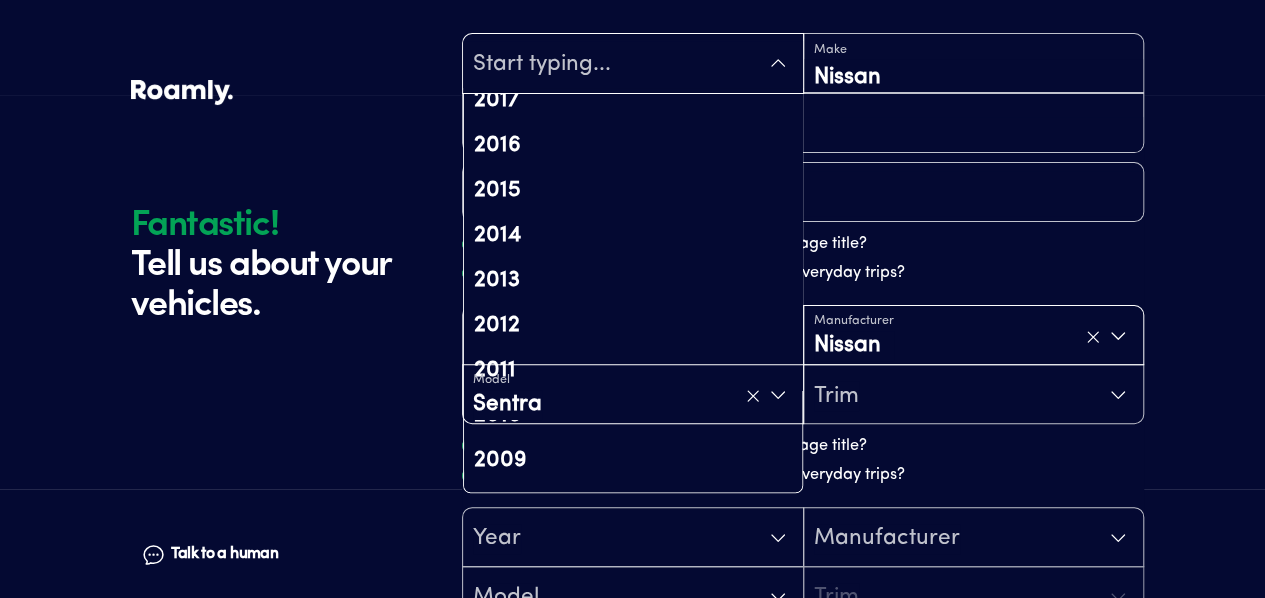 scroll, scrollTop: 492, scrollLeft: 0, axis: vertical 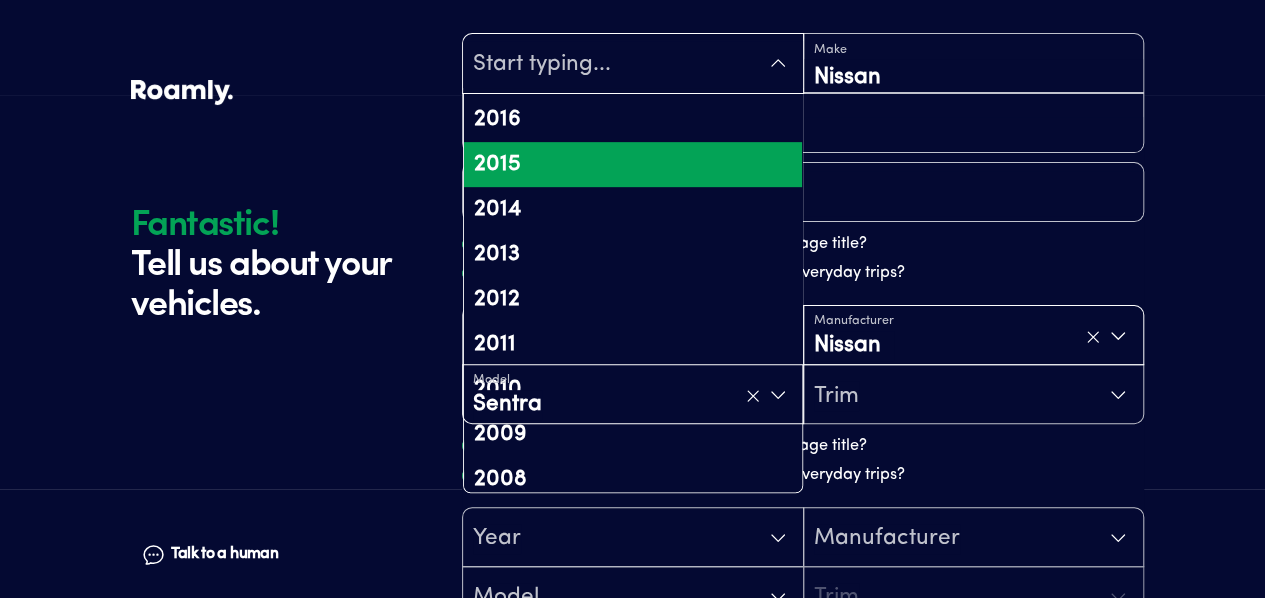 click on "2015" at bounding box center [633, 164] 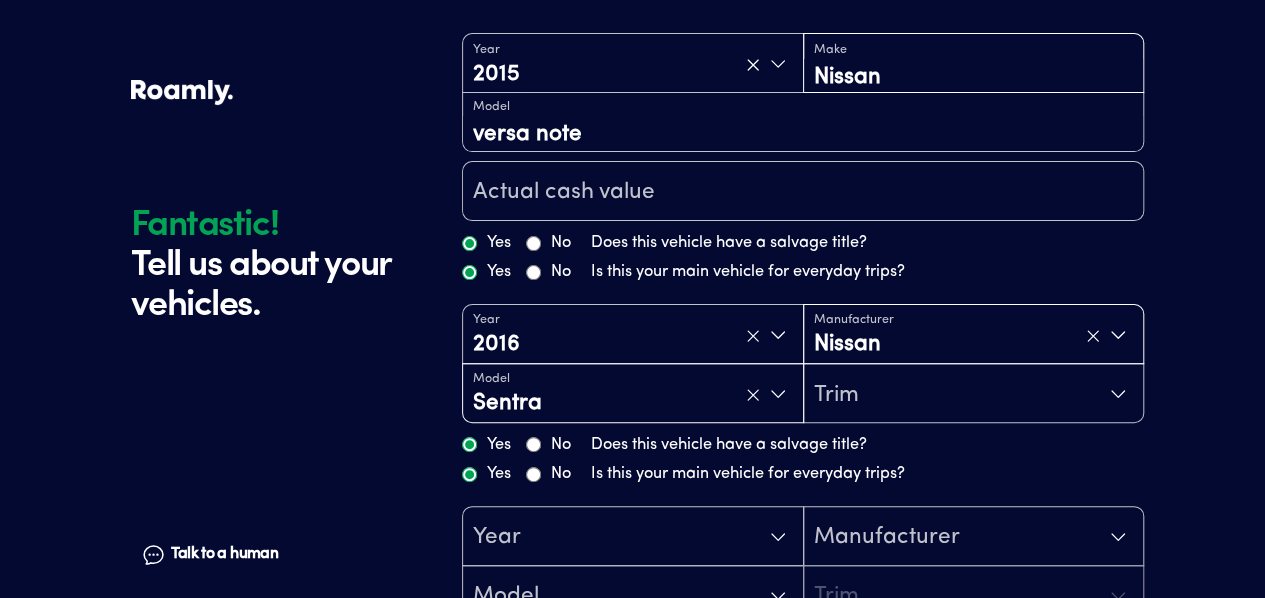 click on "Nissan" at bounding box center [974, 76] 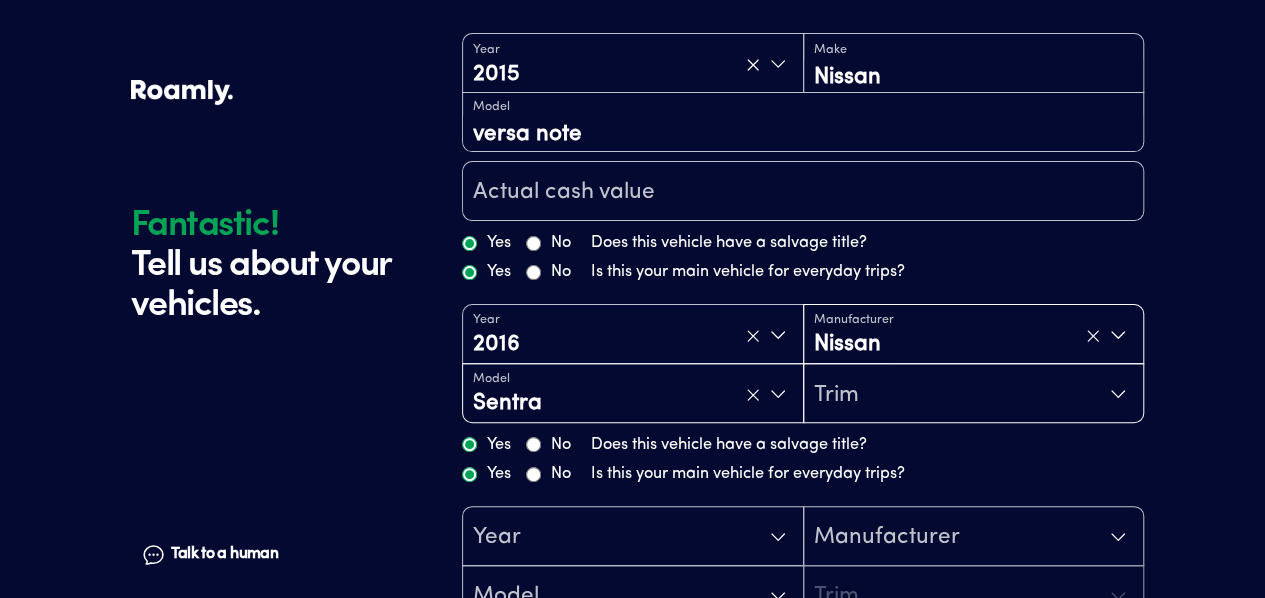 click on "Trim" at bounding box center (836, 395) 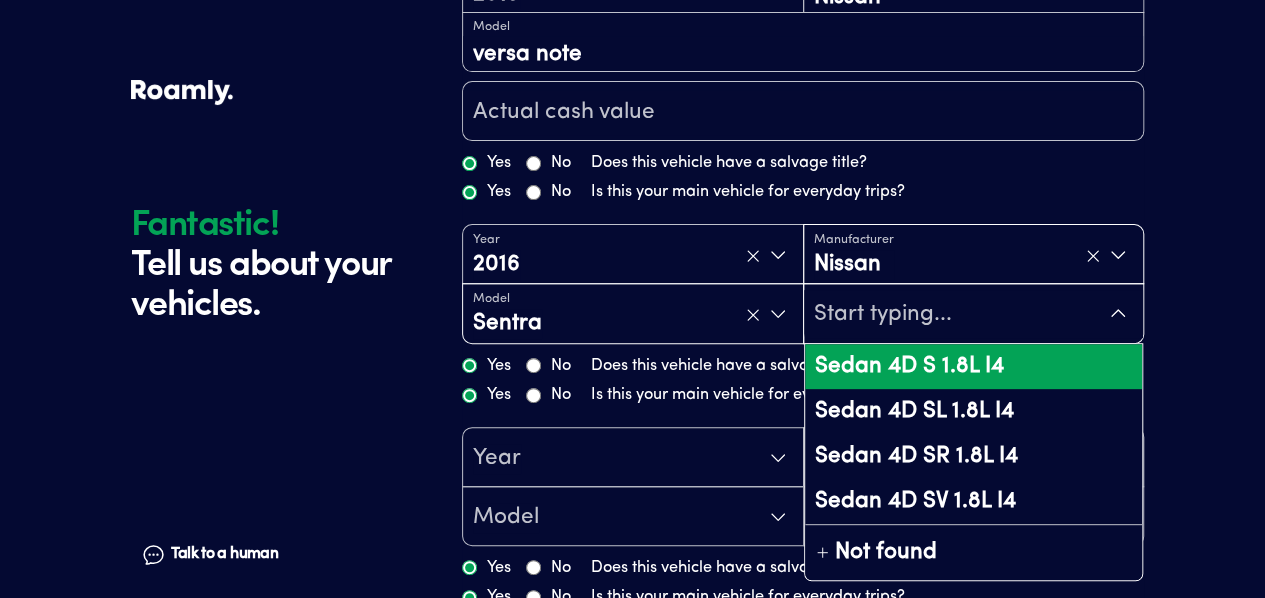 scroll, scrollTop: 203, scrollLeft: 0, axis: vertical 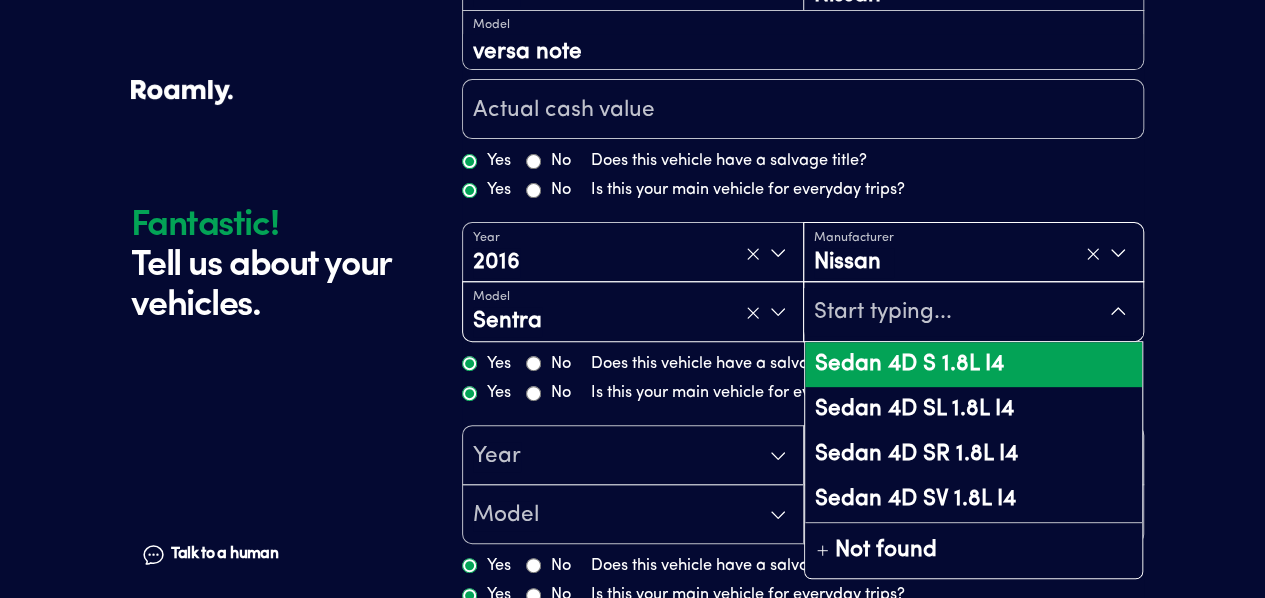 click on "Sedan 4D S 1.8L I4" at bounding box center (974, 364) 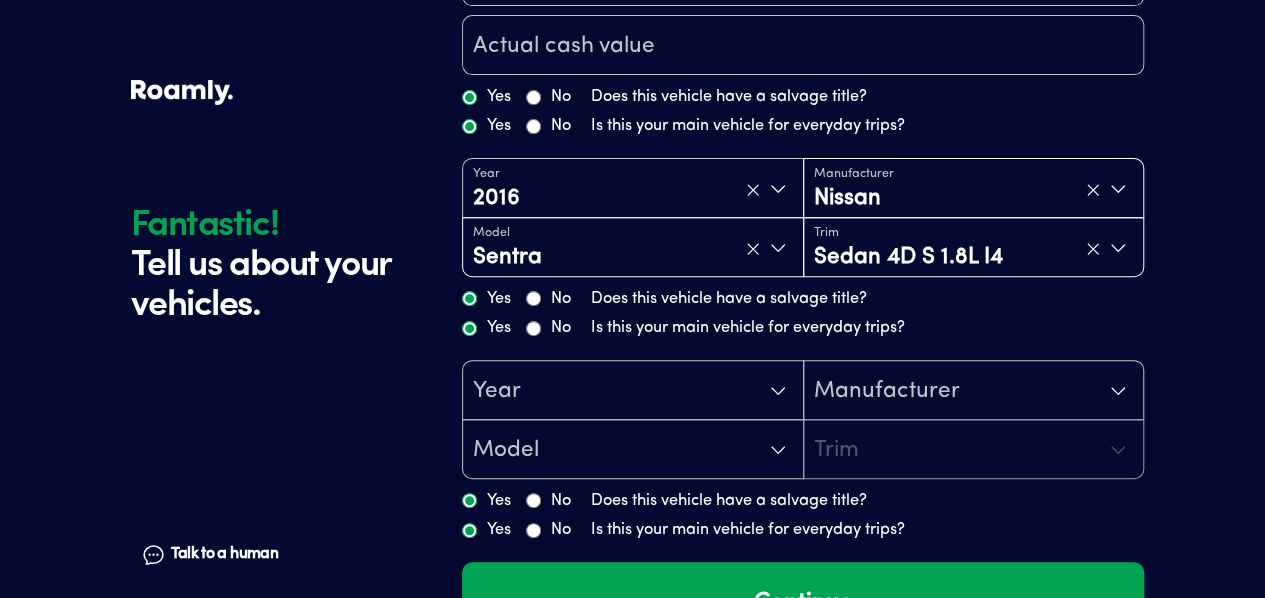 scroll, scrollTop: 269, scrollLeft: 0, axis: vertical 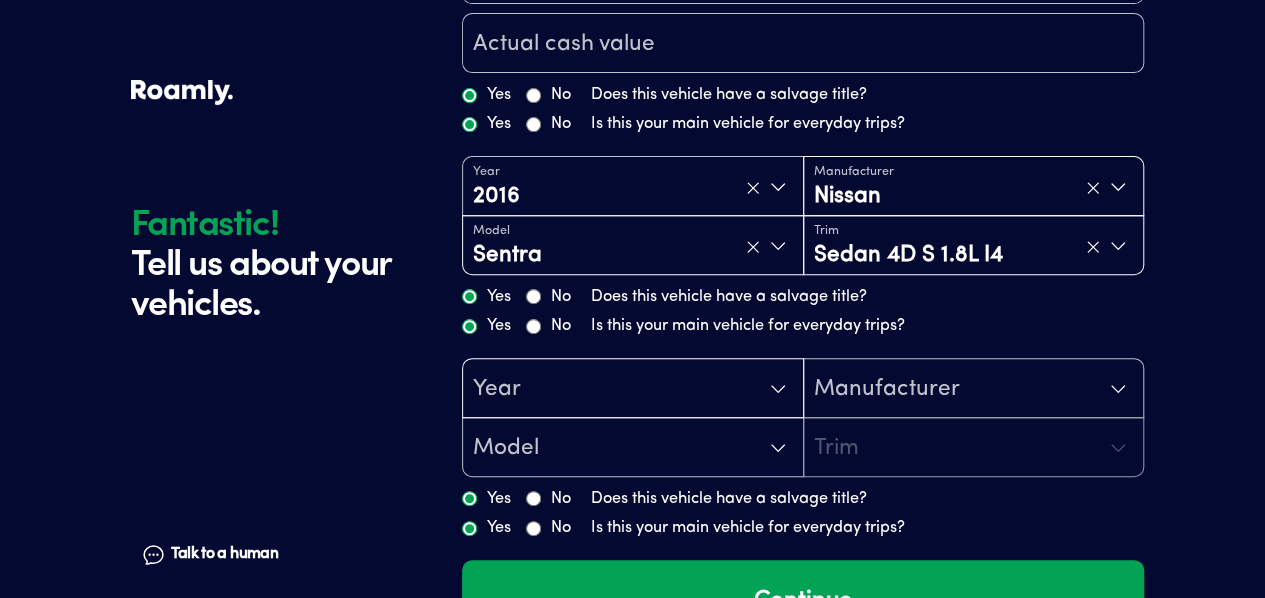 click on "Year" at bounding box center (633, 389) 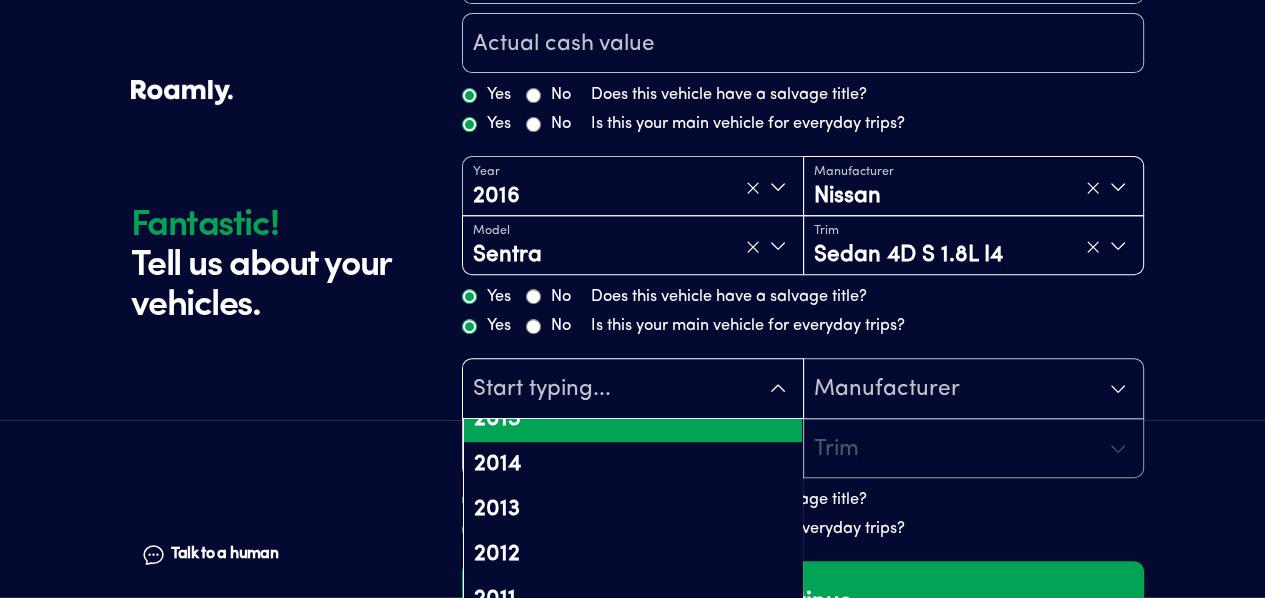 scroll, scrollTop: 540, scrollLeft: 0, axis: vertical 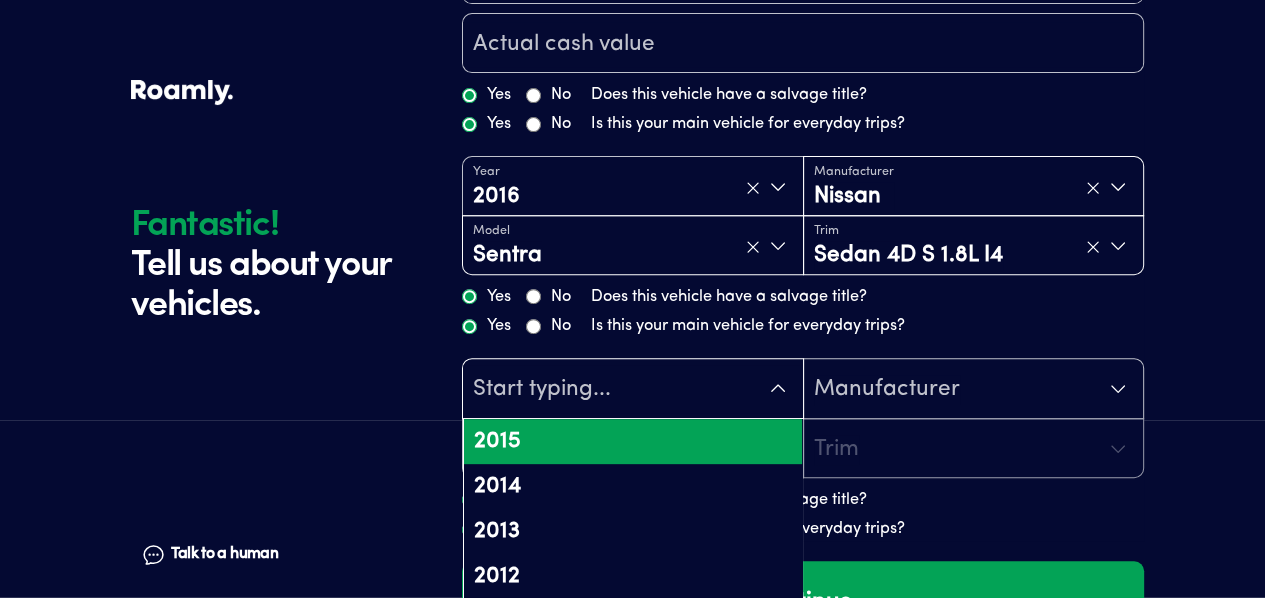 click on "2015" at bounding box center [633, 441] 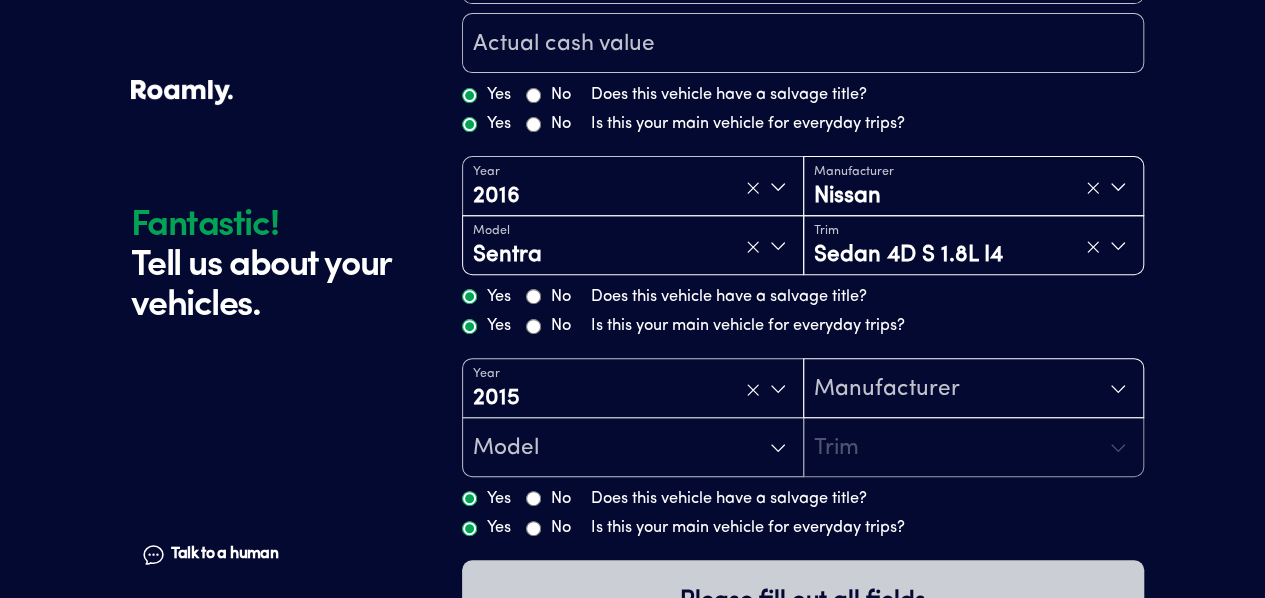 click on "Manufacturer" at bounding box center (974, 389) 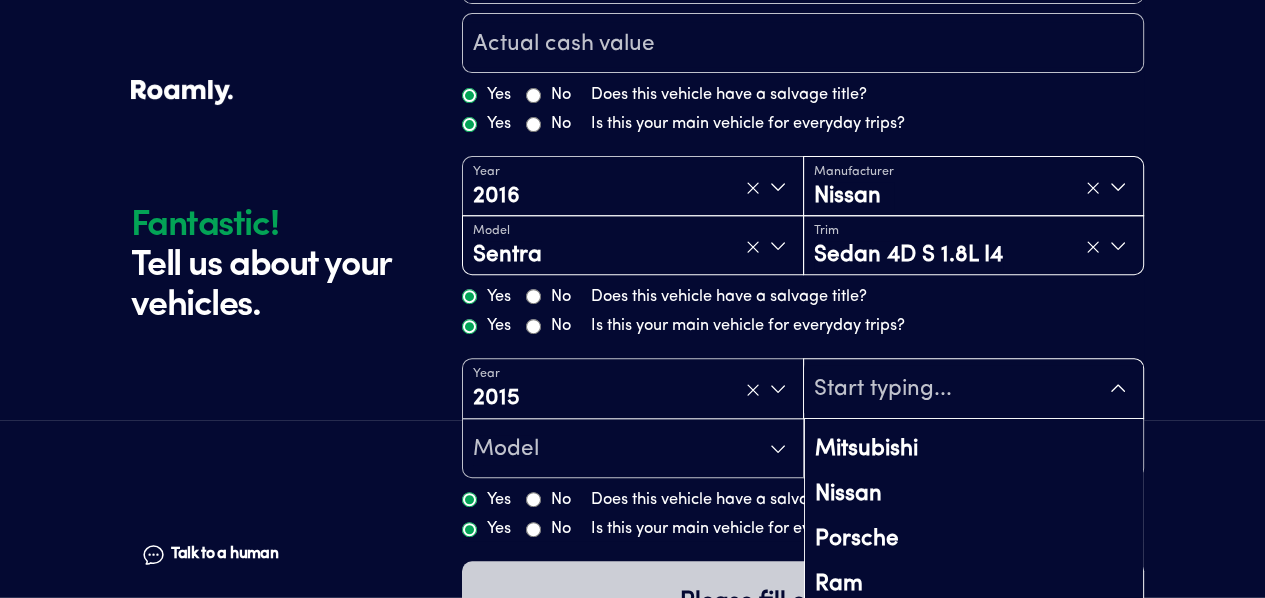 scroll, scrollTop: 1121, scrollLeft: 0, axis: vertical 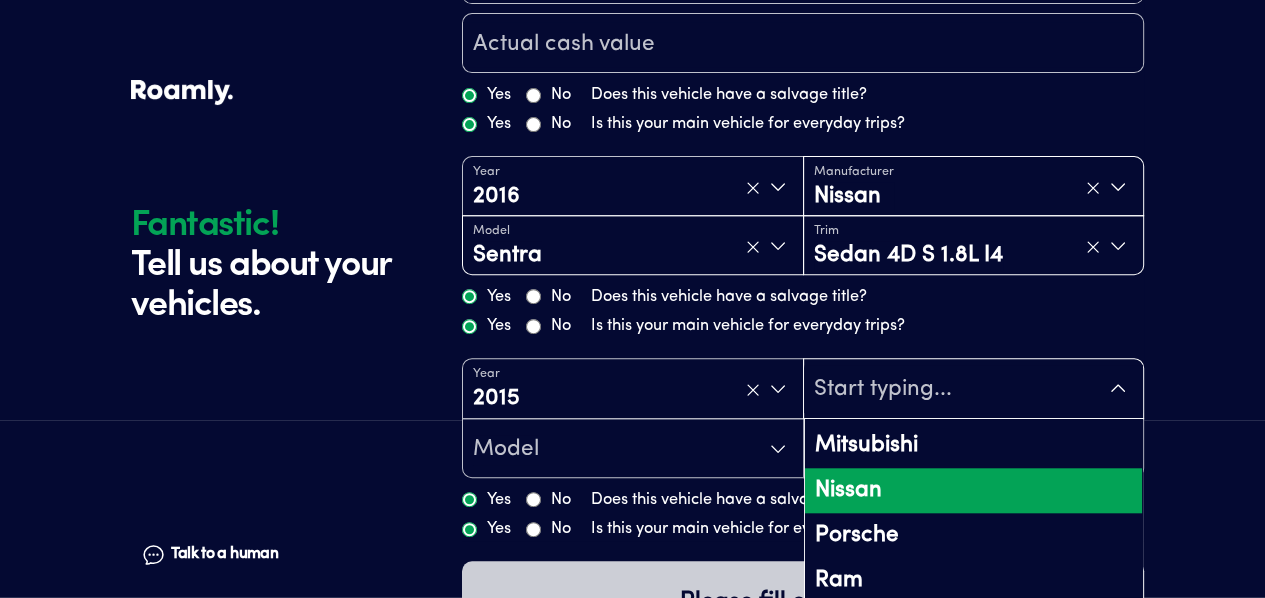 click on "Nissan" at bounding box center [974, 490] 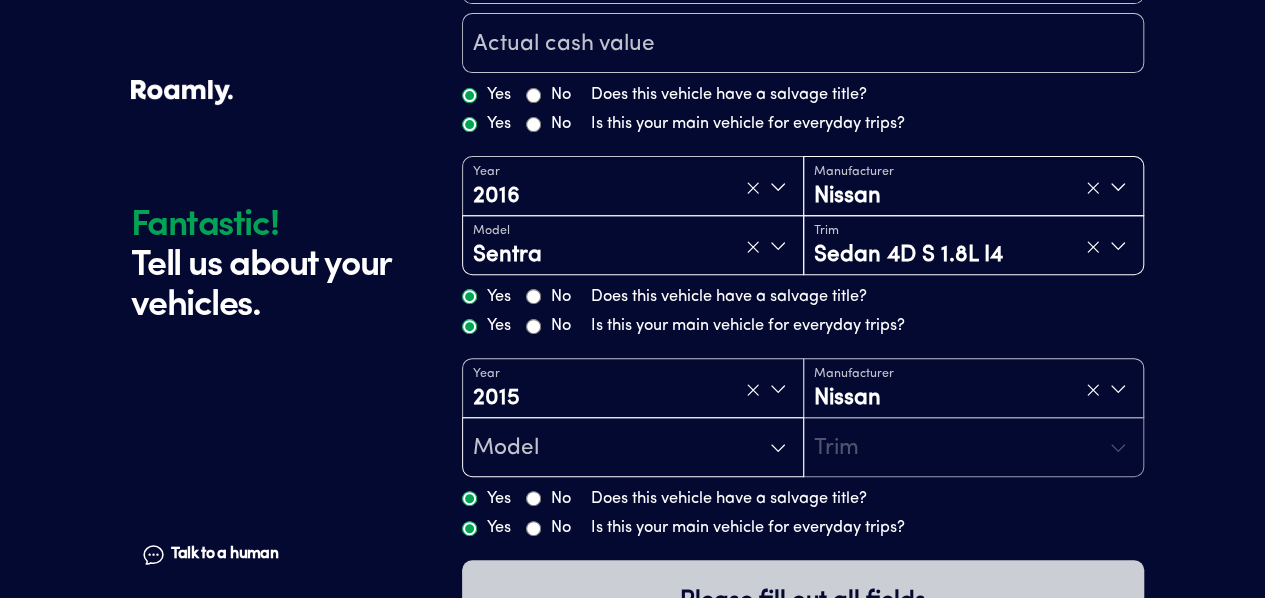 click on "Model" at bounding box center (633, 448) 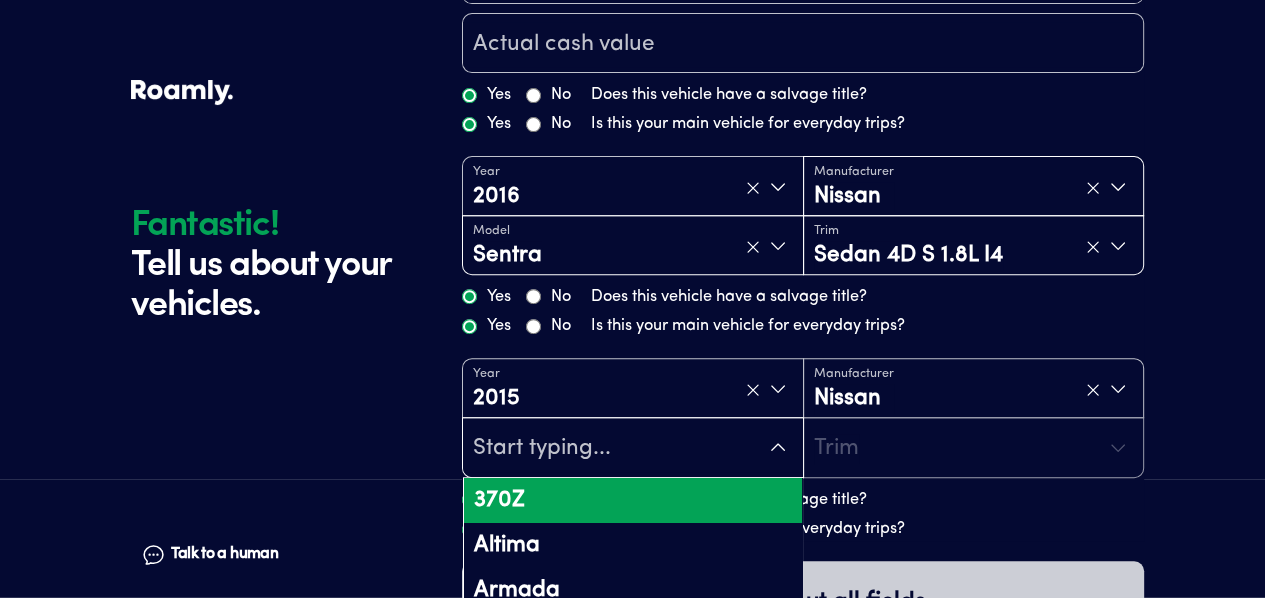 scroll, scrollTop: 422, scrollLeft: 0, axis: vertical 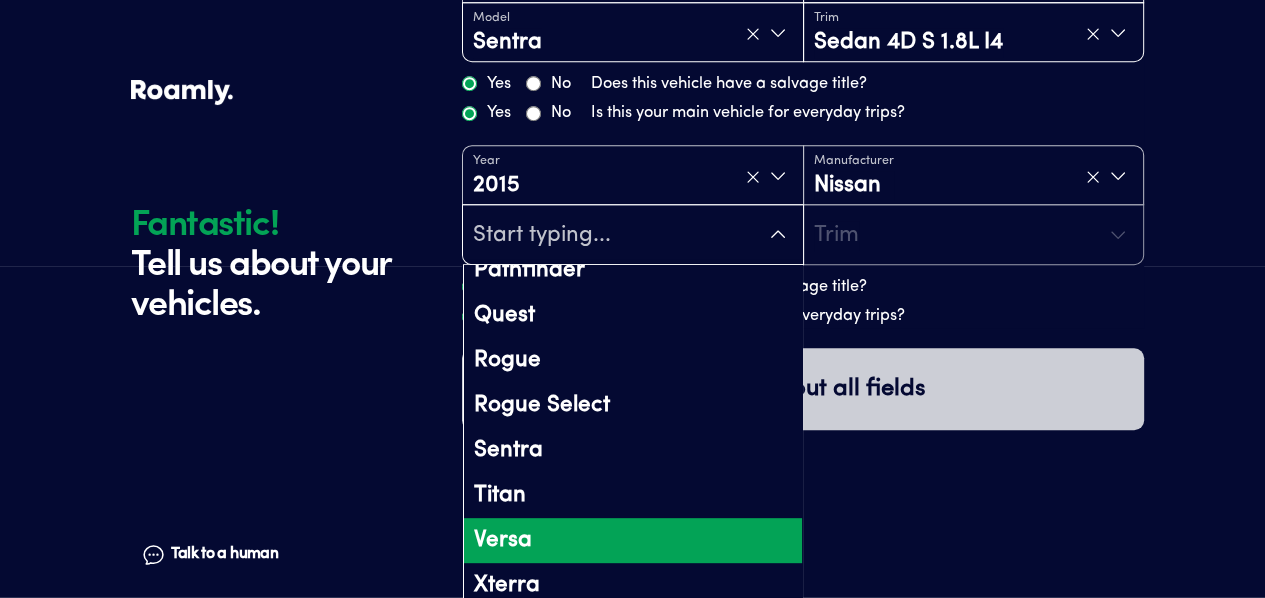 click on "Versa" at bounding box center (633, 540) 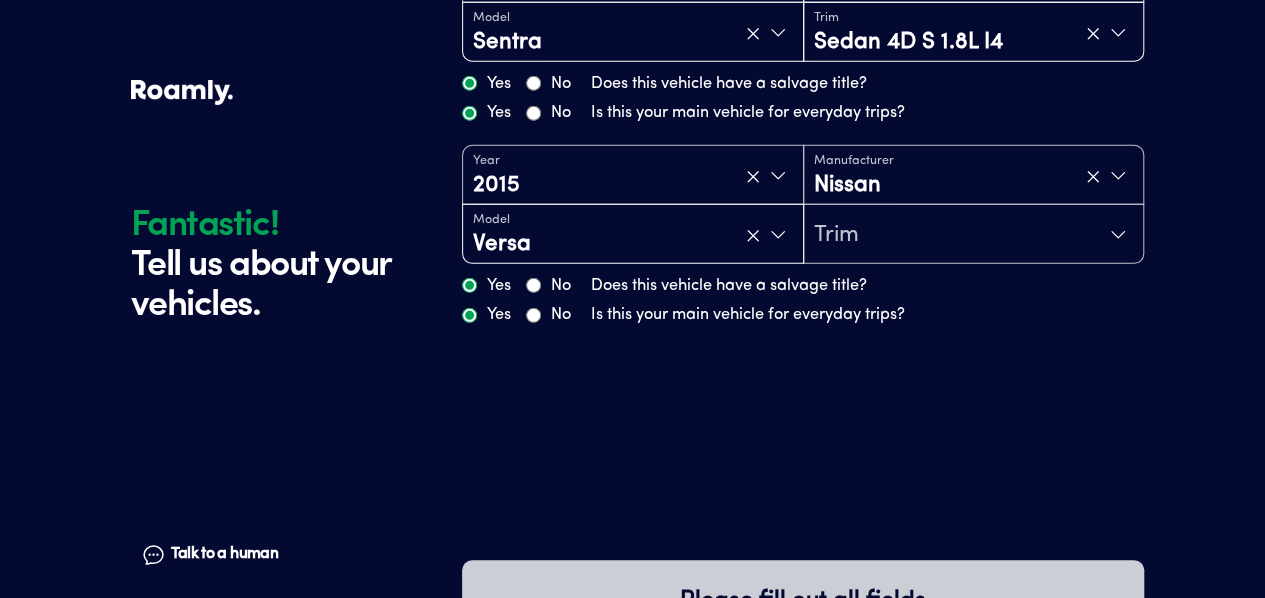 scroll, scrollTop: 0, scrollLeft: 0, axis: both 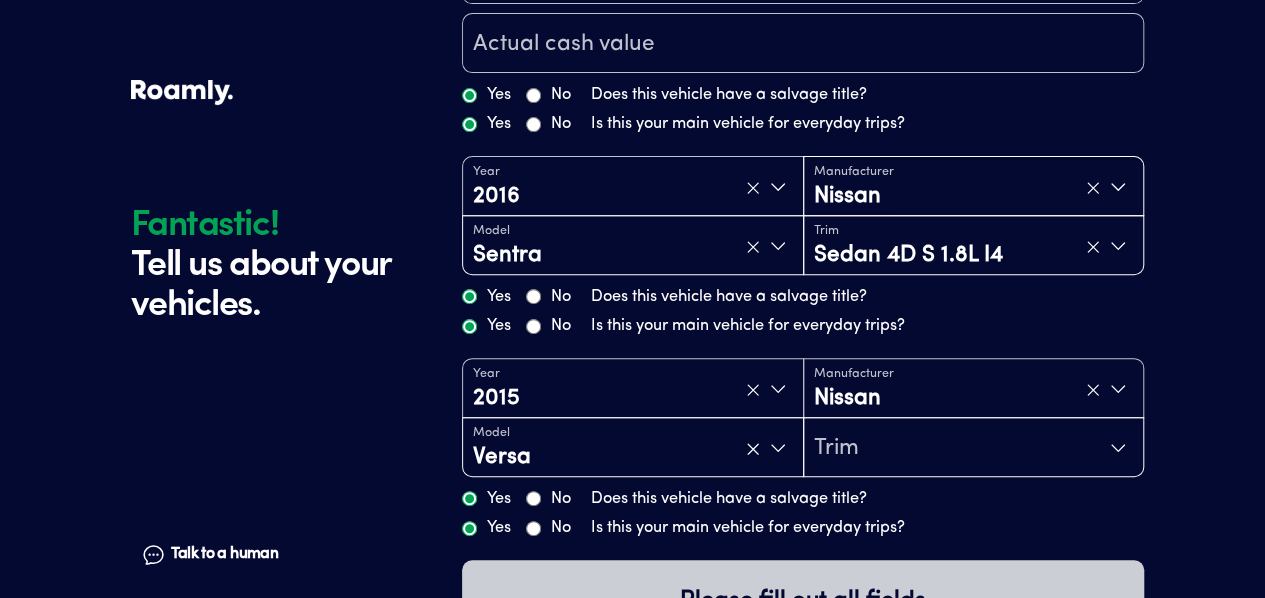 click on "Trim" at bounding box center (974, 448) 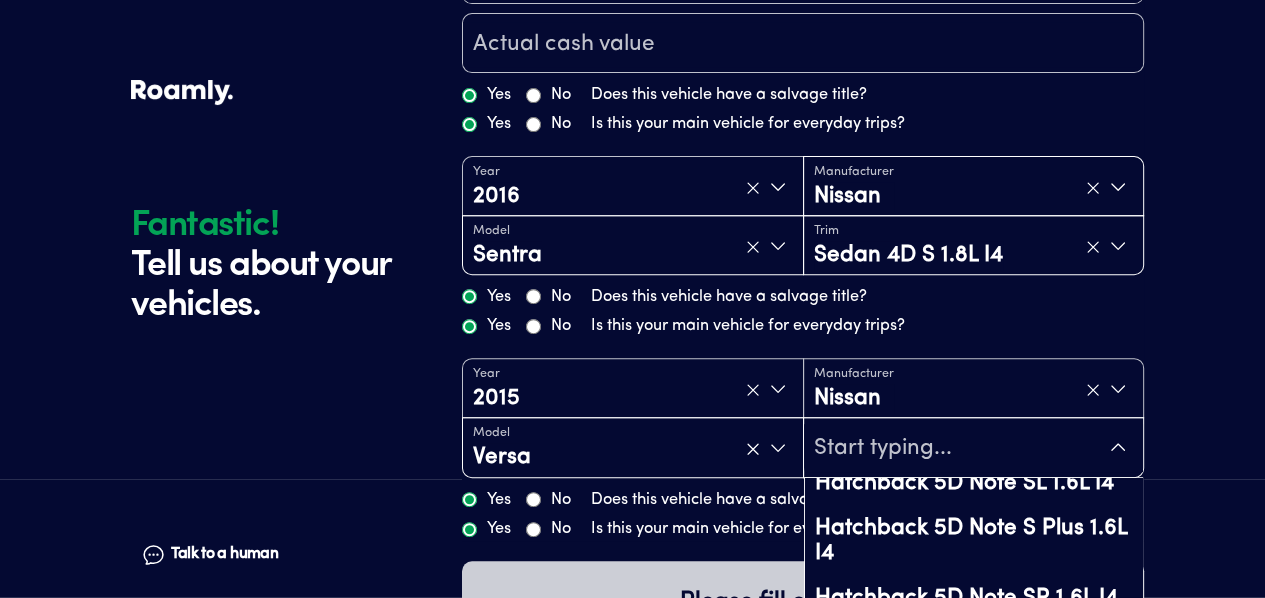 scroll, scrollTop: 0, scrollLeft: 0, axis: both 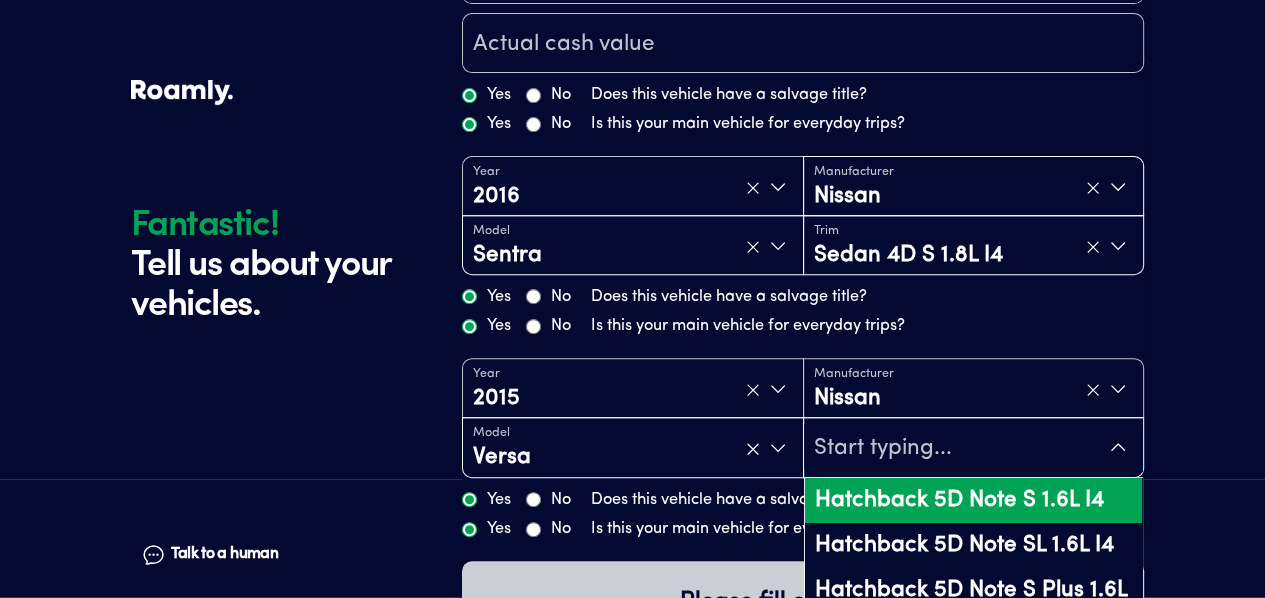 click on "Hatchback 5D Note S 1.6L I4" at bounding box center (974, 500) 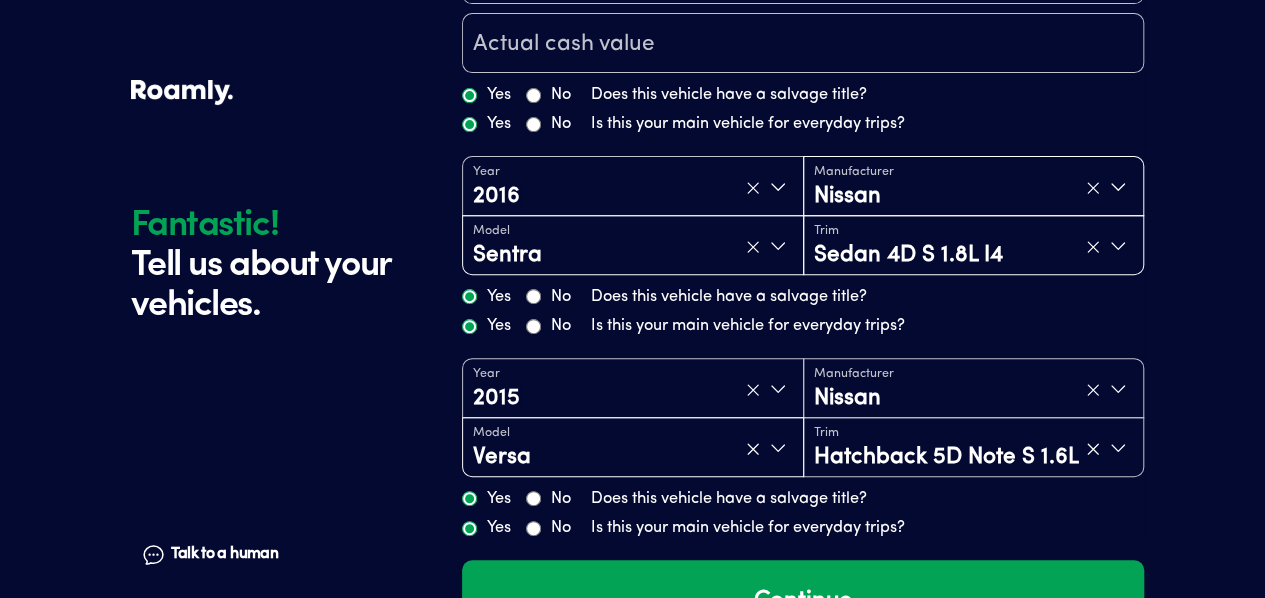 click on "Sedan 4D S 1.8L I4" at bounding box center [908, 256] 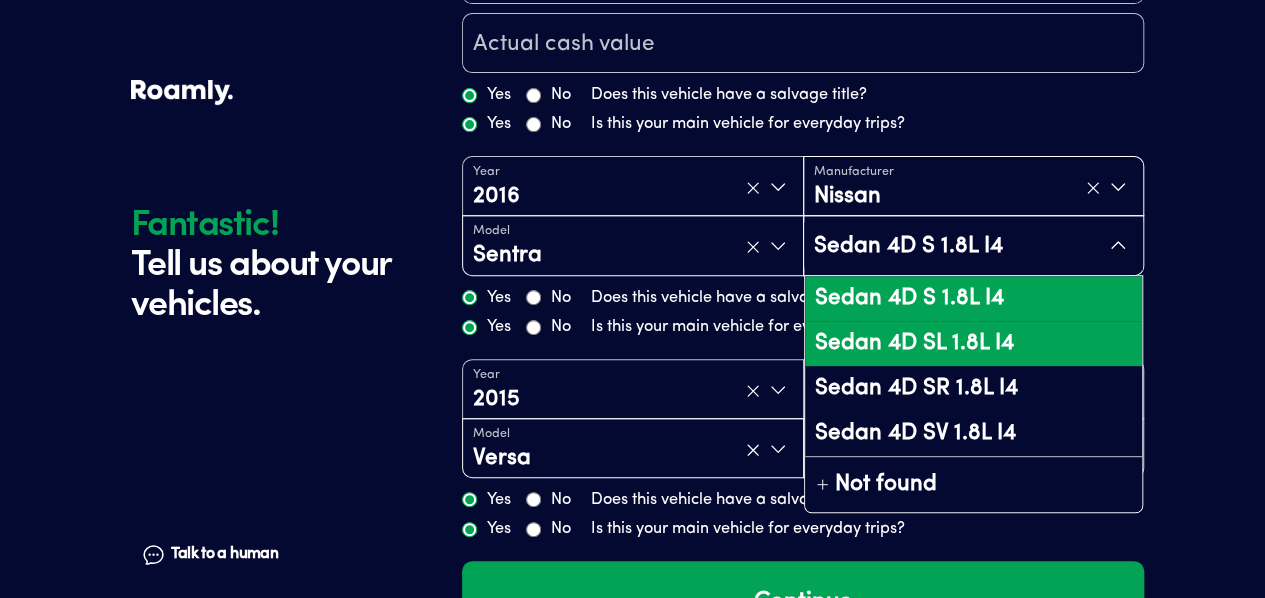 click on "Sedan 4D SL 1.8L I4" at bounding box center [974, 343] 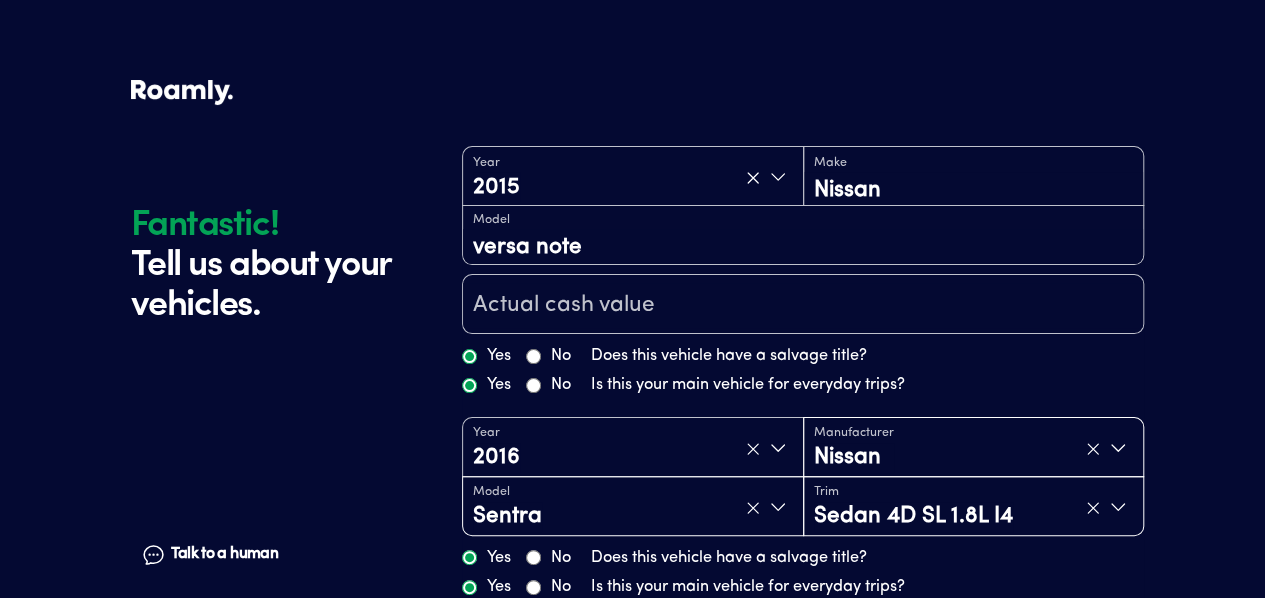 scroll, scrollTop: 7, scrollLeft: 0, axis: vertical 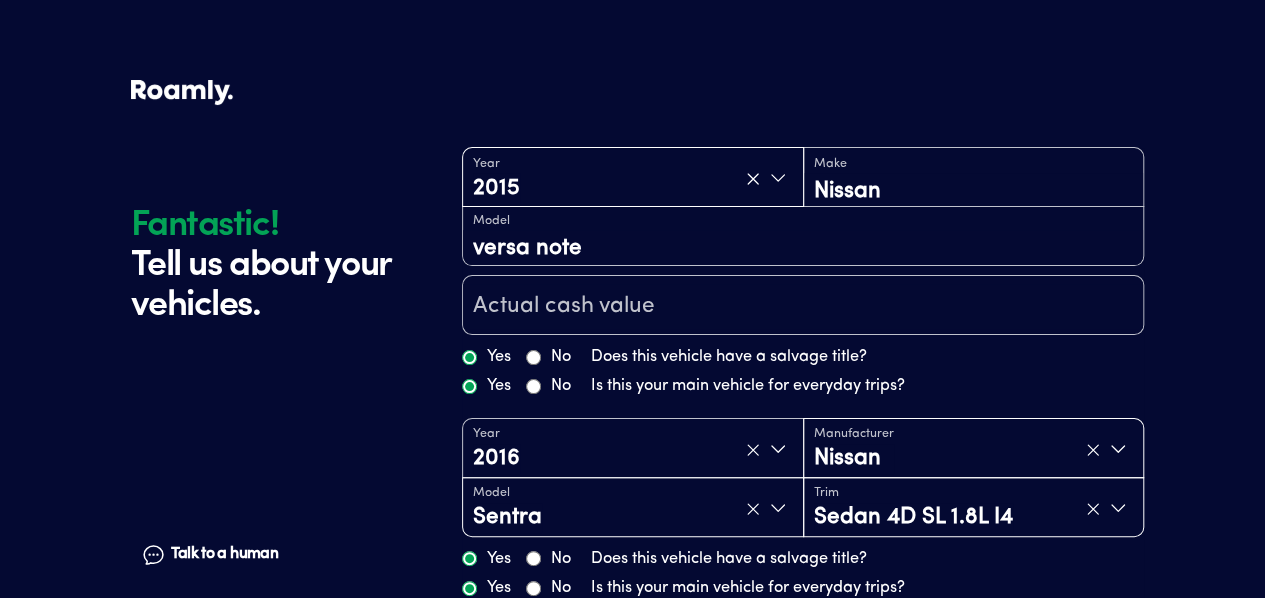 click on "Year [DATE]" at bounding box center (633, 178) 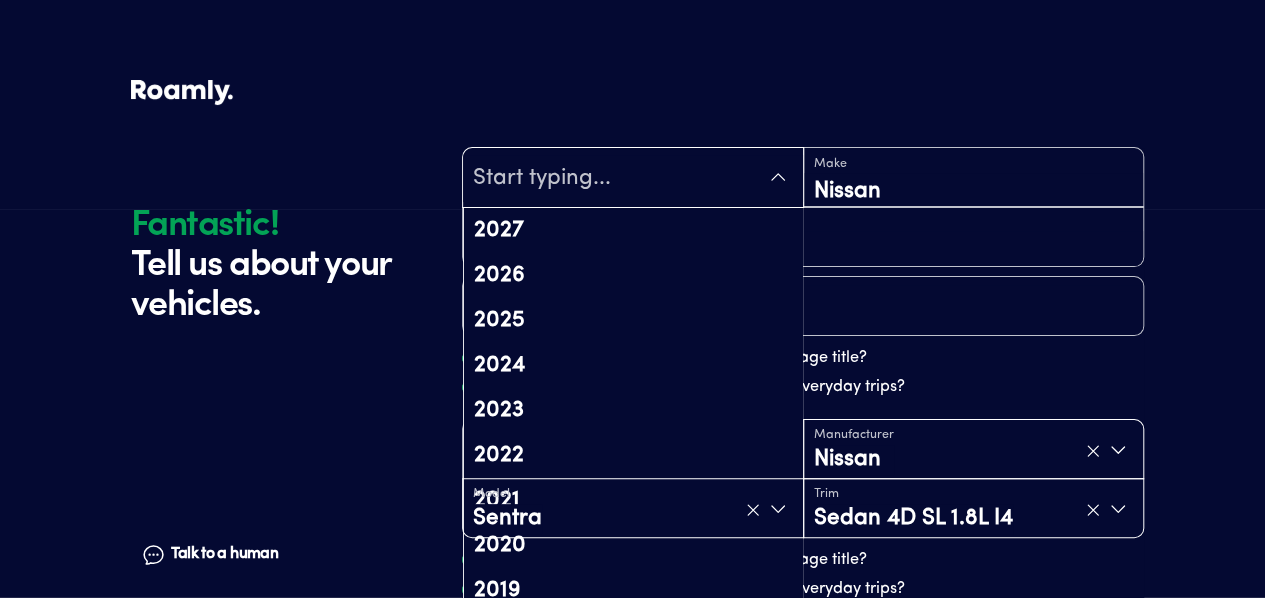 scroll, scrollTop: 14, scrollLeft: 0, axis: vertical 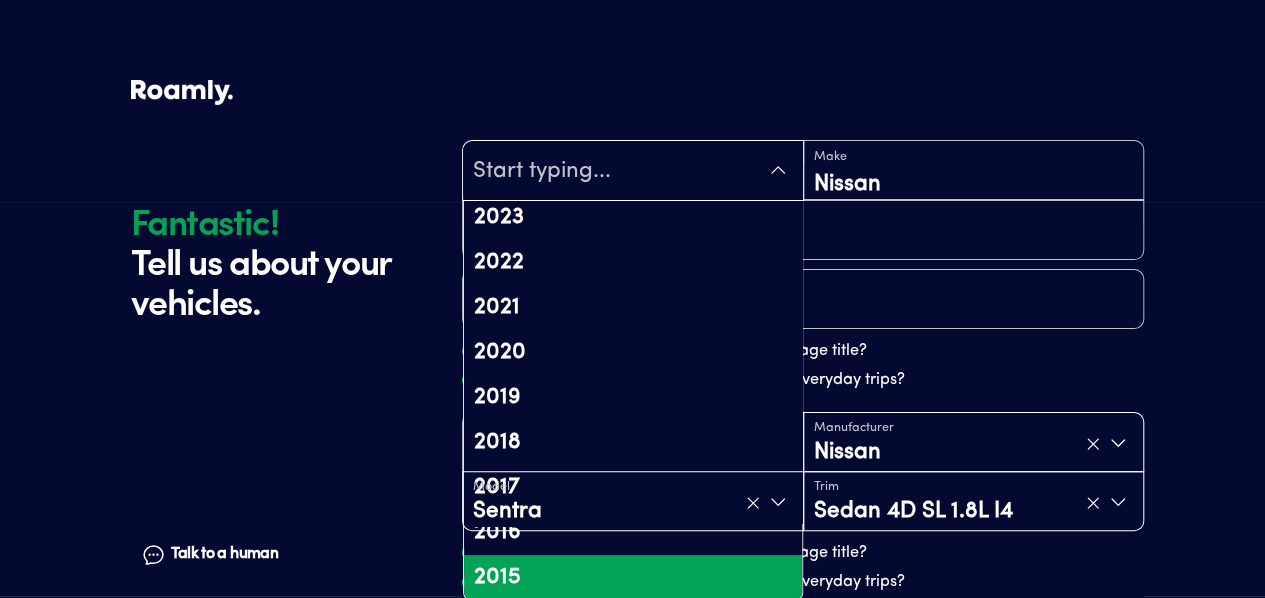 click at bounding box center (633, 172) 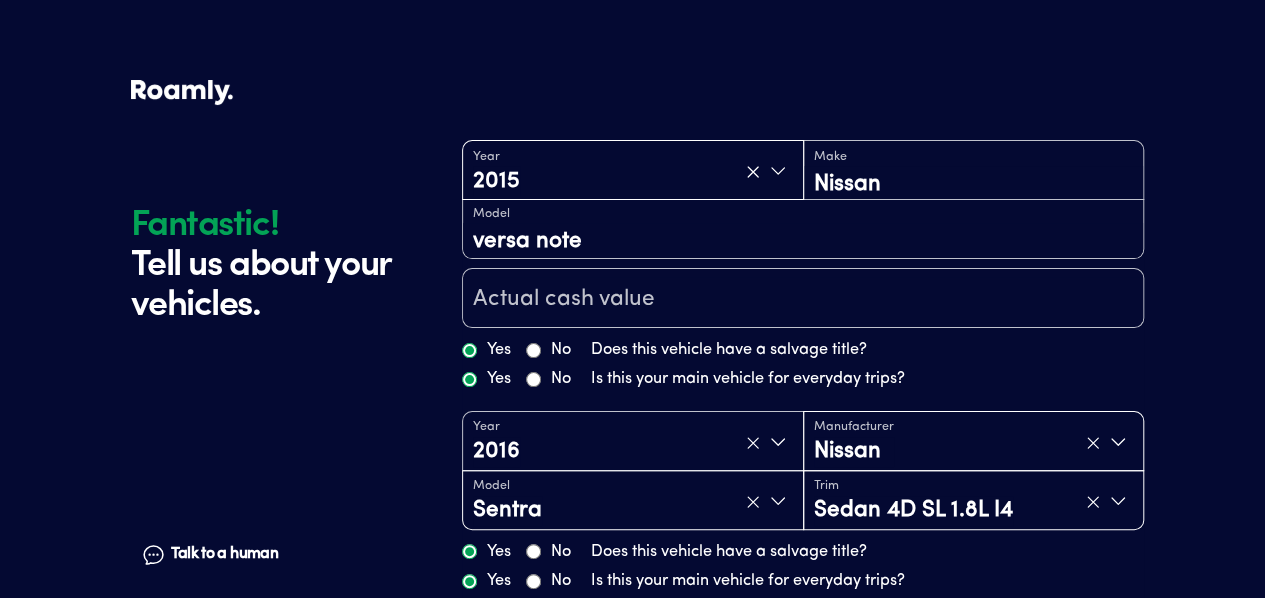 click on "Year [DATE] Make Nissan Model versa note Yes No Does this vehicle have a salvage title? Yes No Is this your main vehicle for everyday trips? Year [DATE] Manufacturer Nissan Model Sentra Trim Sedan 4D SL 1.8L I4 Yes No Does this vehicle have a salvage title? Yes No Is this your main vehicle for everyday trips? Year [DATE] Manufacturer Nissan Model Versa Trim Hatchback 5D Note S 1.6L I4 Yes No Does this vehicle have a salvage title? Yes No Is this your main vehicle for everyday trips? Continue" at bounding box center [803, 451] 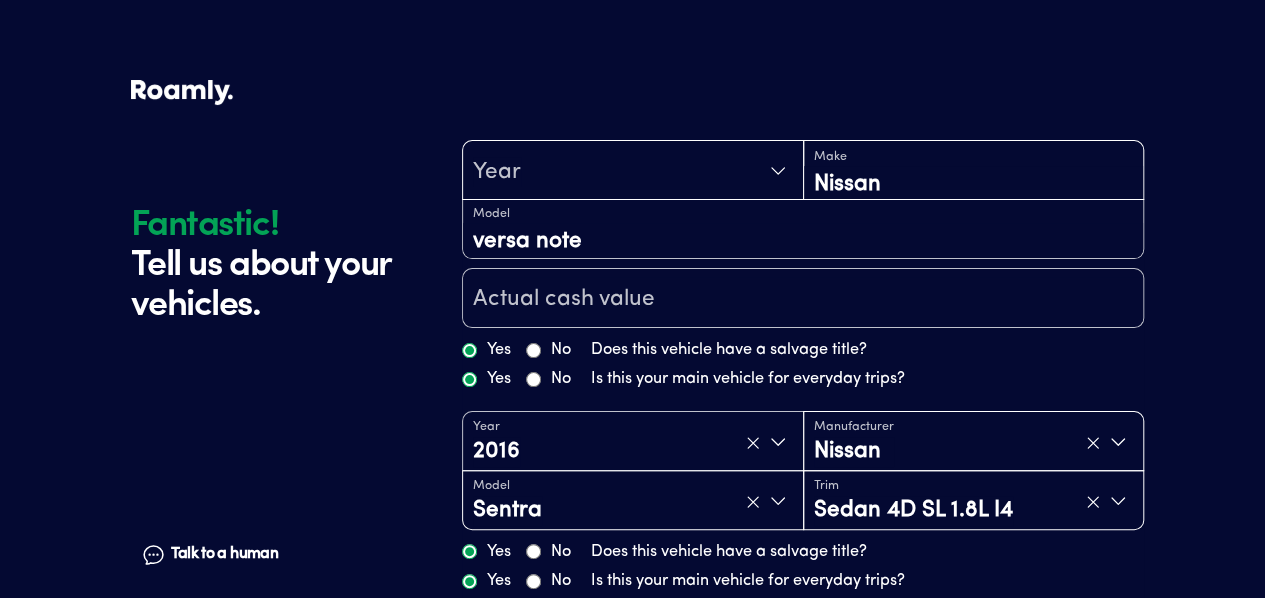 click on "Nissan" at bounding box center [974, 183] 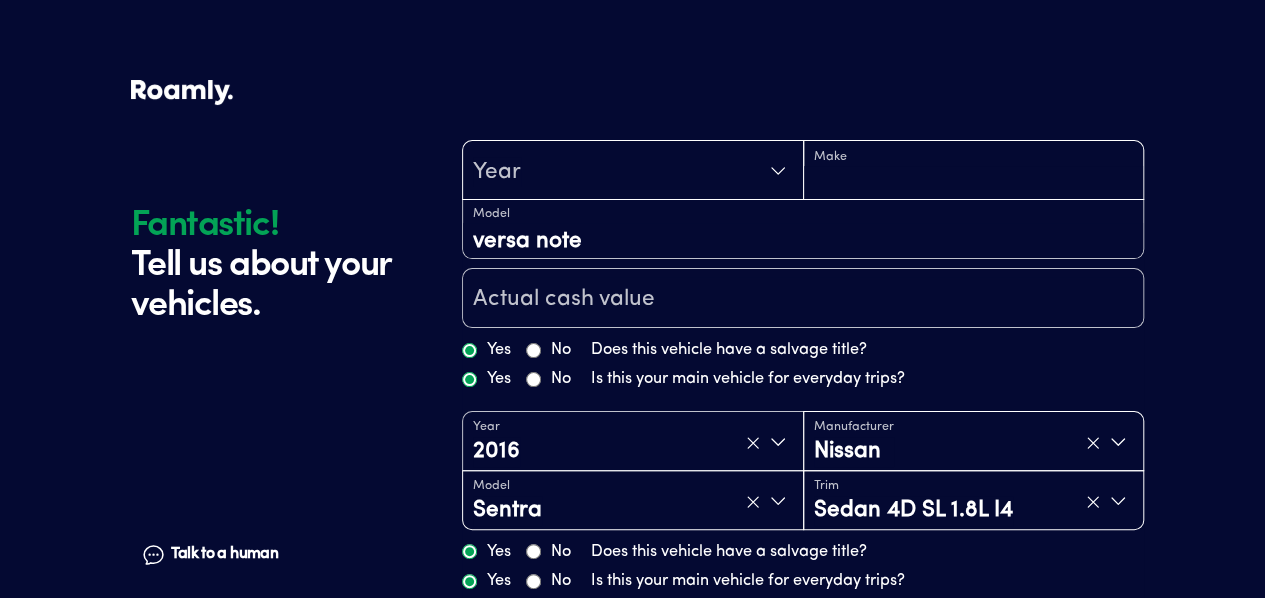 type 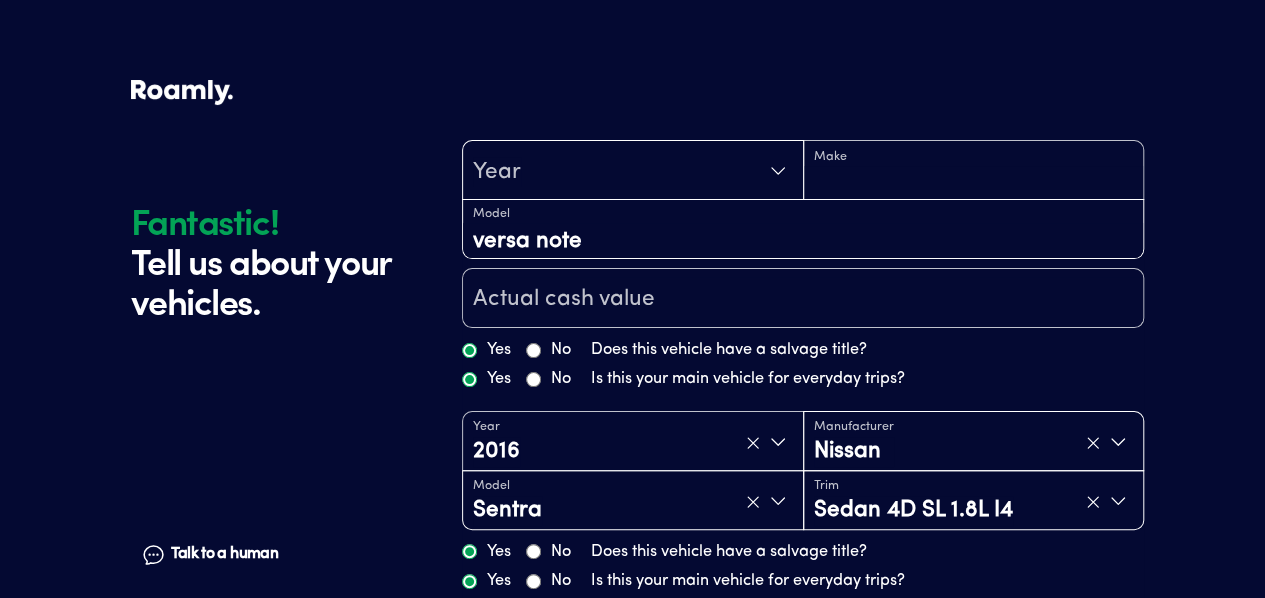 click on "versa note" at bounding box center [803, 240] 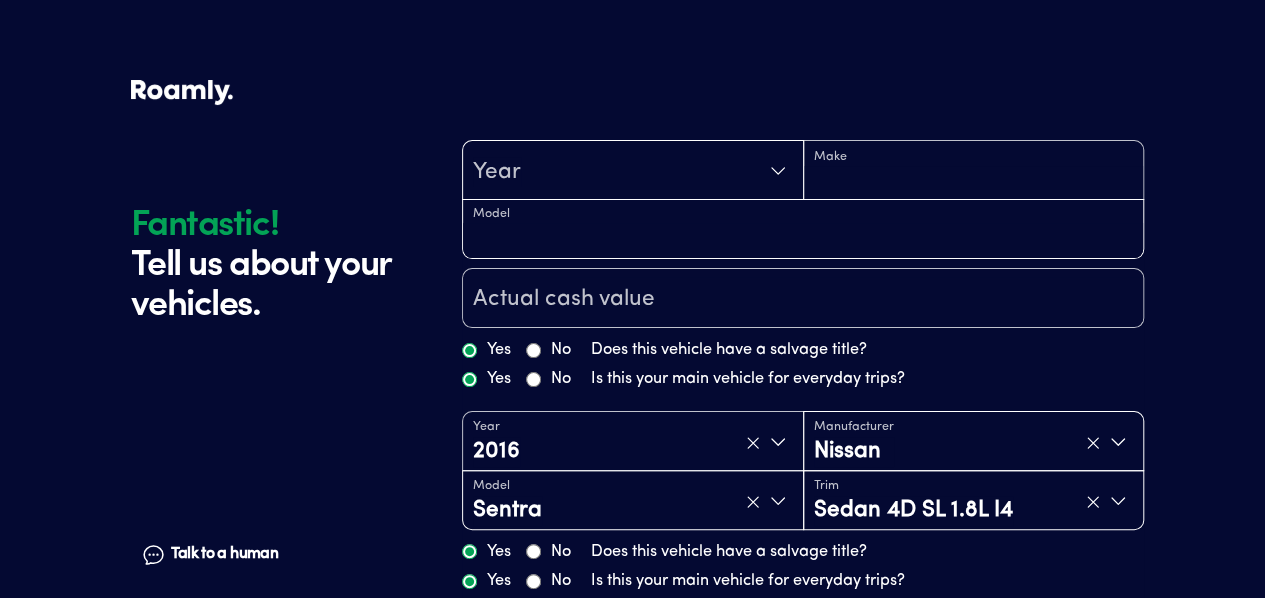 type 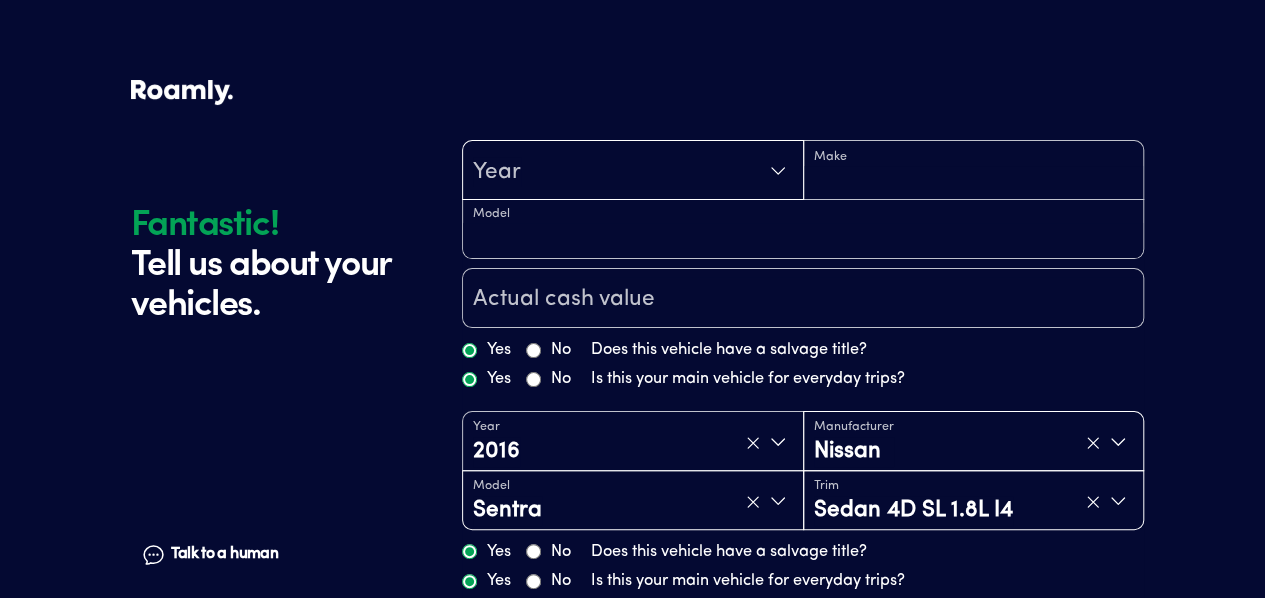click on "Fantastic! Tell us about your vehicles. Talk to a human Chat" at bounding box center [291, 456] 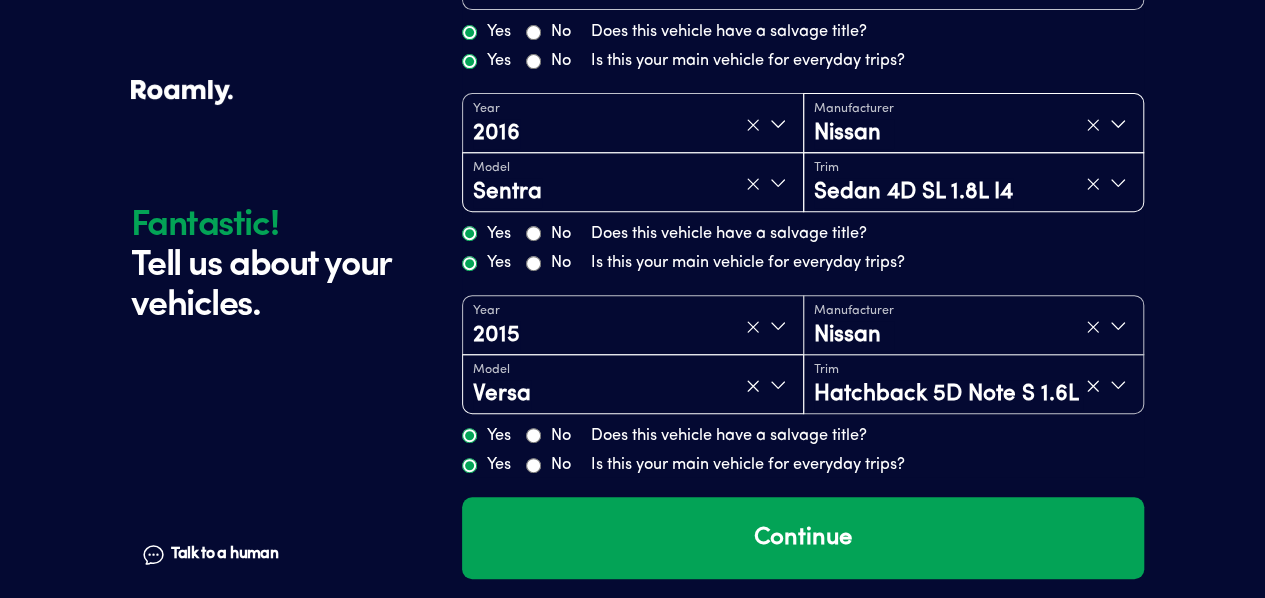 scroll, scrollTop: 330, scrollLeft: 0, axis: vertical 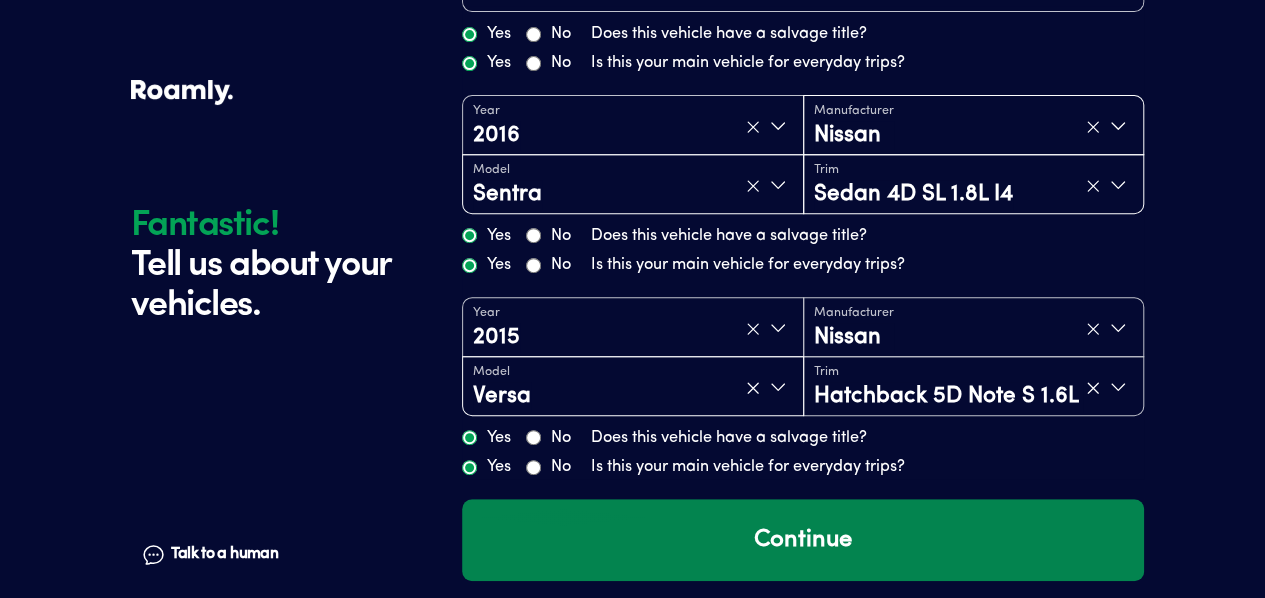 click on "Continue" at bounding box center [803, 540] 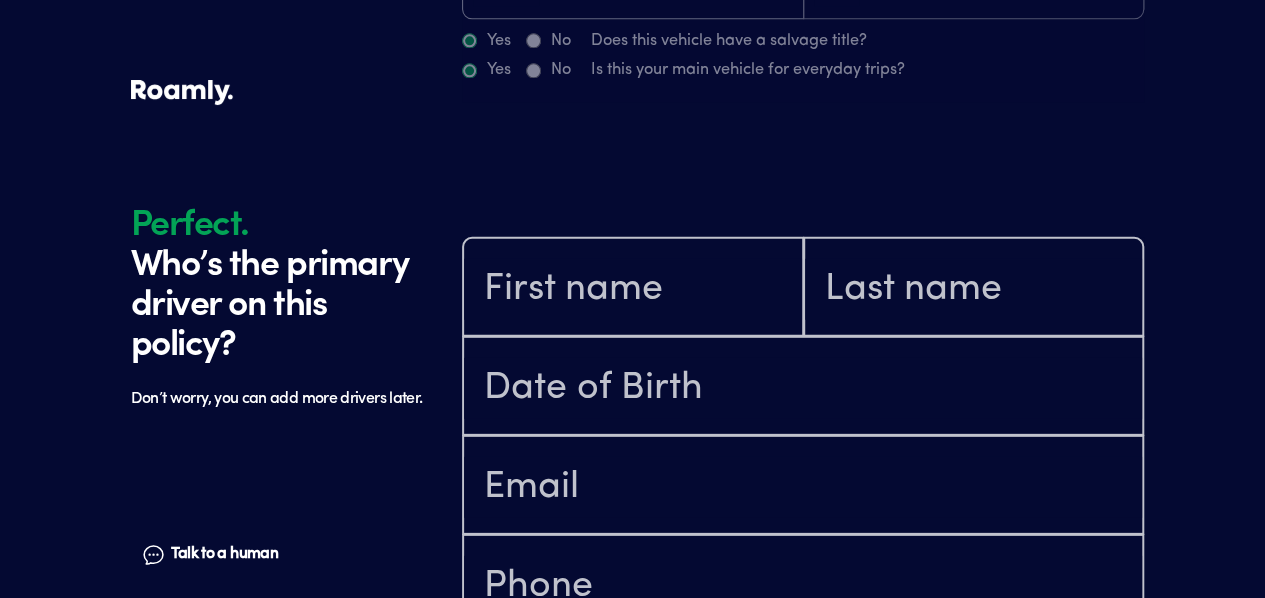scroll, scrollTop: 805, scrollLeft: 0, axis: vertical 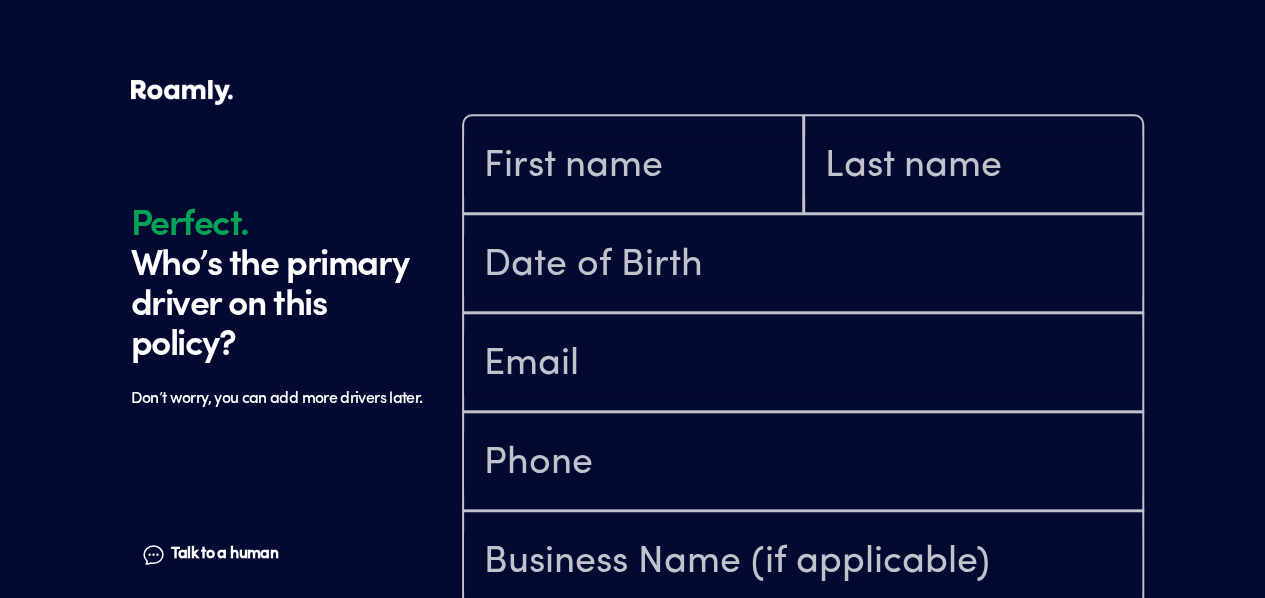 click at bounding box center [803, 263] 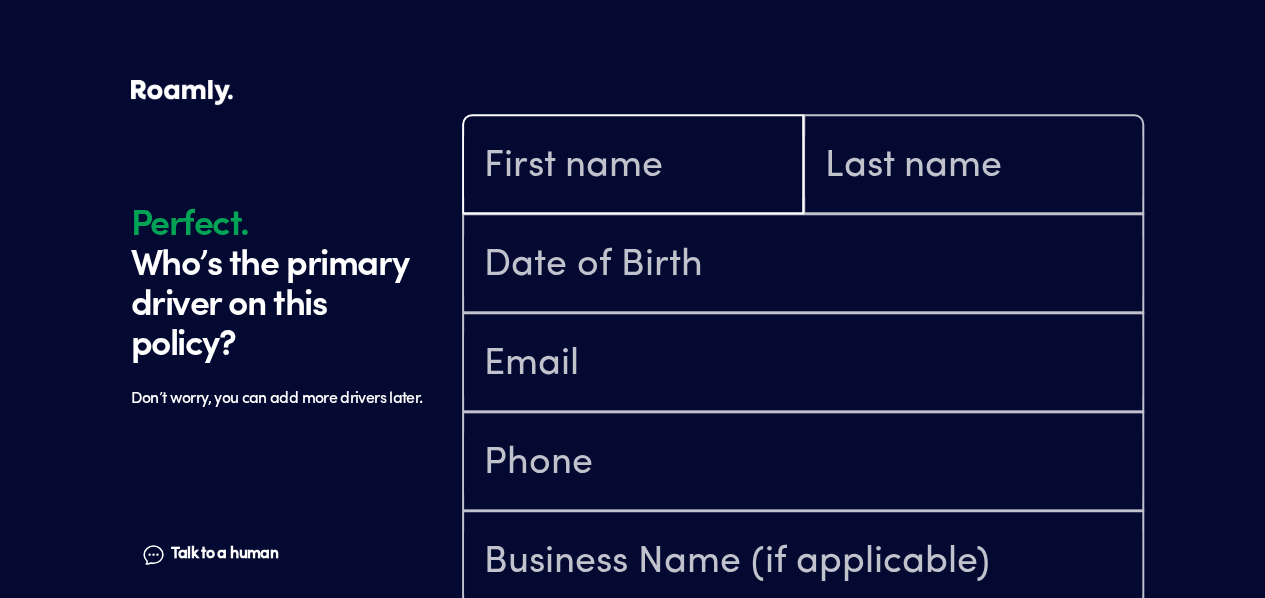 click at bounding box center [633, 166] 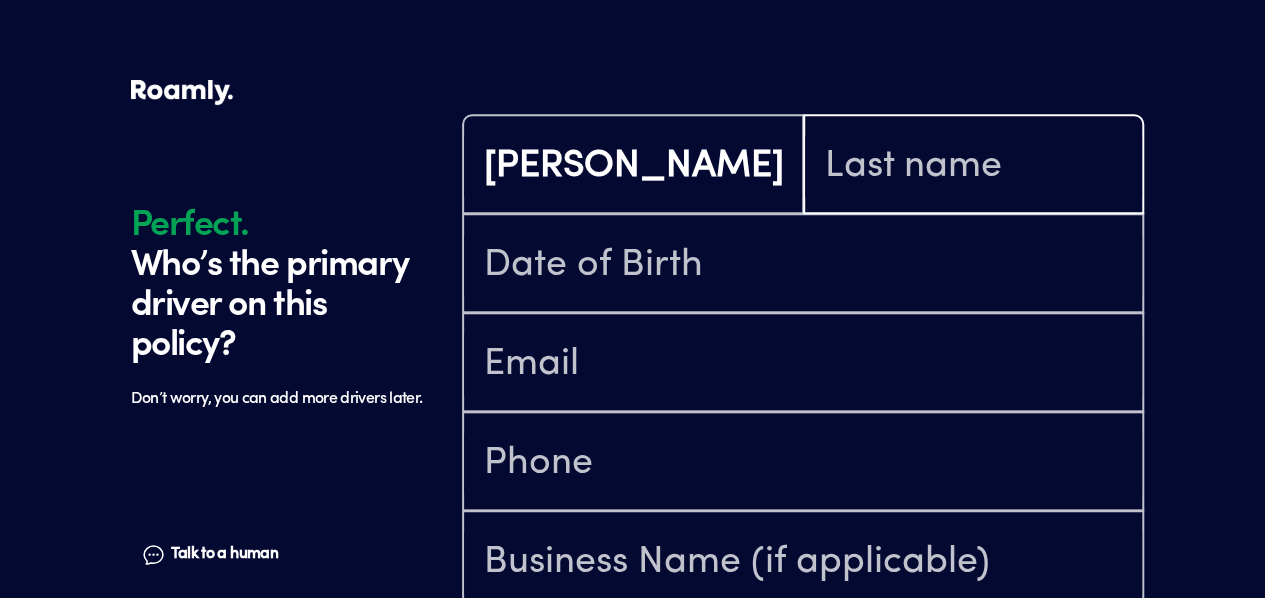 type on "[PERSON_NAME]" 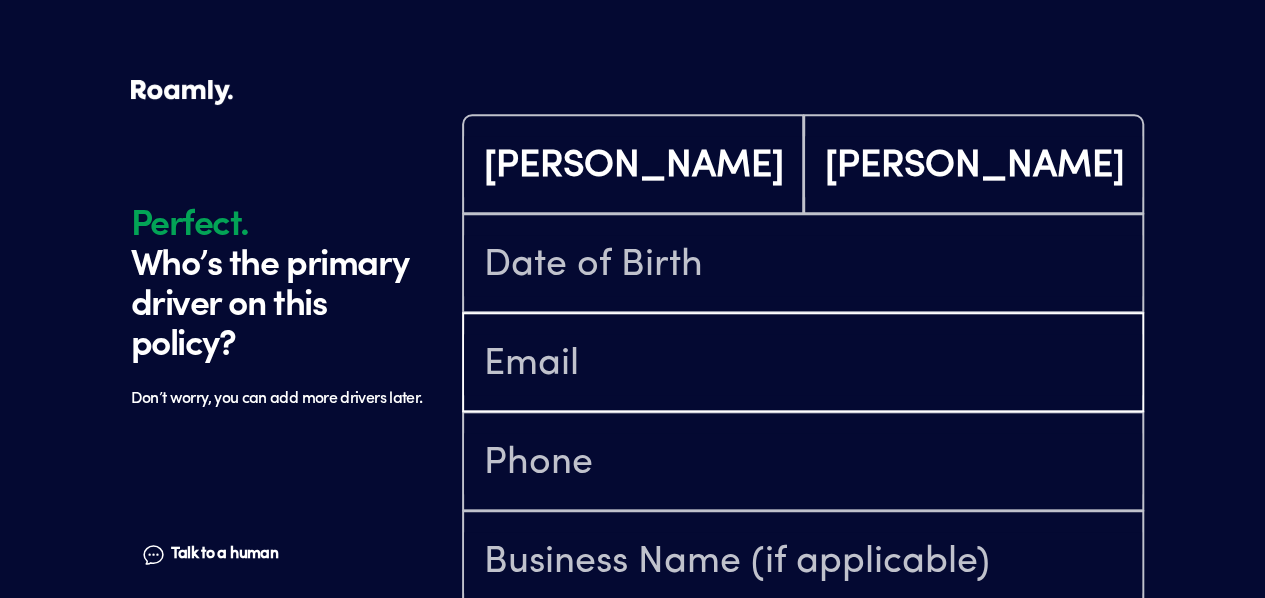 type on "[EMAIL_ADDRESS][DOMAIN_NAME]" 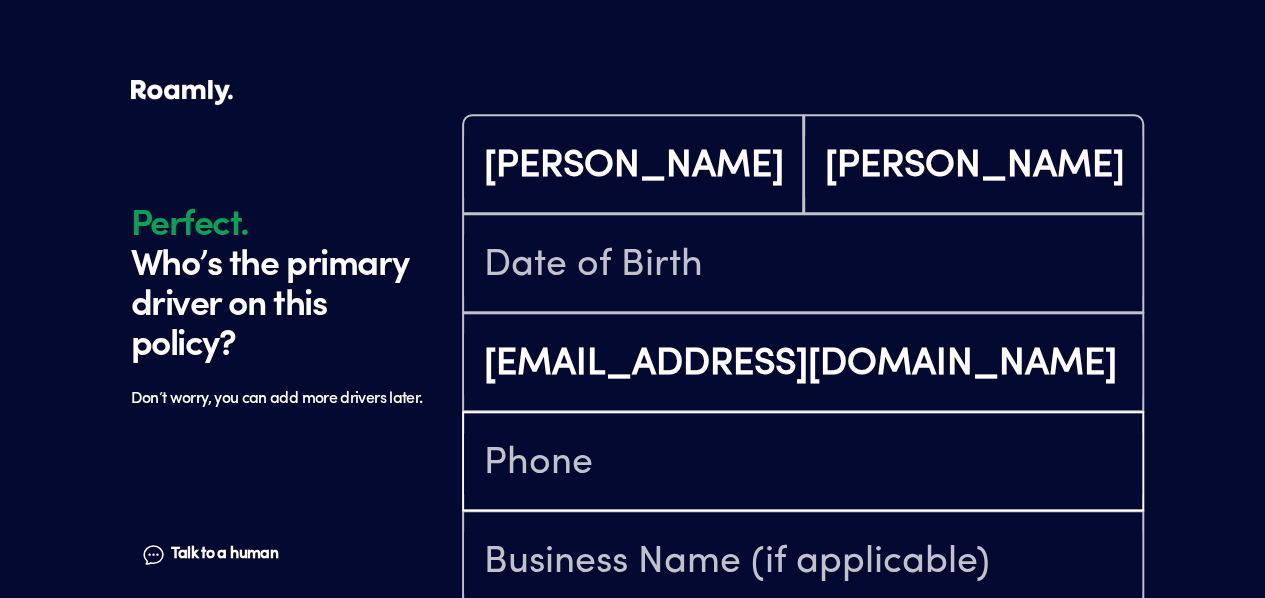 type on "[PHONE_NUMBER]" 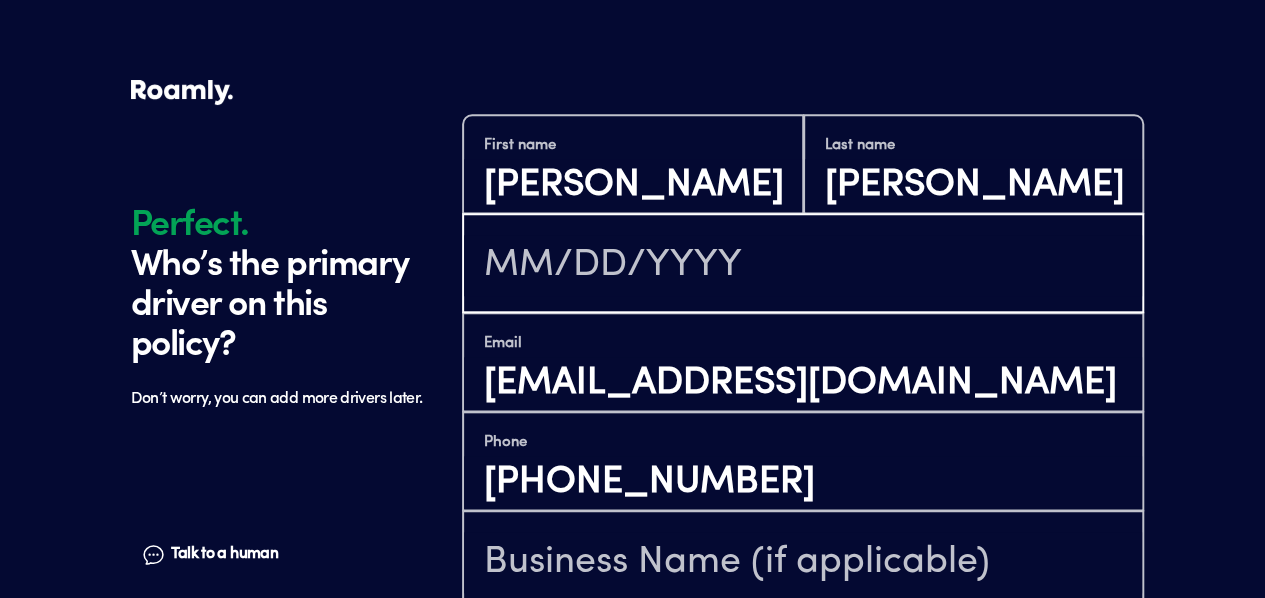 click at bounding box center [803, 265] 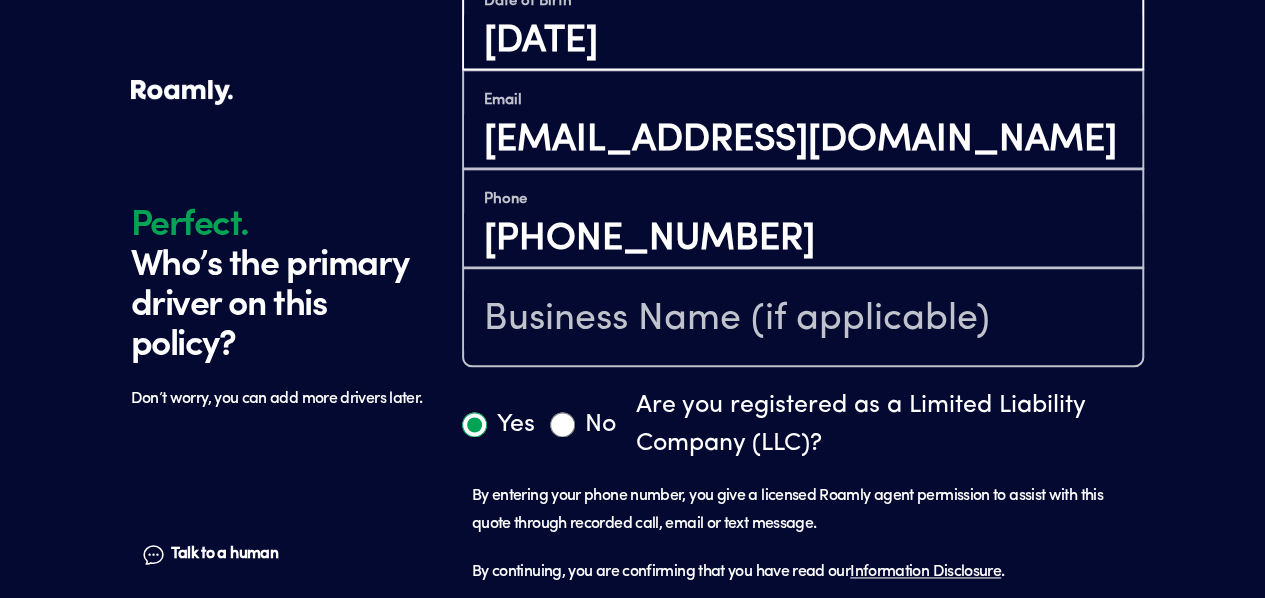 scroll, scrollTop: 1050, scrollLeft: 0, axis: vertical 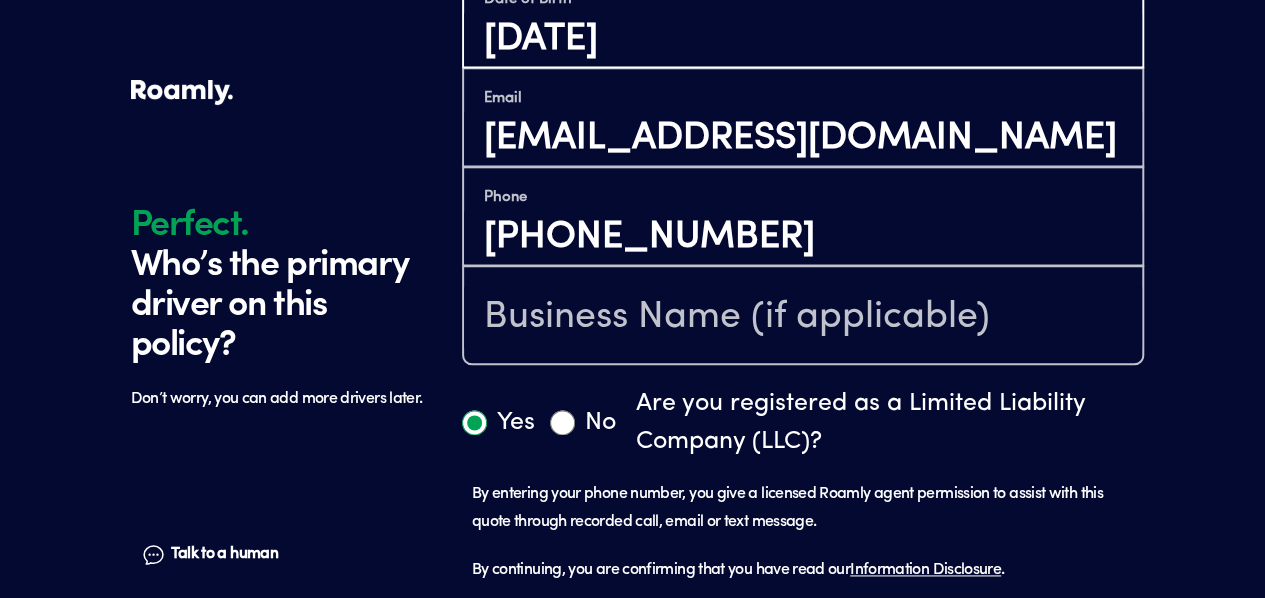 type on "[DATE]" 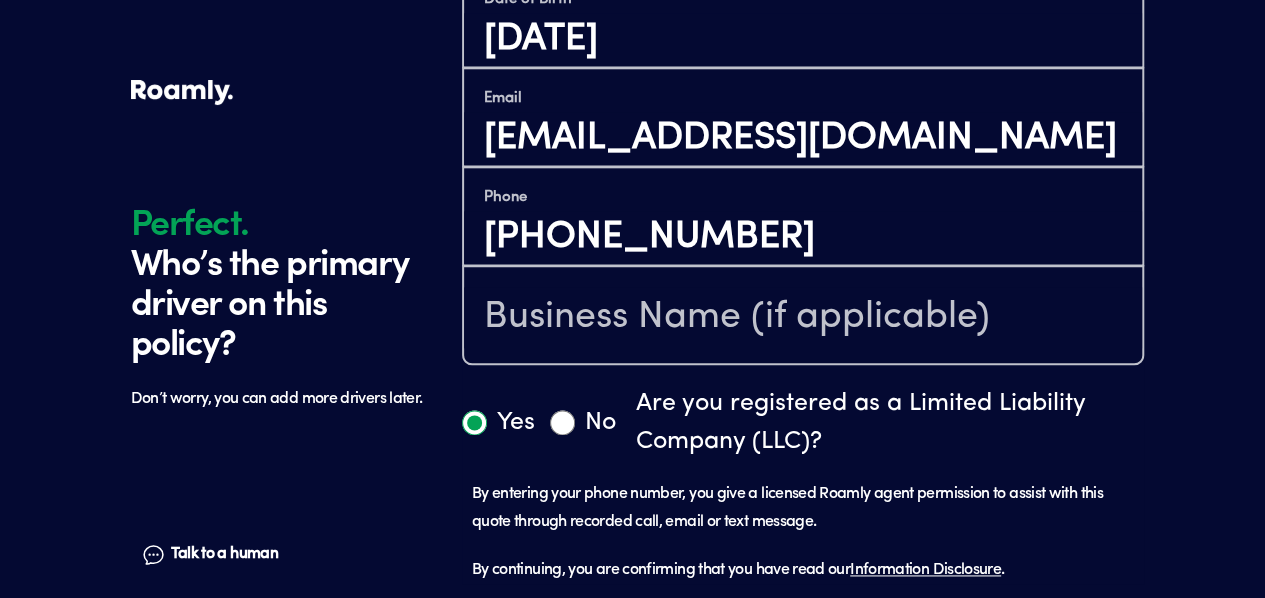 click on "No" at bounding box center [562, 422] 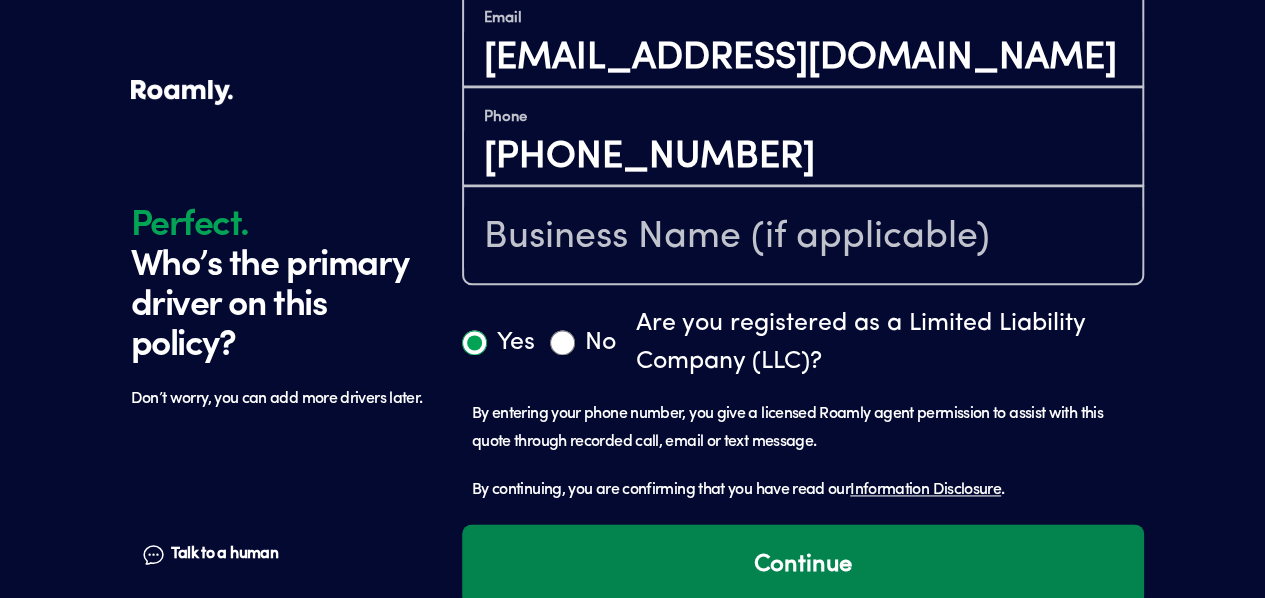 click on "Continue" at bounding box center [803, 565] 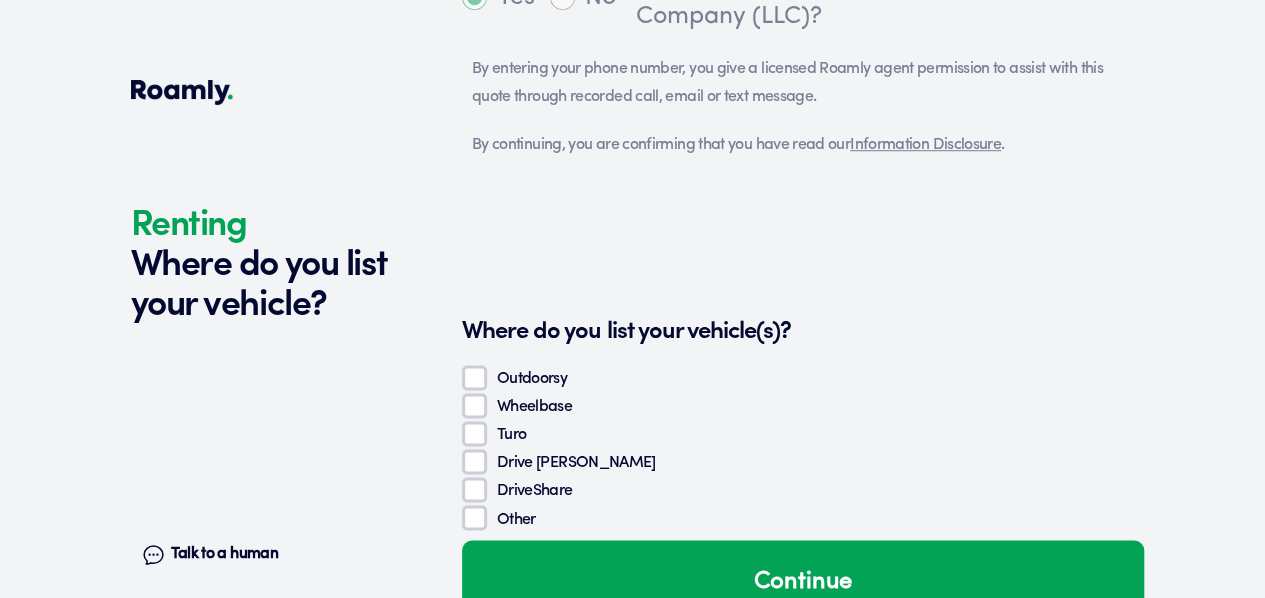 scroll, scrollTop: 1647, scrollLeft: 0, axis: vertical 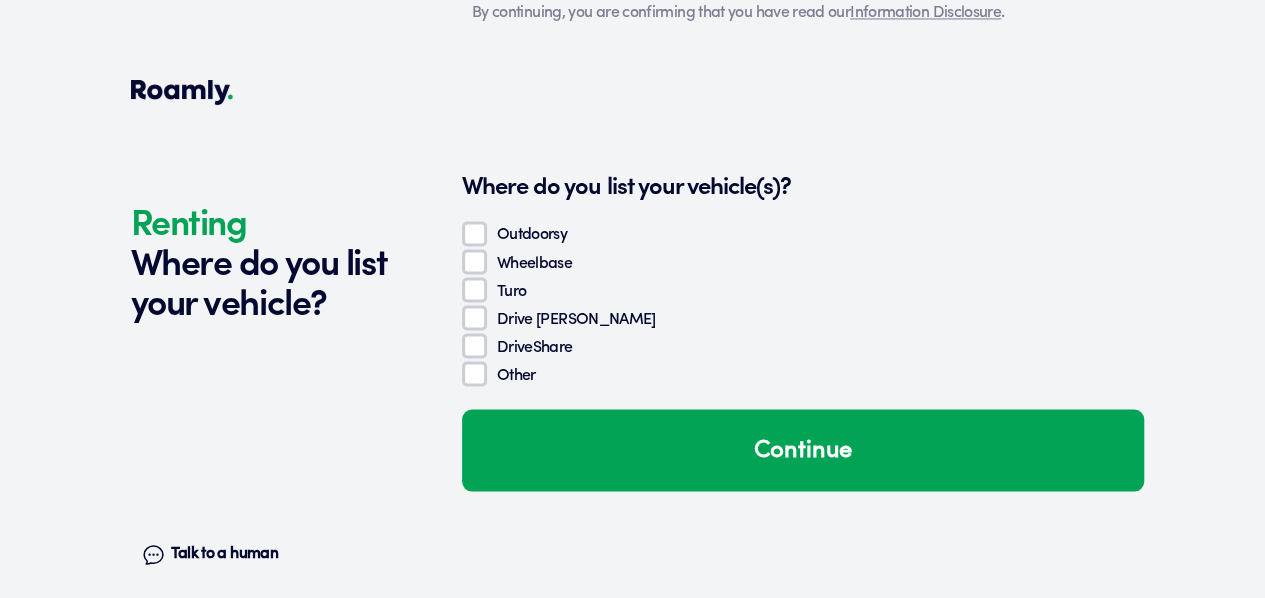 click on "Turo" at bounding box center (474, 289) 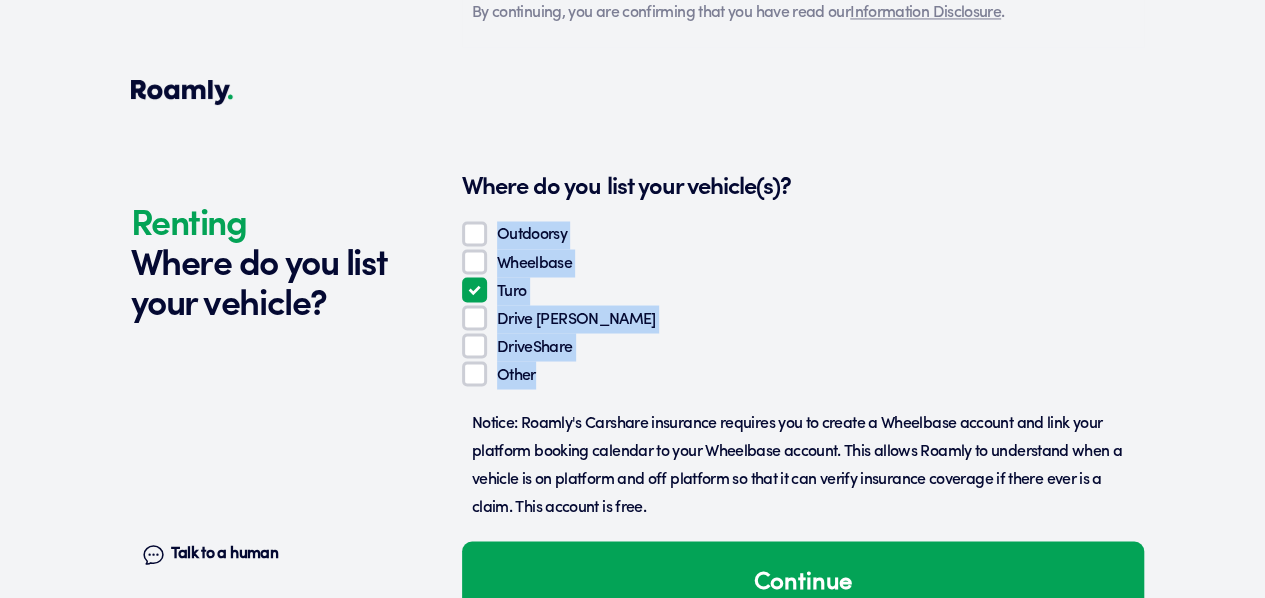 drag, startPoint x: 520, startPoint y: 335, endPoint x: 461, endPoint y: 194, distance: 152.84633 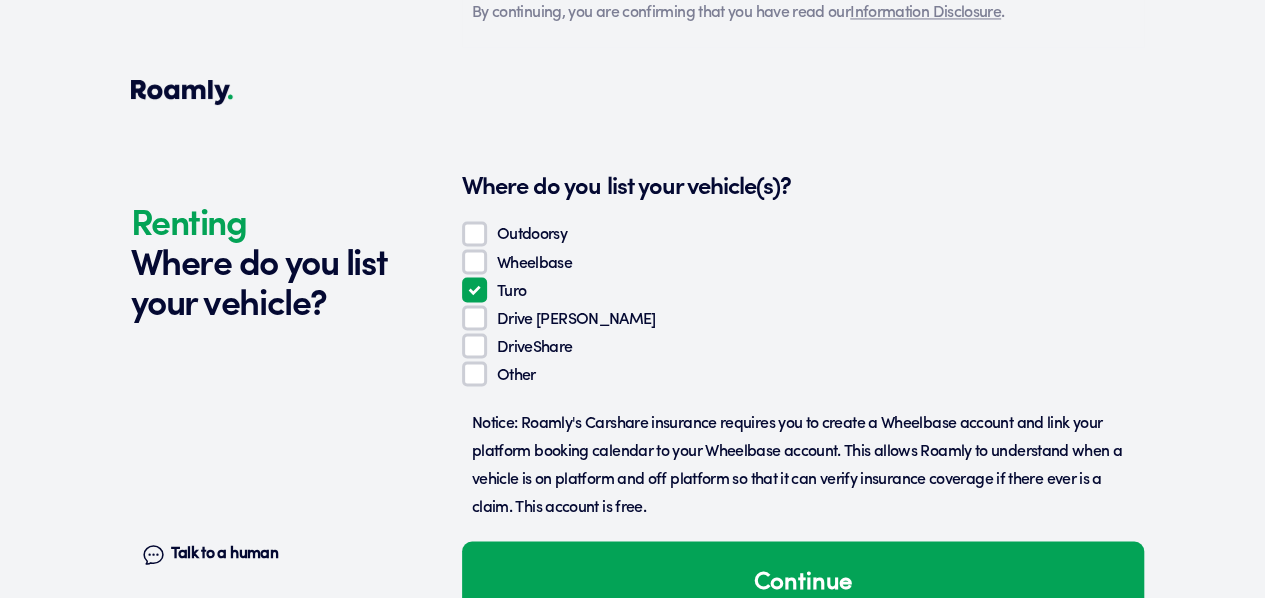 click on "Where do you list your vehicle(s)?" at bounding box center (803, 184) 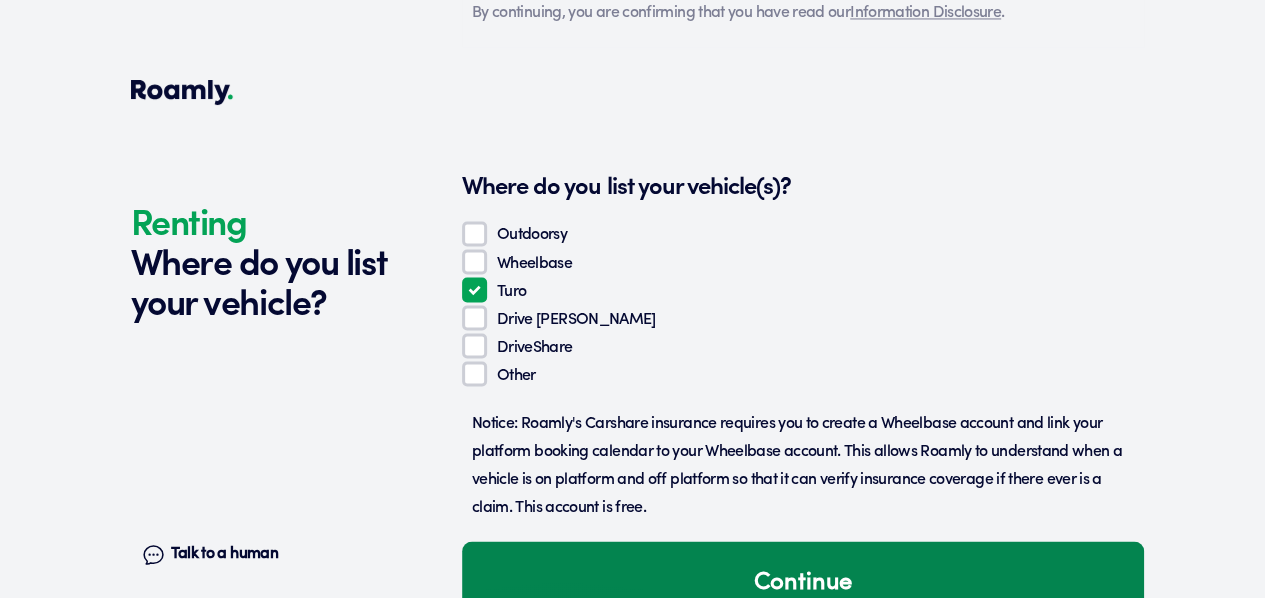 click on "Continue" at bounding box center (803, 582) 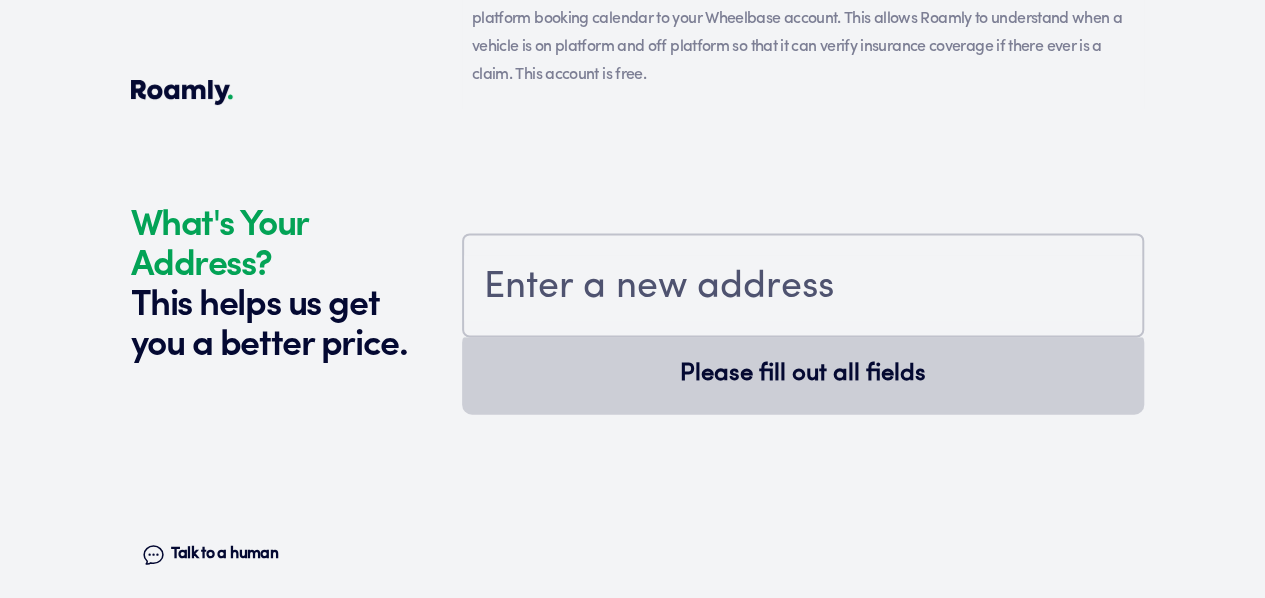 scroll, scrollTop: 2153, scrollLeft: 0, axis: vertical 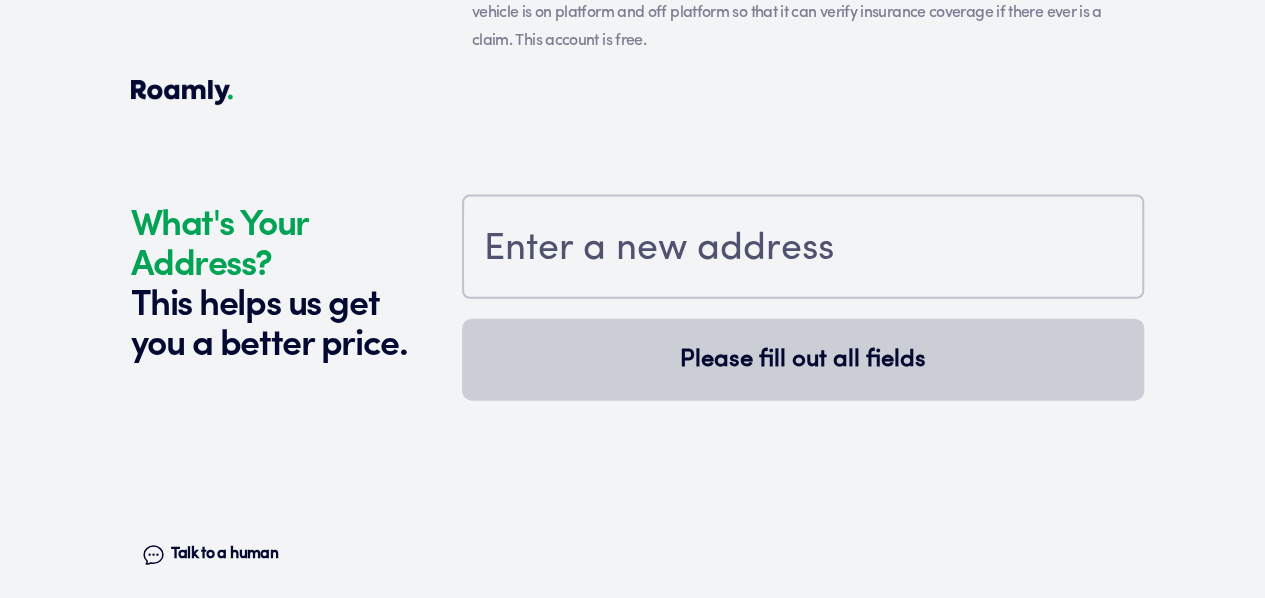 click at bounding box center (803, 249) 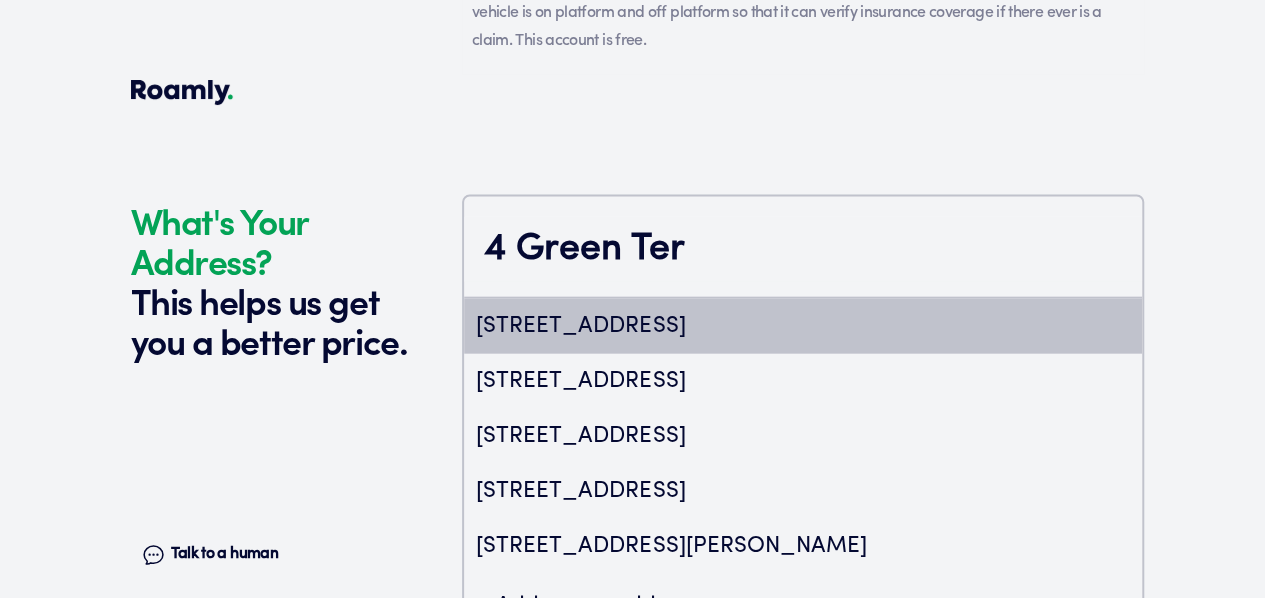 click on "[STREET_ADDRESS]" at bounding box center (803, 326) 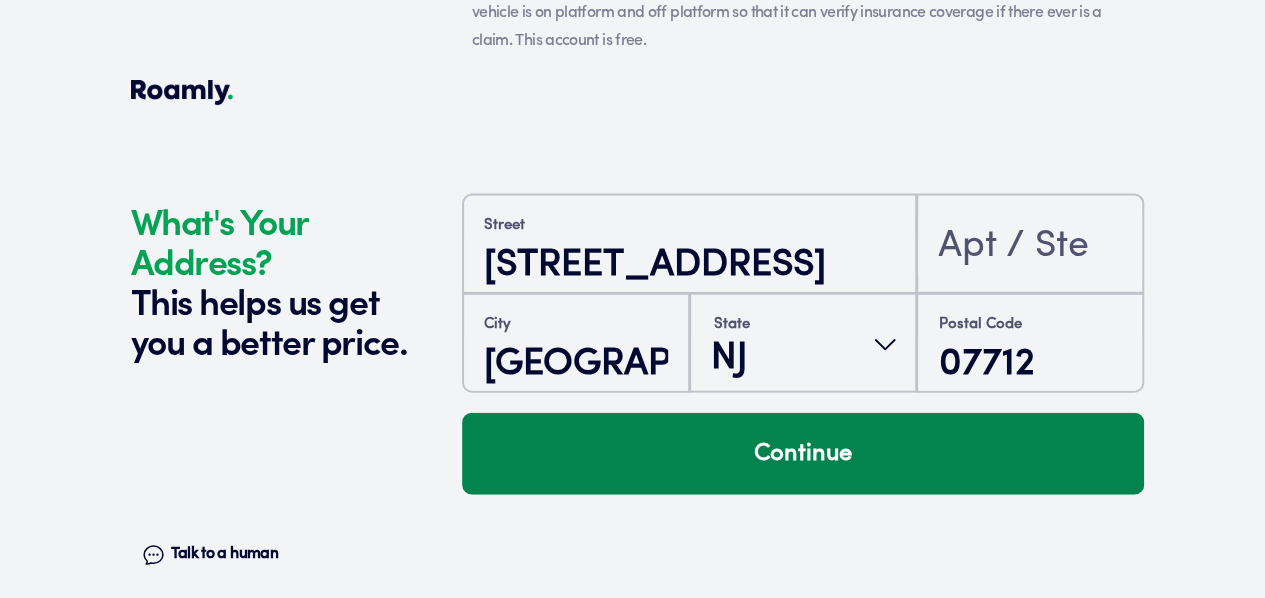 click on "Continue" at bounding box center (803, 454) 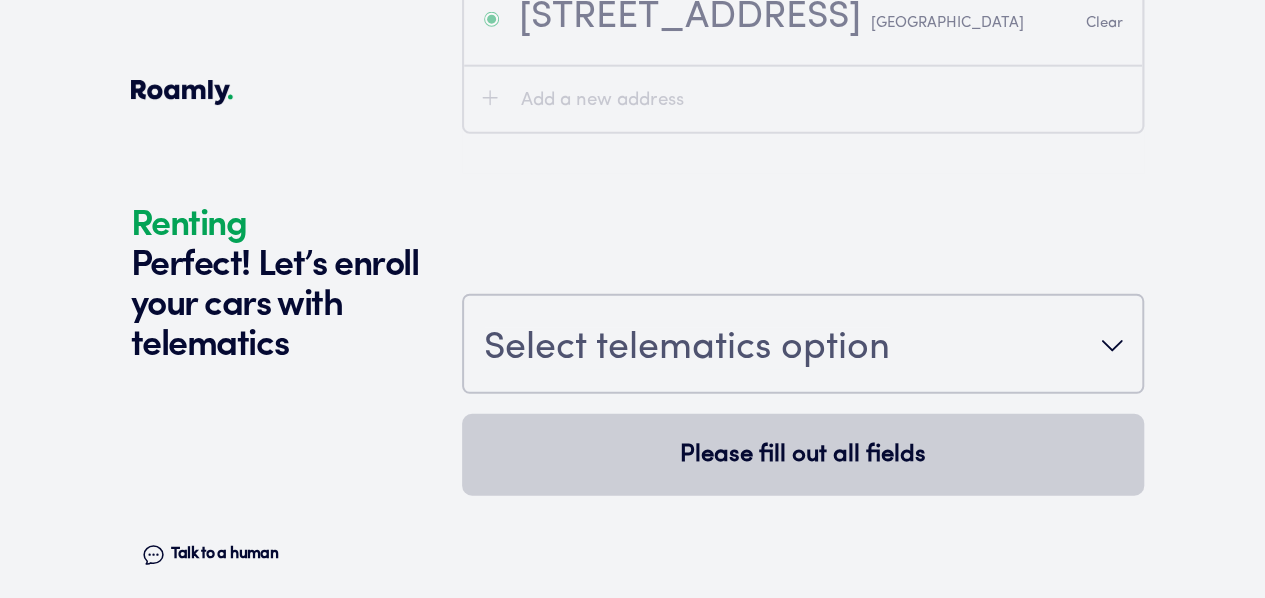 scroll, scrollTop: 2524, scrollLeft: 0, axis: vertical 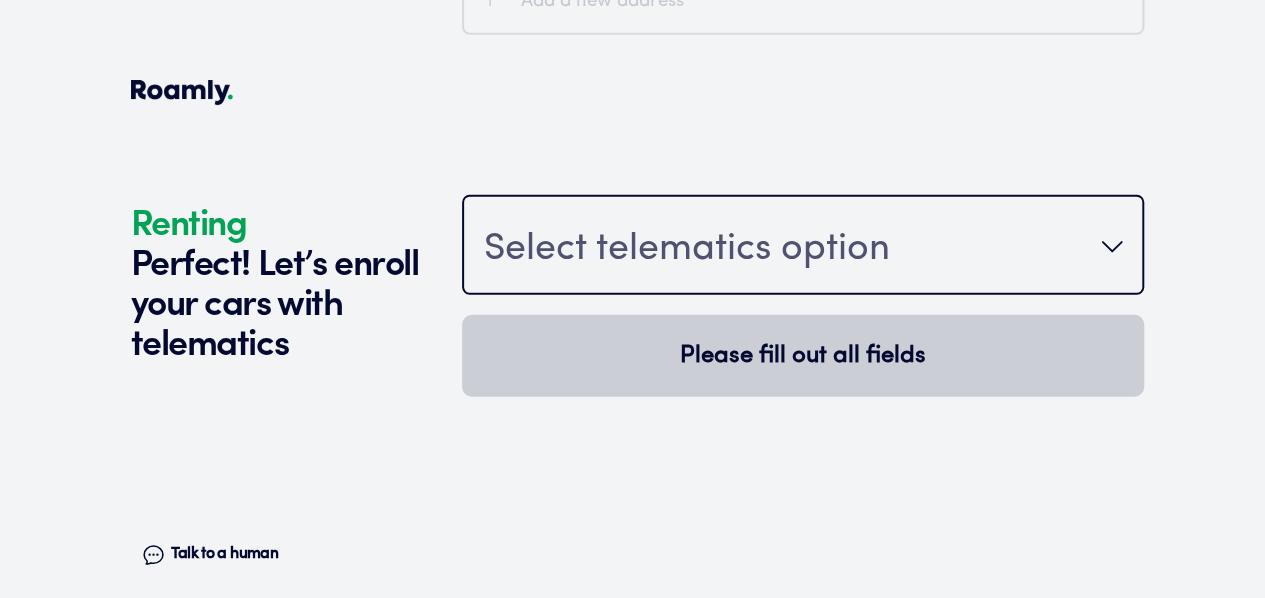 click on "Select telematics option" at bounding box center [687, 250] 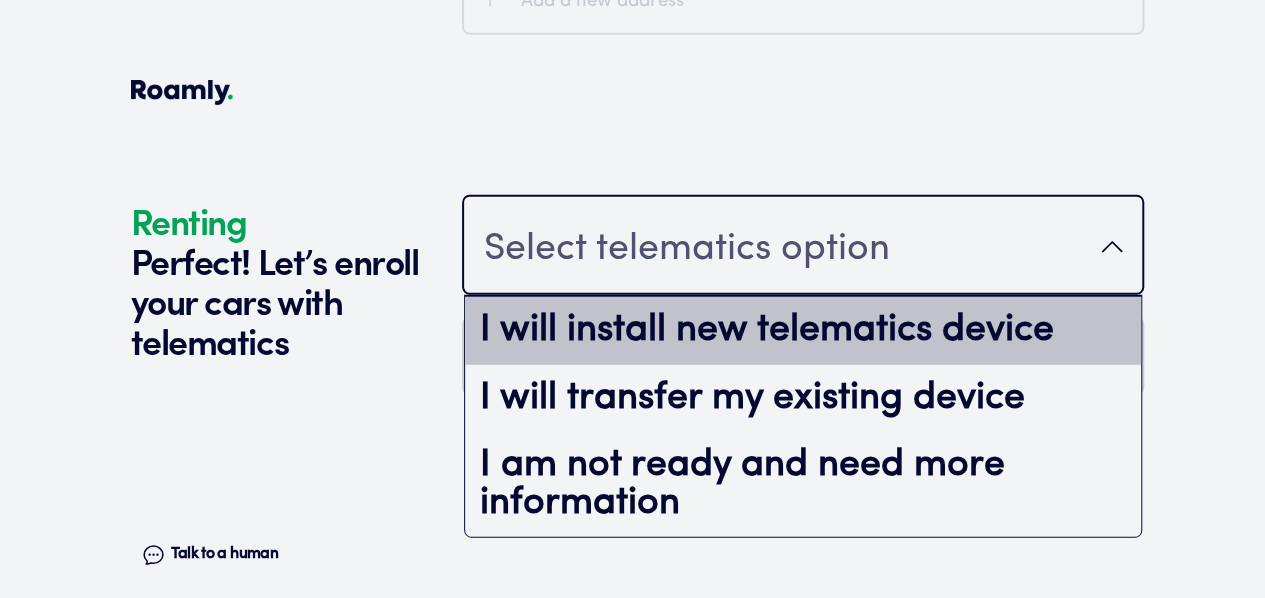 click on "I will install new telematics device" at bounding box center [803, 331] 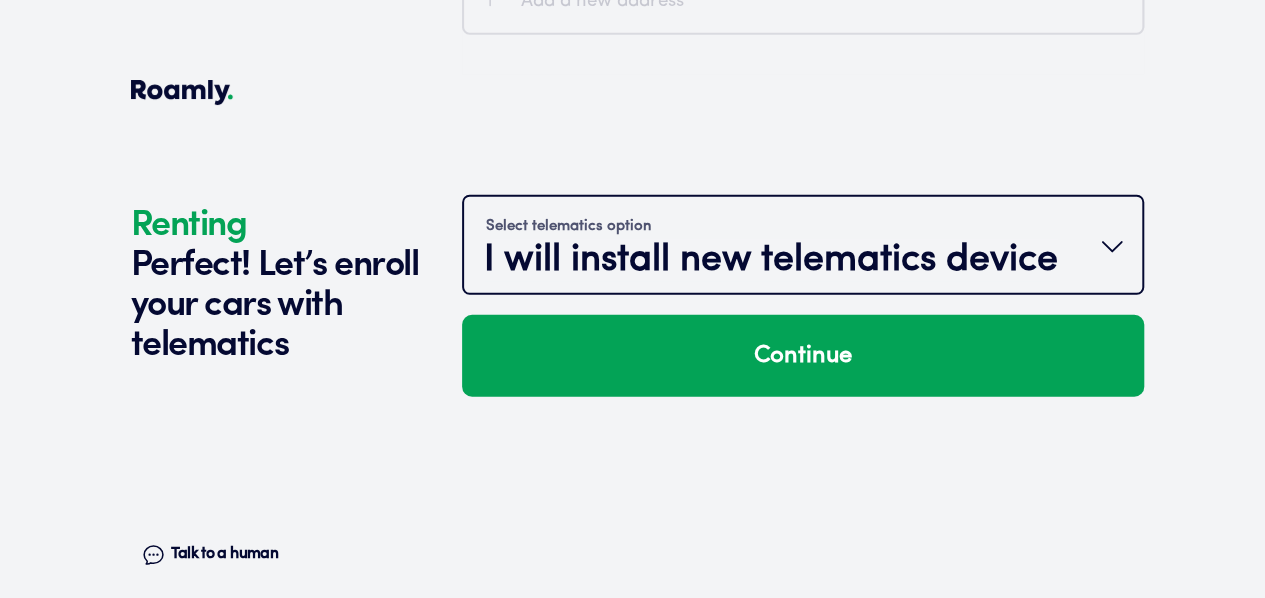 click on "I will install new telematics device" at bounding box center (771, 261) 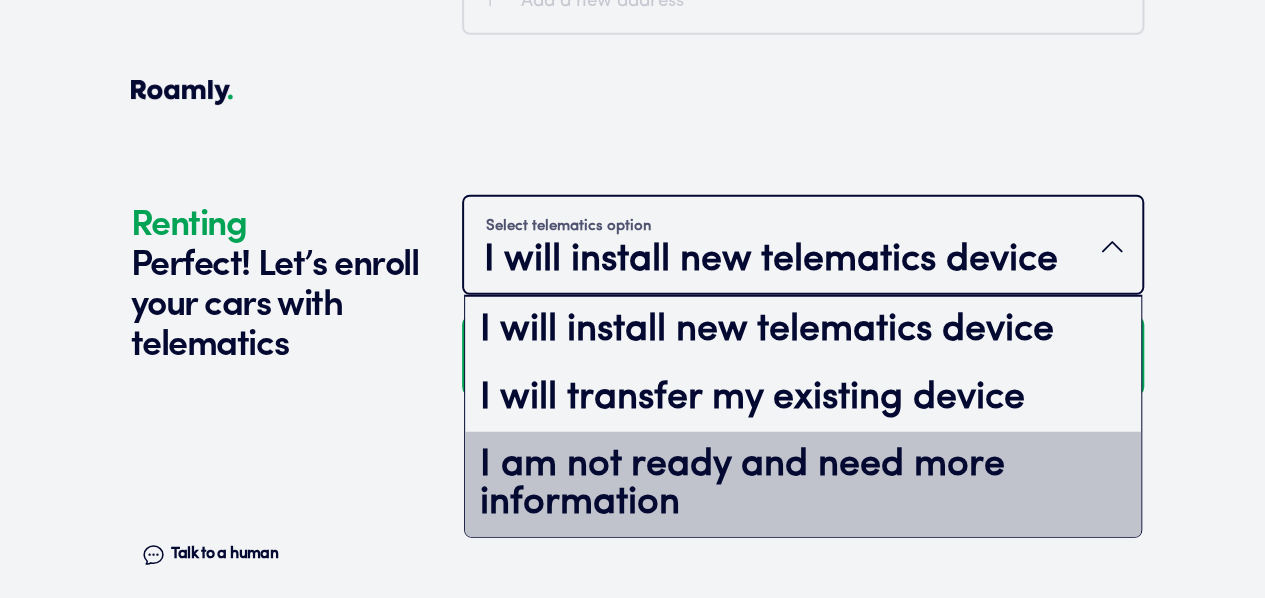 click on "I am not ready and need more information" at bounding box center [803, 484] 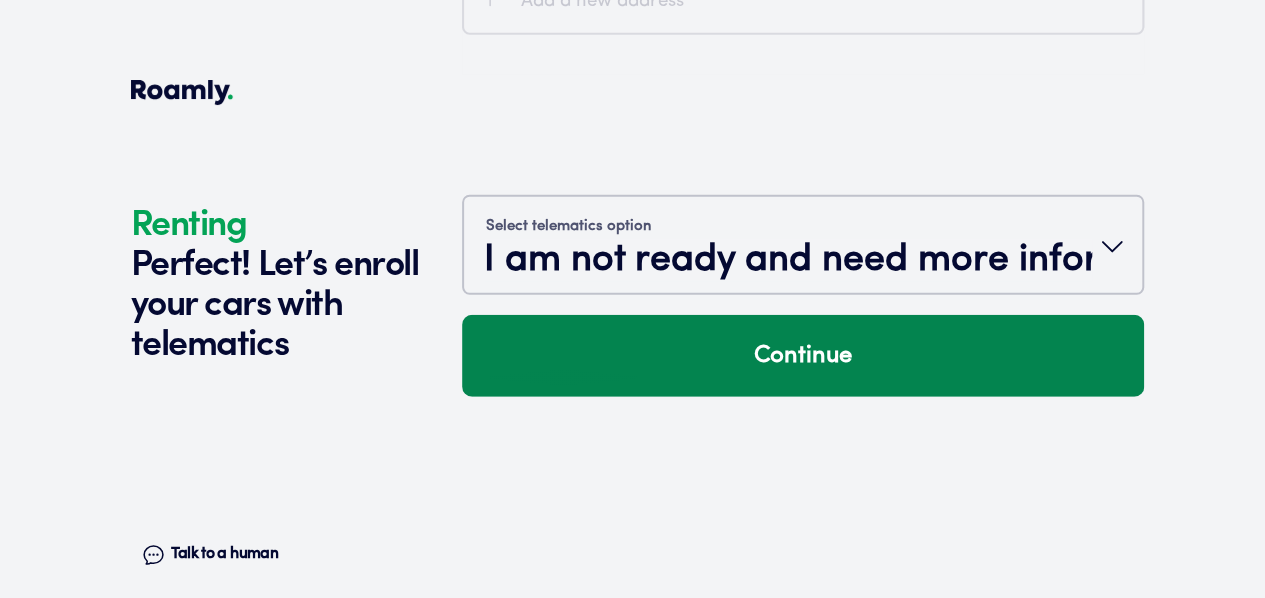 click on "Continue" at bounding box center (803, 356) 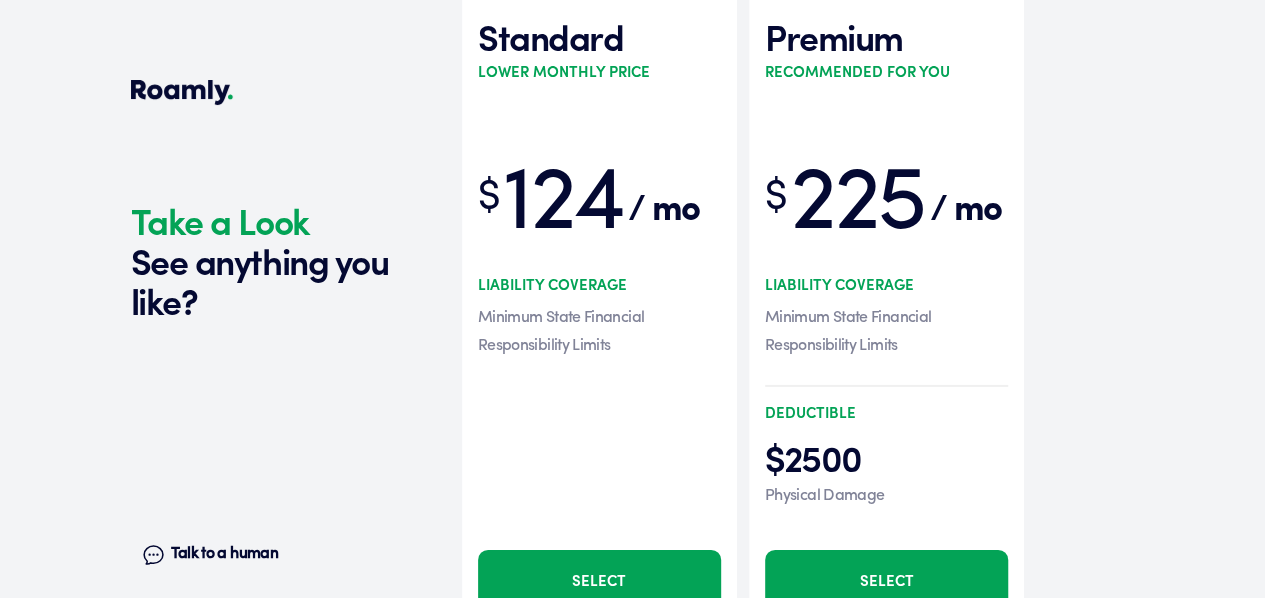 scroll, scrollTop: 3028, scrollLeft: 0, axis: vertical 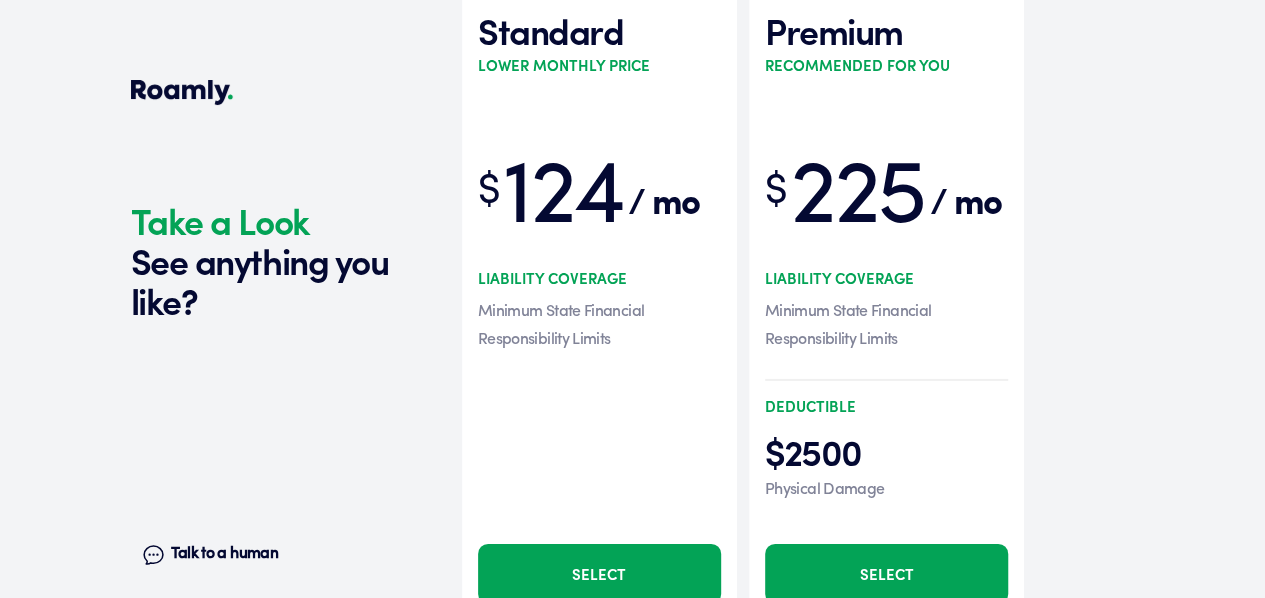 click on "Select" at bounding box center [599, 574] 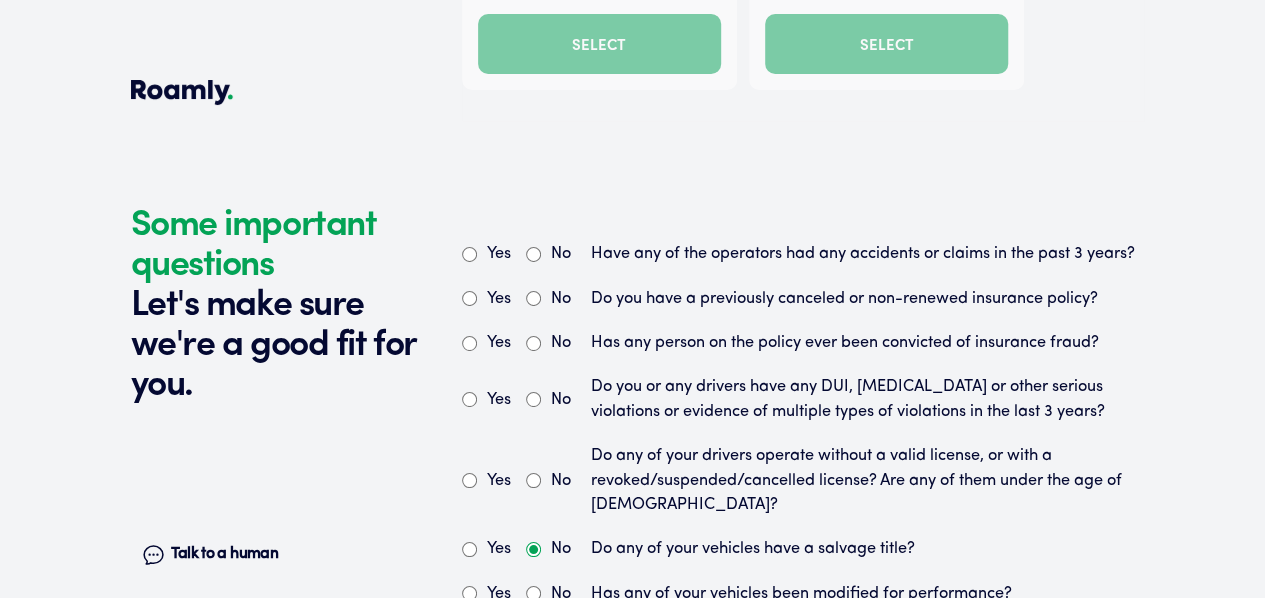 scroll, scrollTop: 3661, scrollLeft: 0, axis: vertical 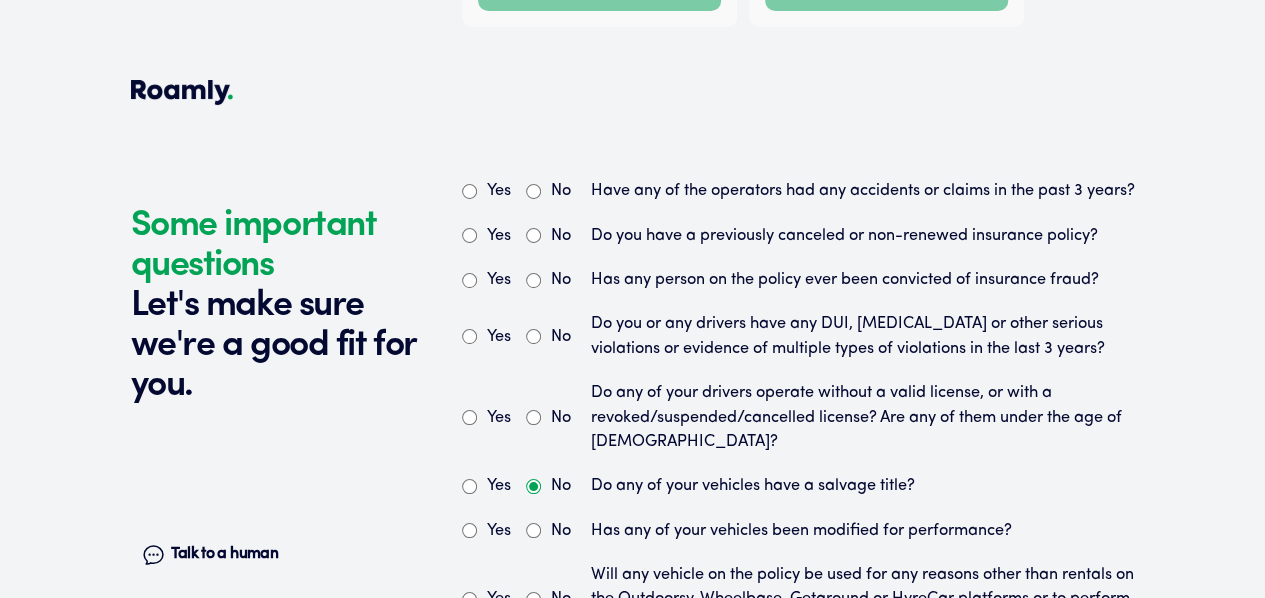 click on "No" at bounding box center [533, 191] 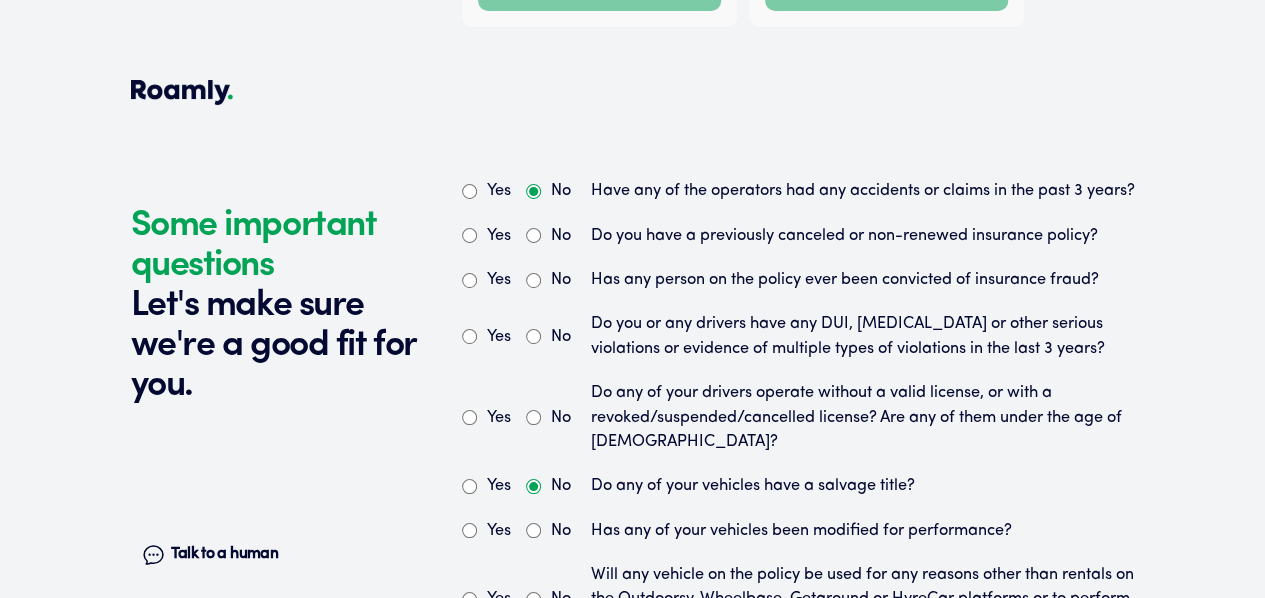 radio on "true" 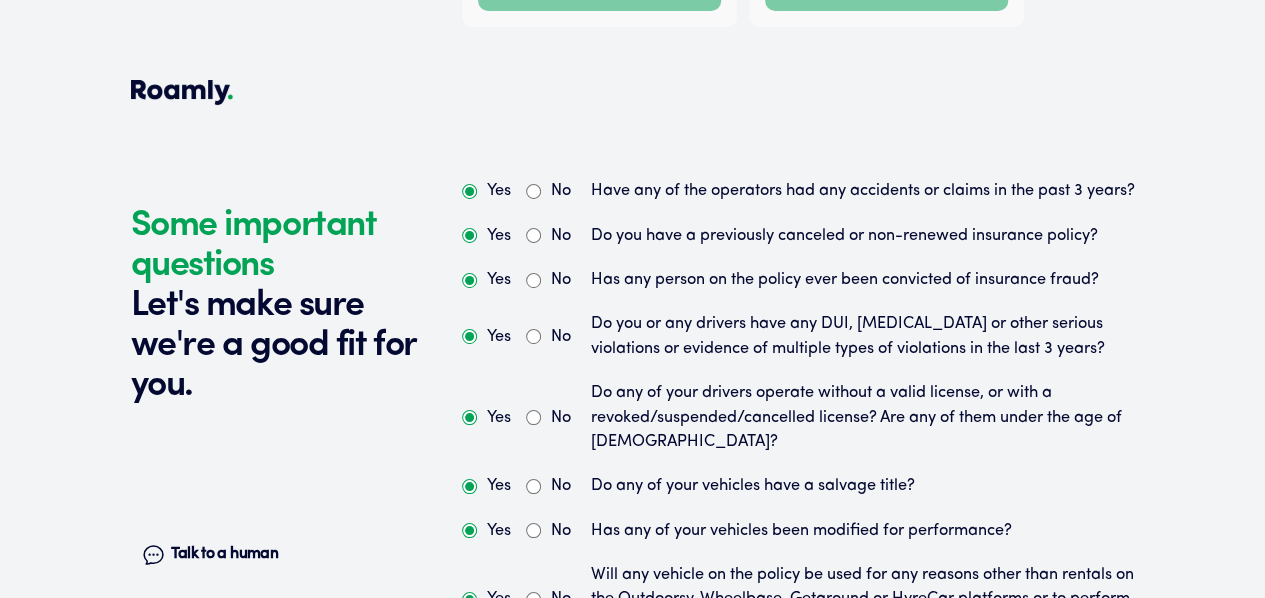 click on "No" at bounding box center (533, 235) 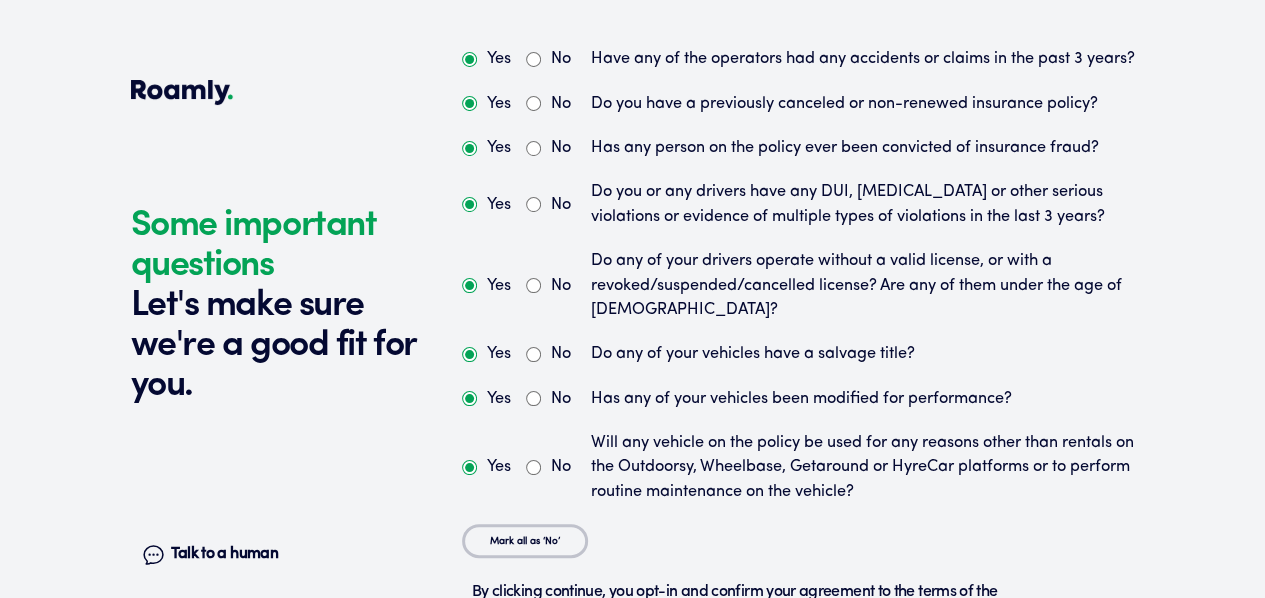 scroll, scrollTop: 3848, scrollLeft: 0, axis: vertical 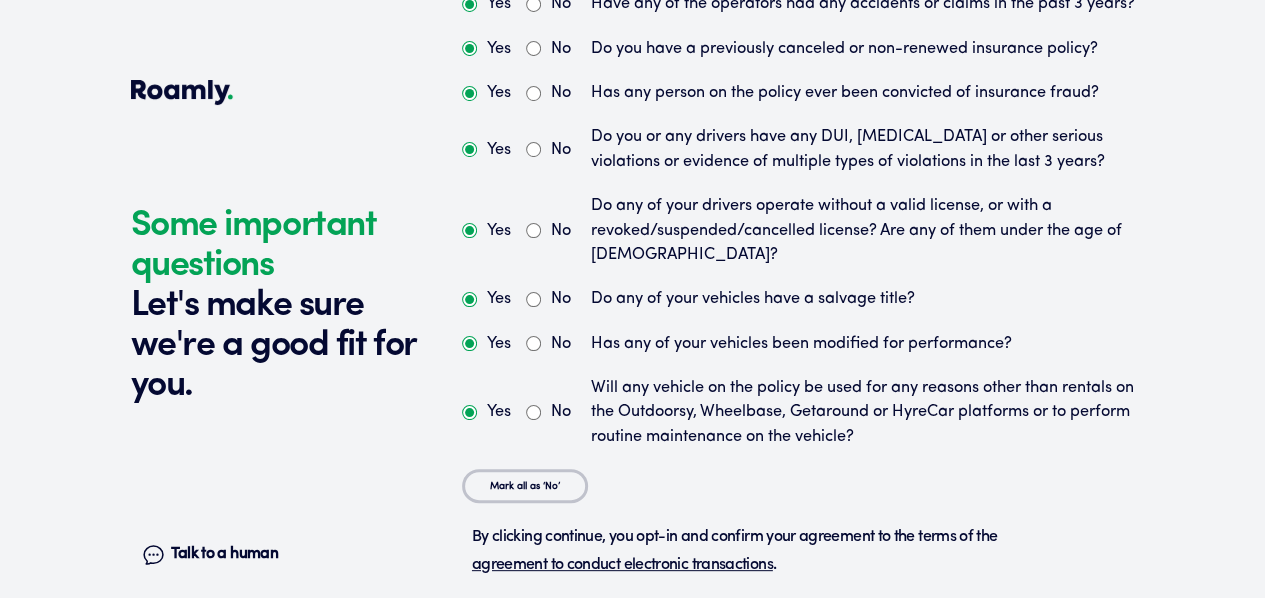 click on "Continue" at bounding box center (803, 640) 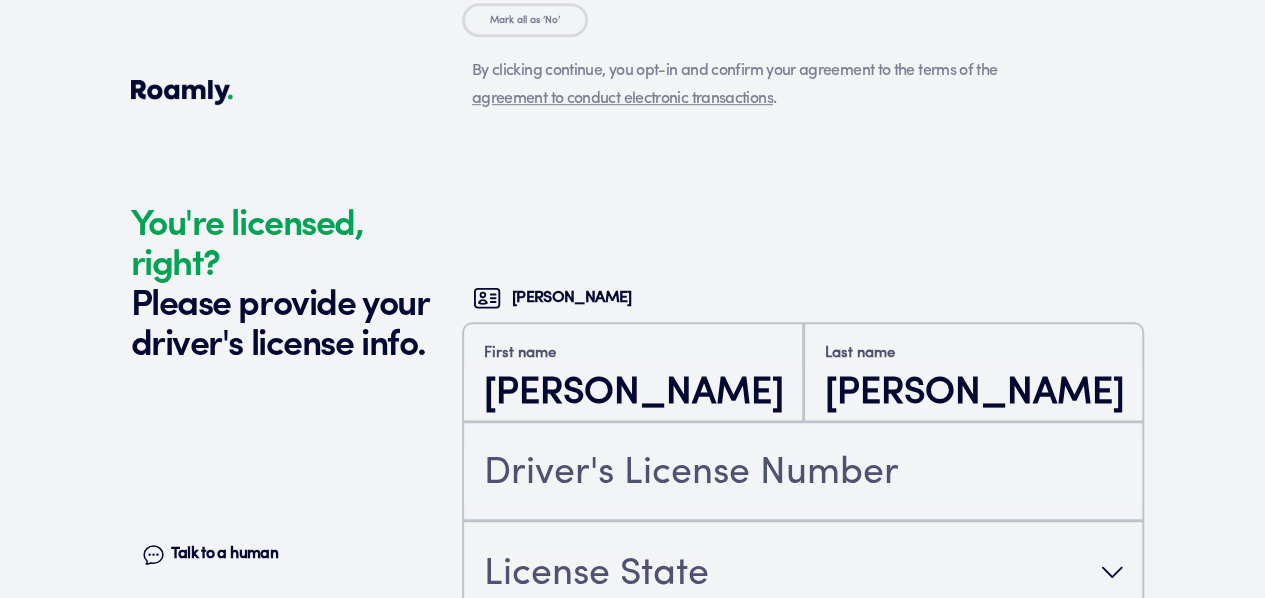 scroll, scrollTop: 4378, scrollLeft: 0, axis: vertical 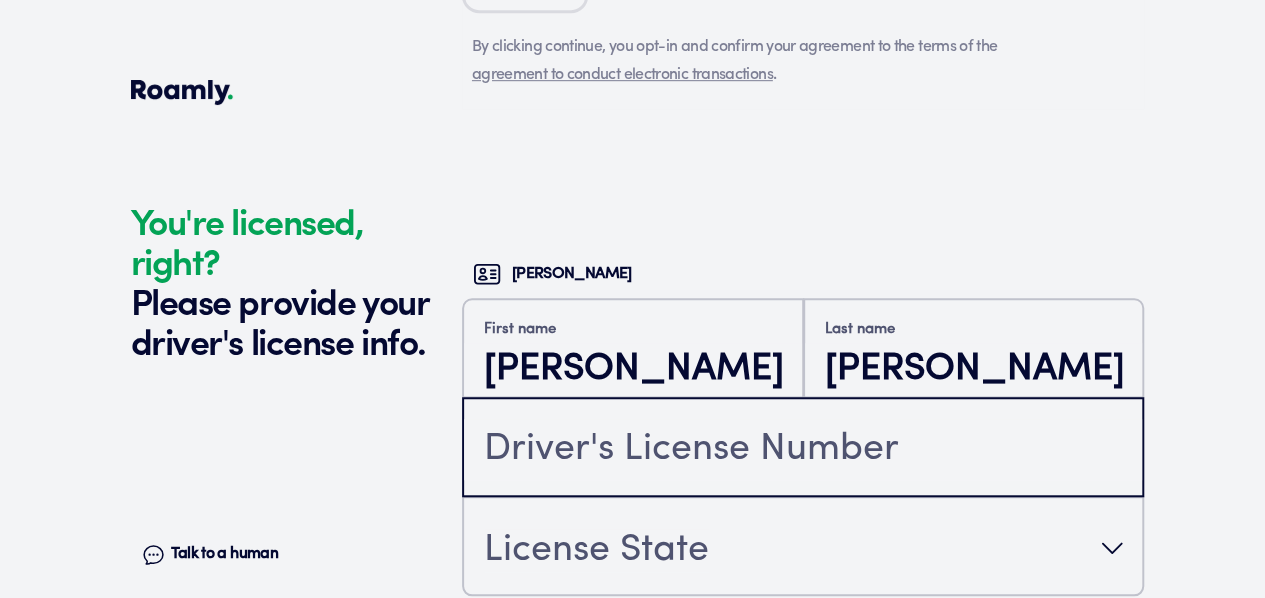 click at bounding box center [803, 449] 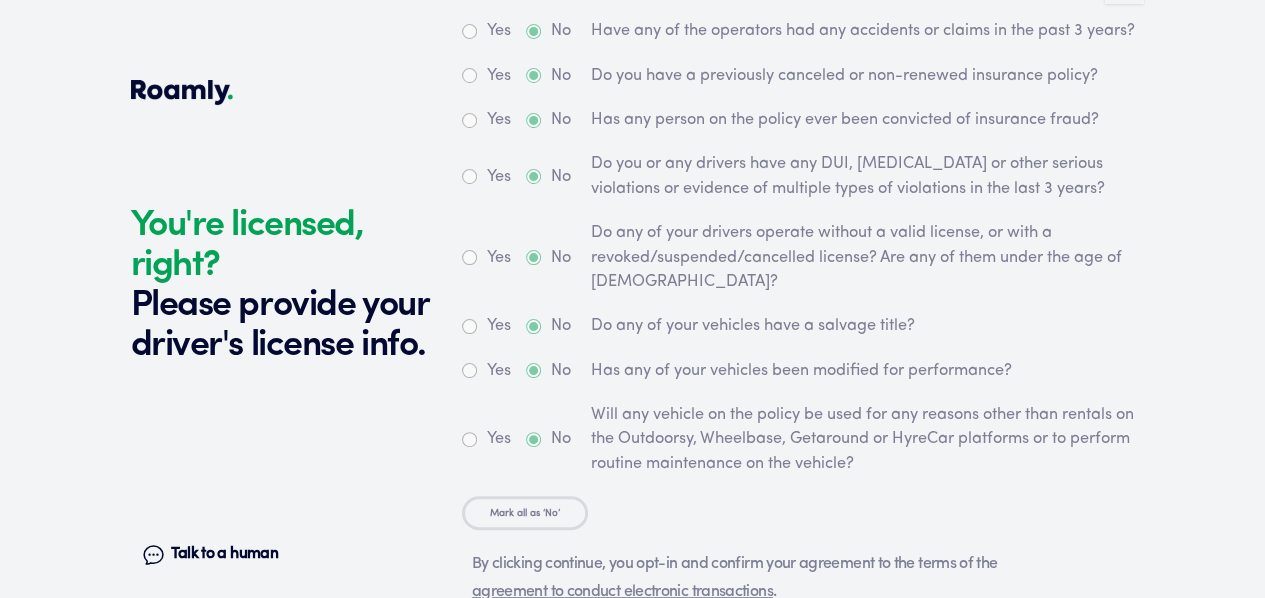 scroll, scrollTop: 4404, scrollLeft: 0, axis: vertical 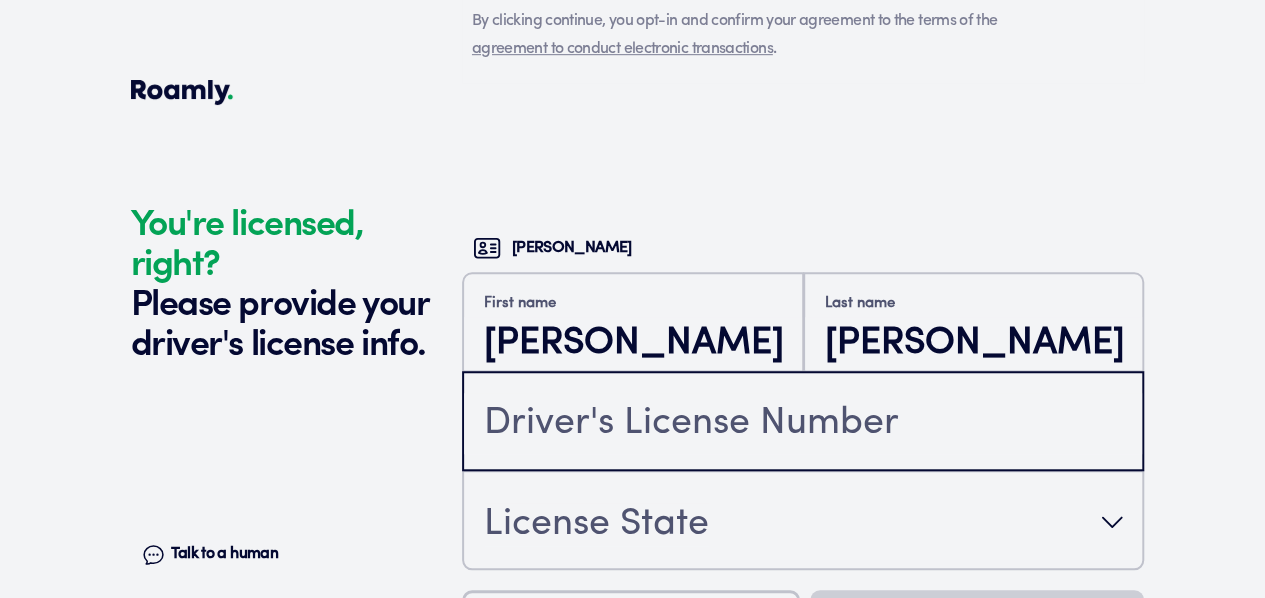 type on "b" 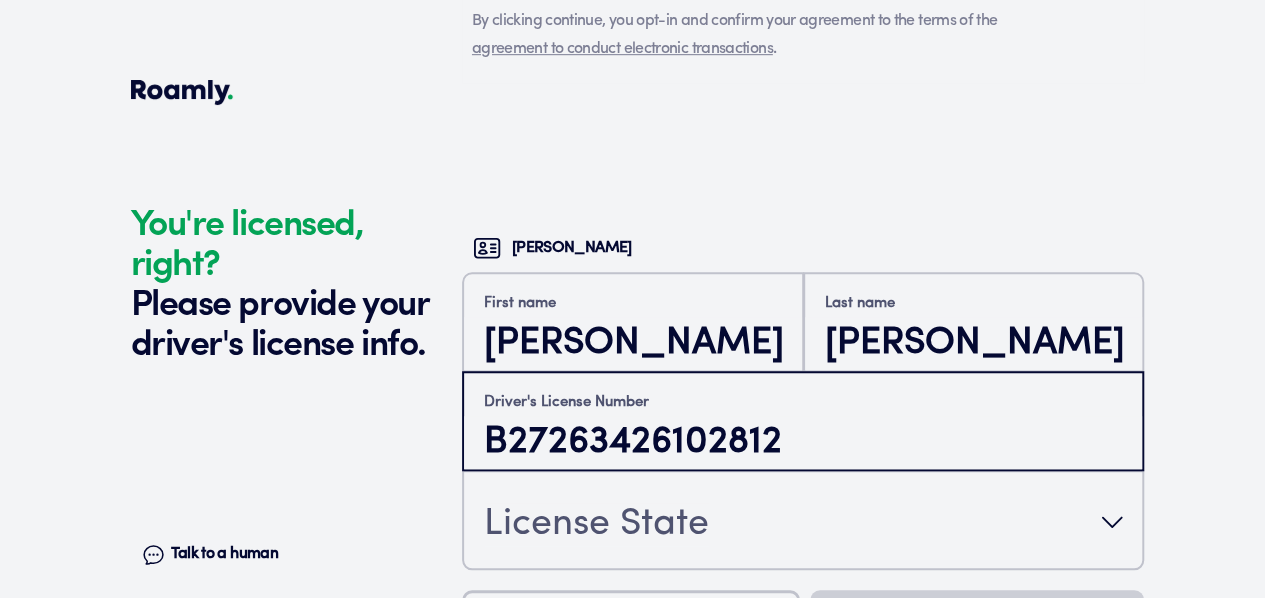 type on "B27263426102812" 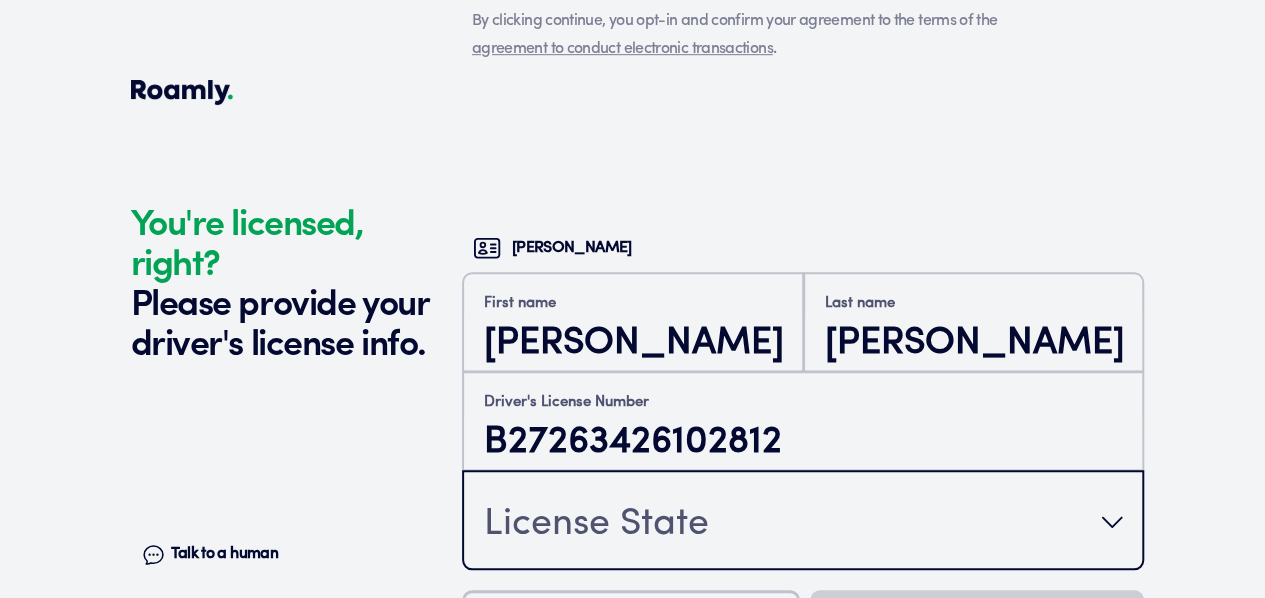 click on "License State" at bounding box center [803, 522] 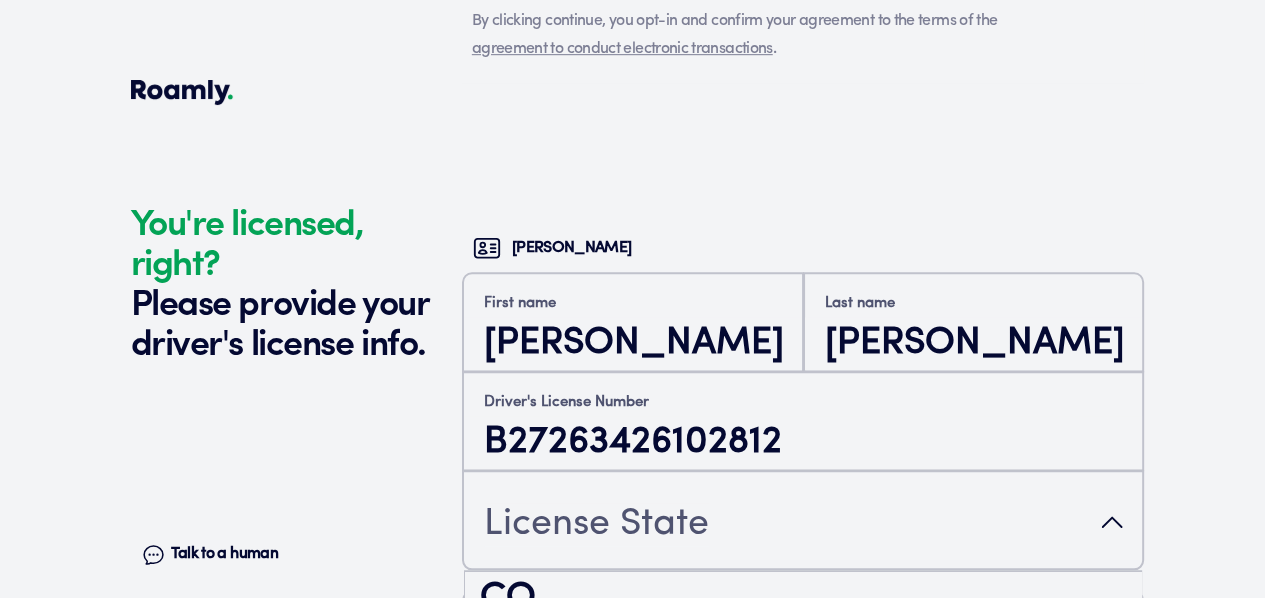 scroll, scrollTop: 418, scrollLeft: 0, axis: vertical 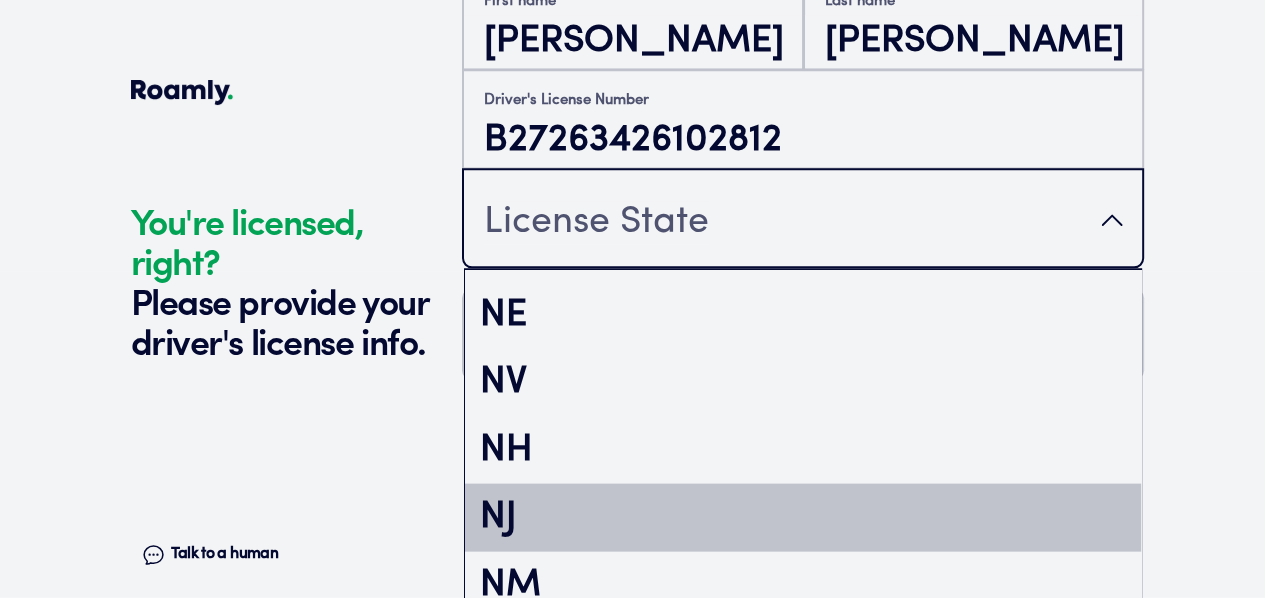 click on "NJ" at bounding box center [803, 517] 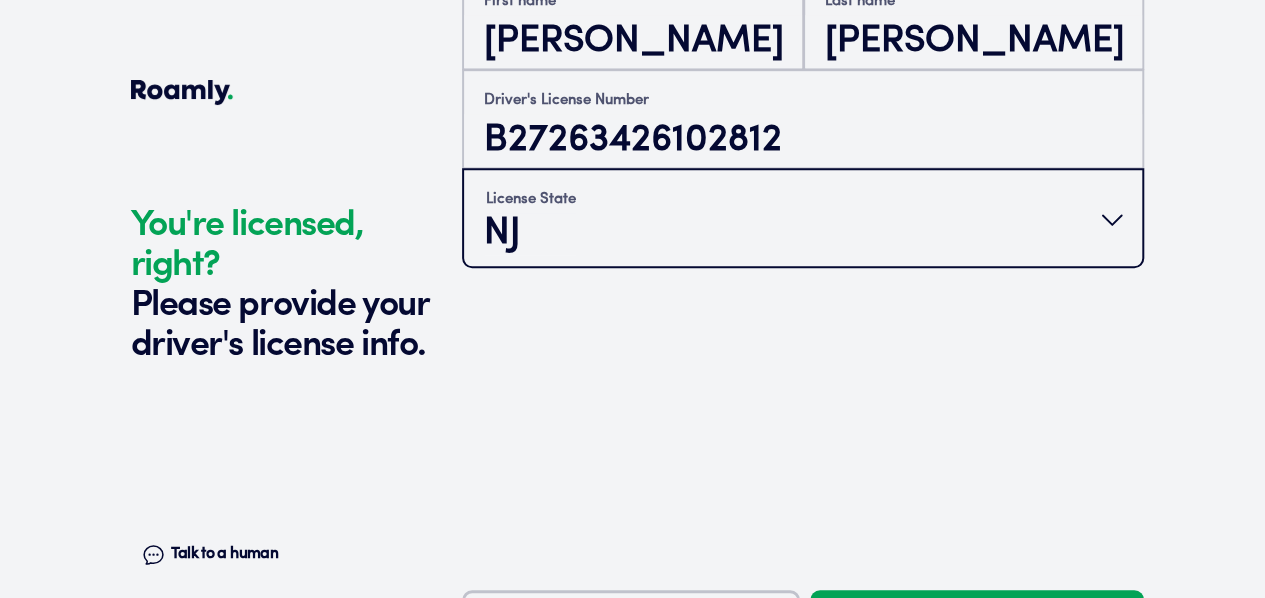 scroll, scrollTop: 0, scrollLeft: 0, axis: both 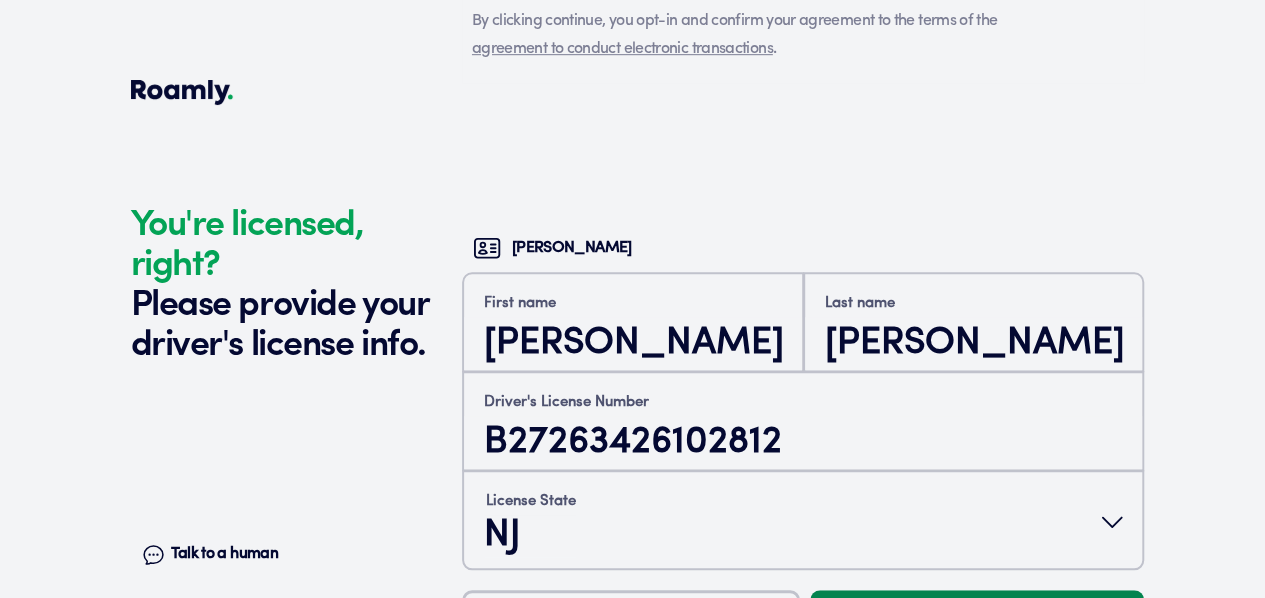 click on "Continue" at bounding box center (977, 636) 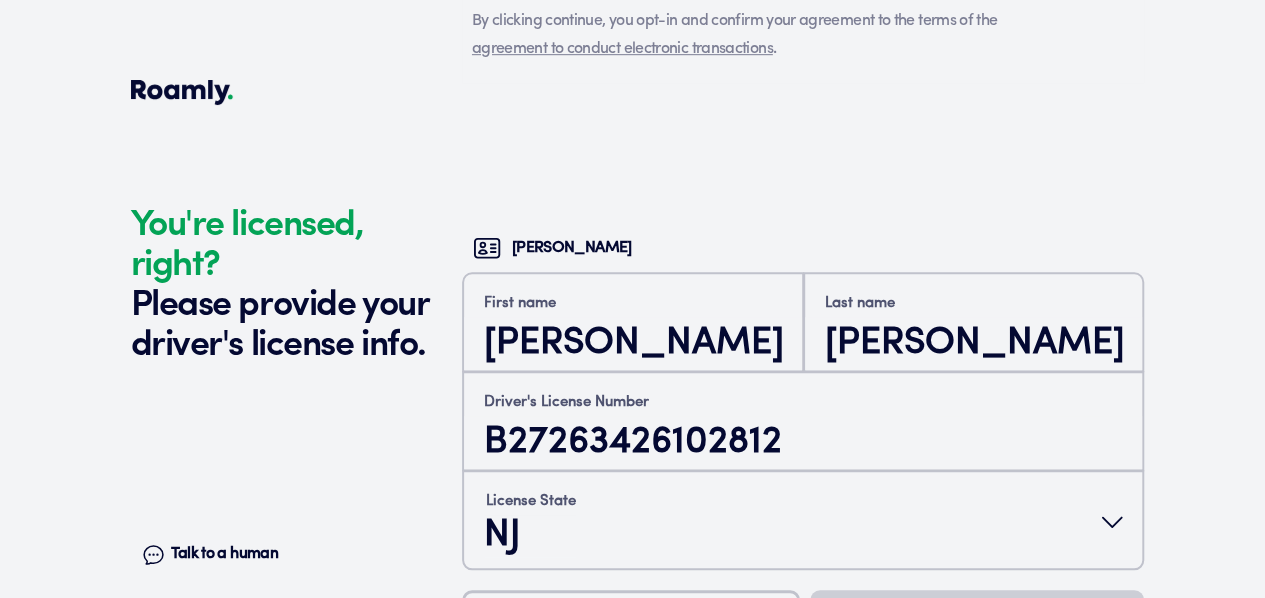 scroll, scrollTop: 4400, scrollLeft: 0, axis: vertical 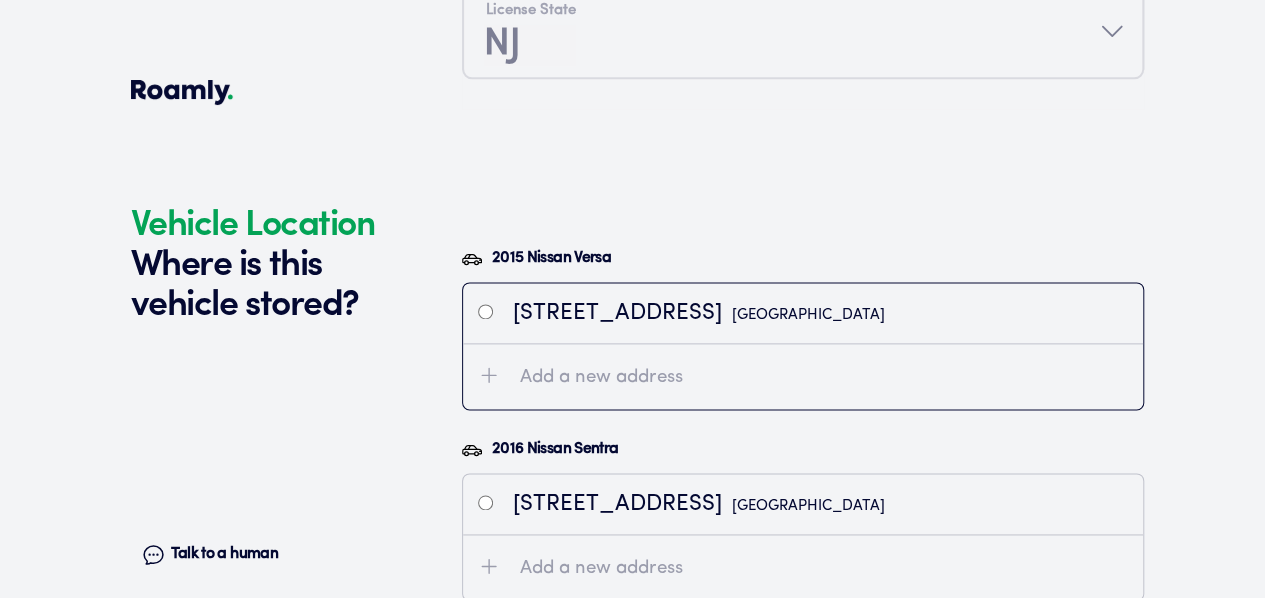 click at bounding box center (485, 311) 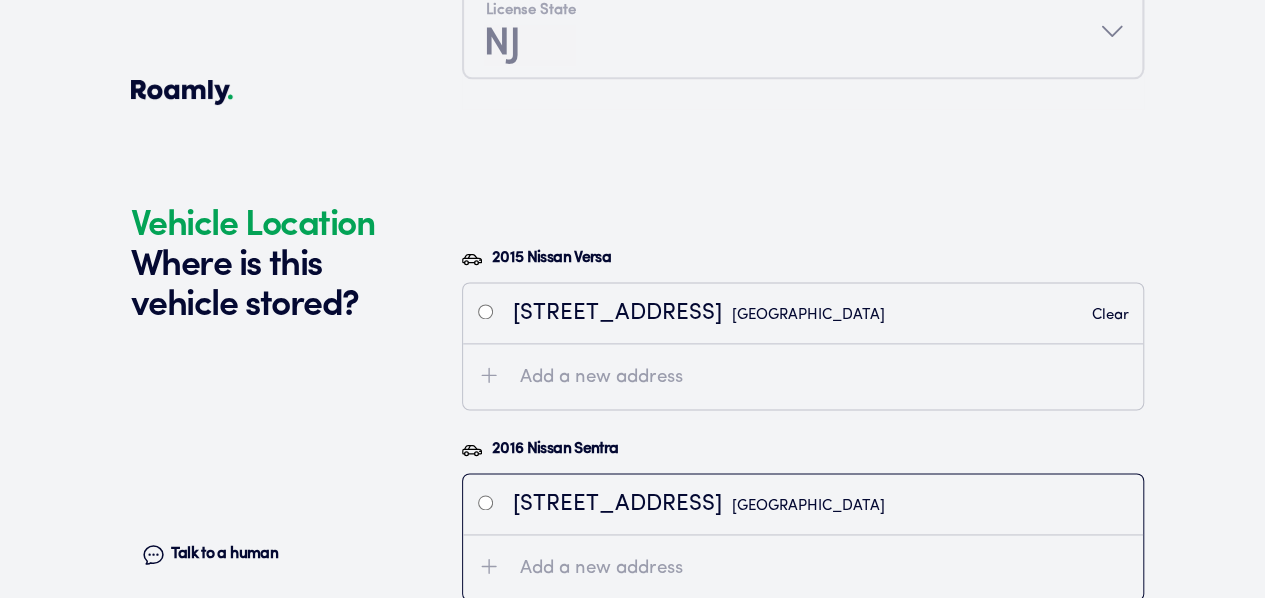 click at bounding box center (485, 502) 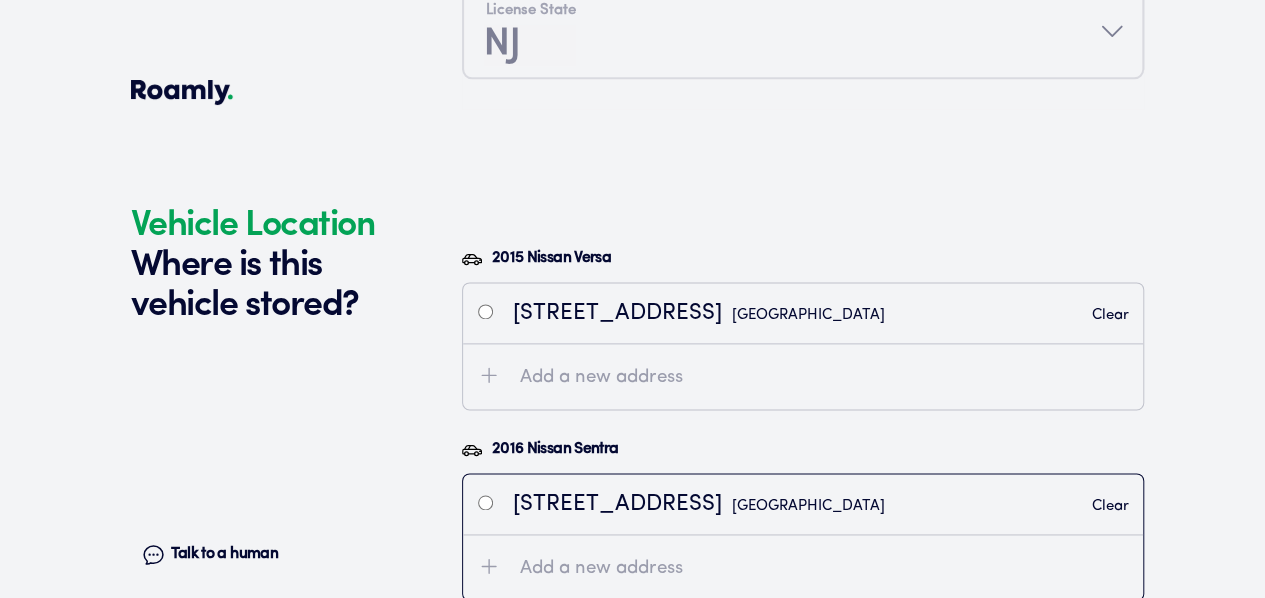 scroll, scrollTop: 5013, scrollLeft: 0, axis: vertical 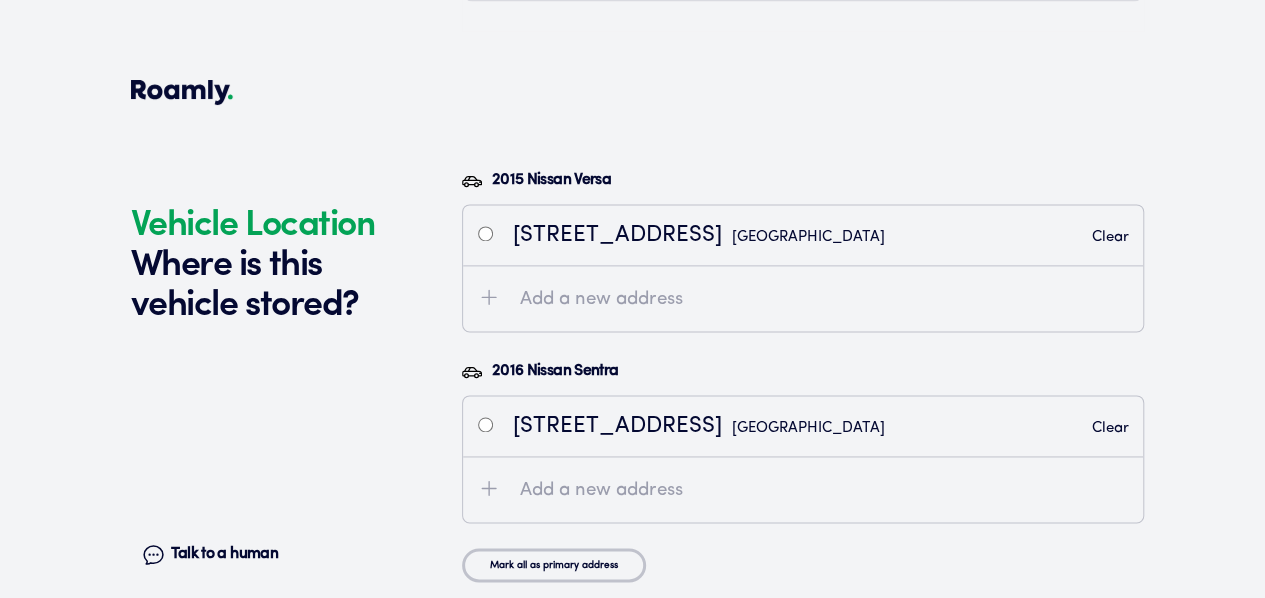 click on "Continue" at bounding box center (803, 643) 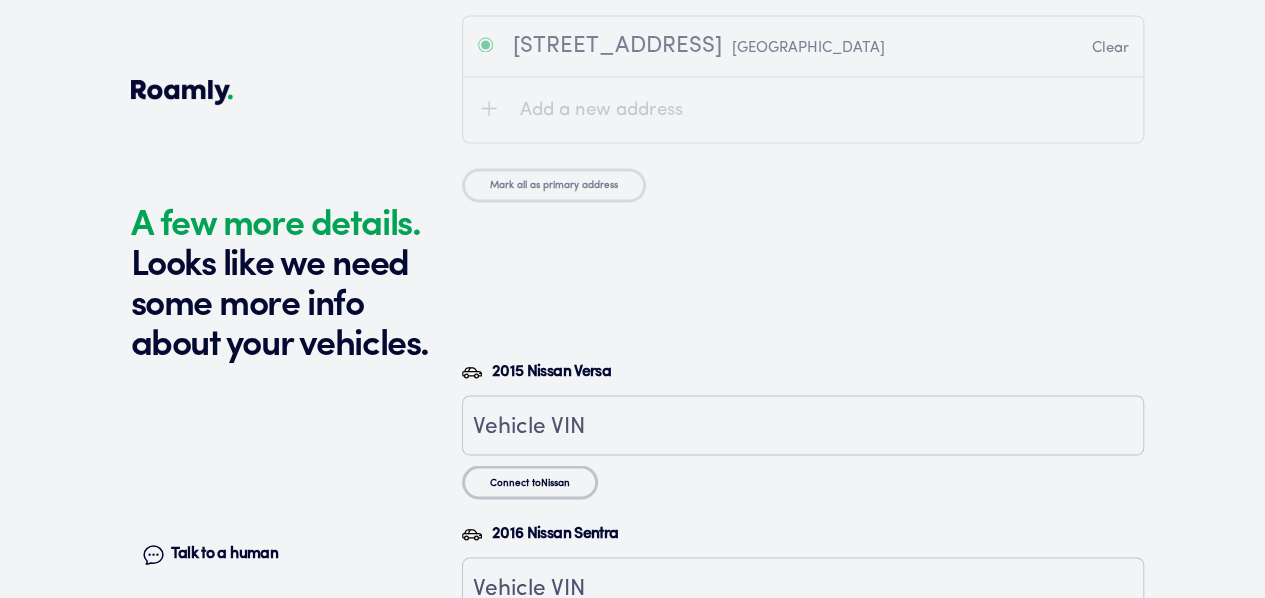 scroll, scrollTop: 5529, scrollLeft: 0, axis: vertical 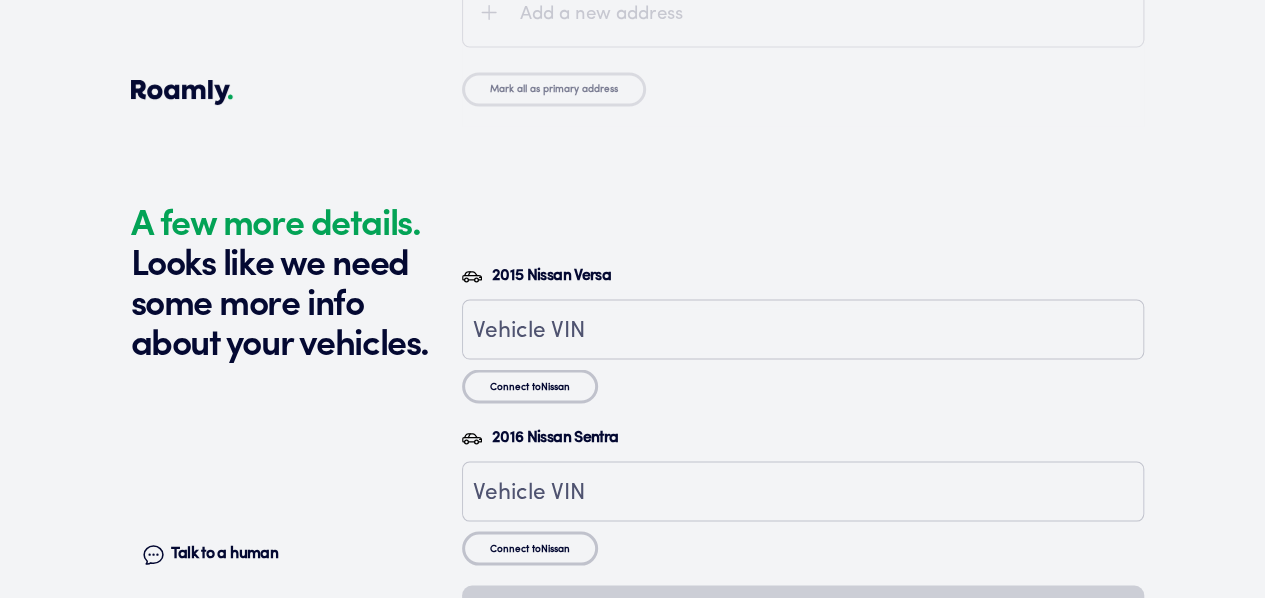 click on "Connect to  Nissan" at bounding box center (530, 386) 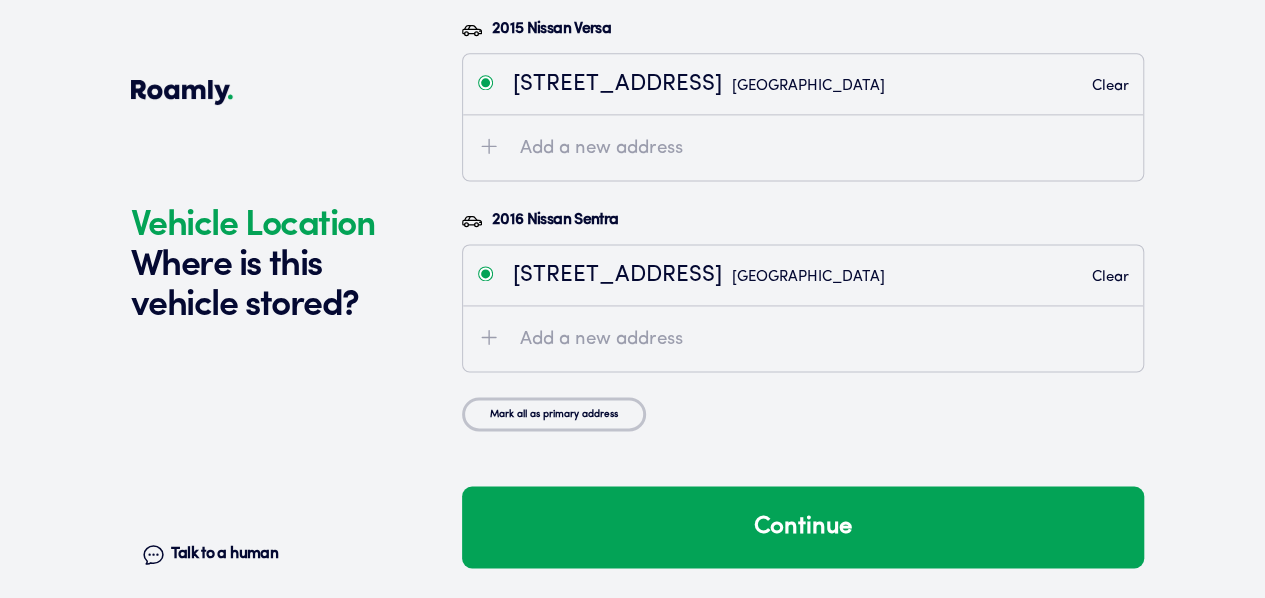 scroll, scrollTop: 5013, scrollLeft: 0, axis: vertical 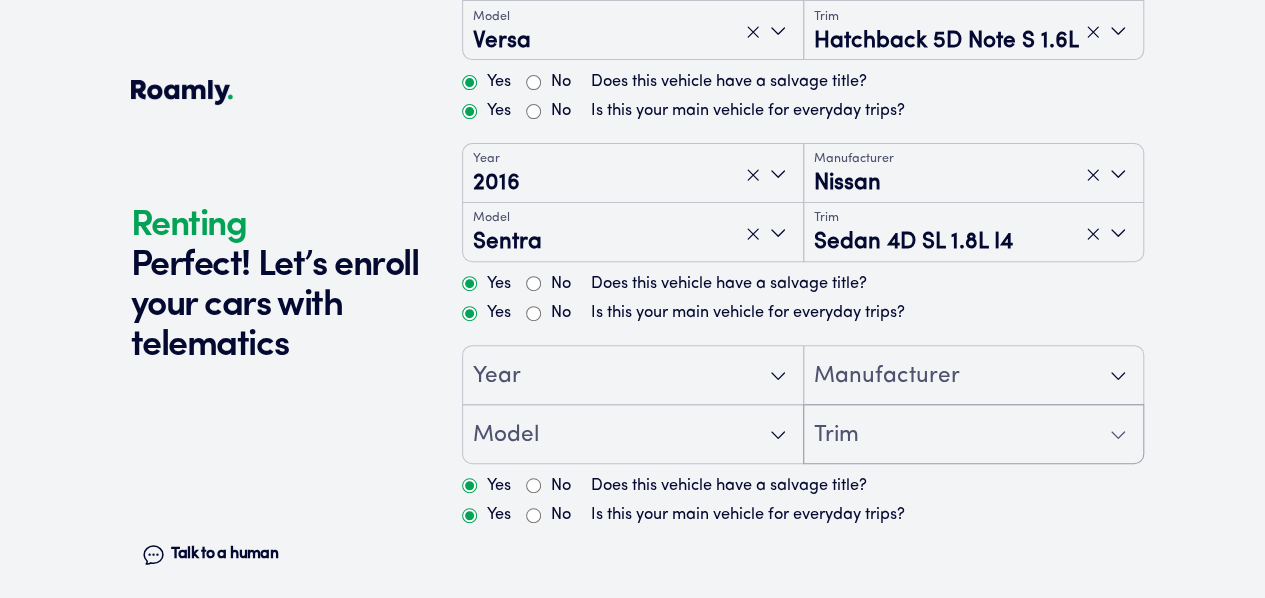 click at bounding box center [803, 217] 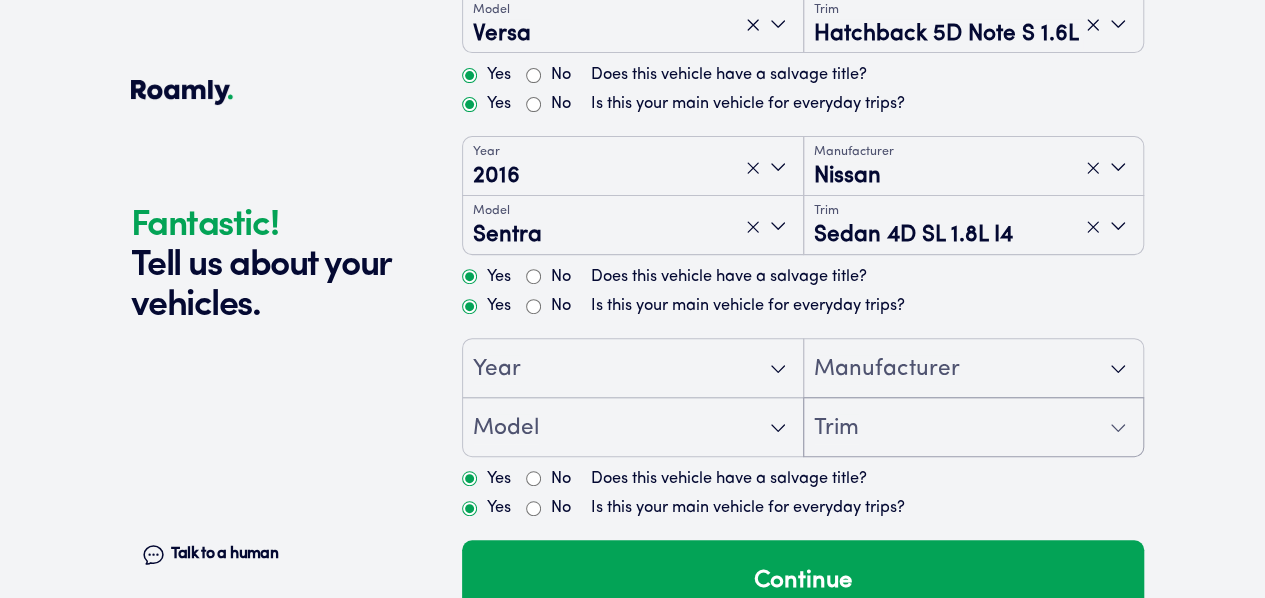 scroll, scrollTop: 222, scrollLeft: 0, axis: vertical 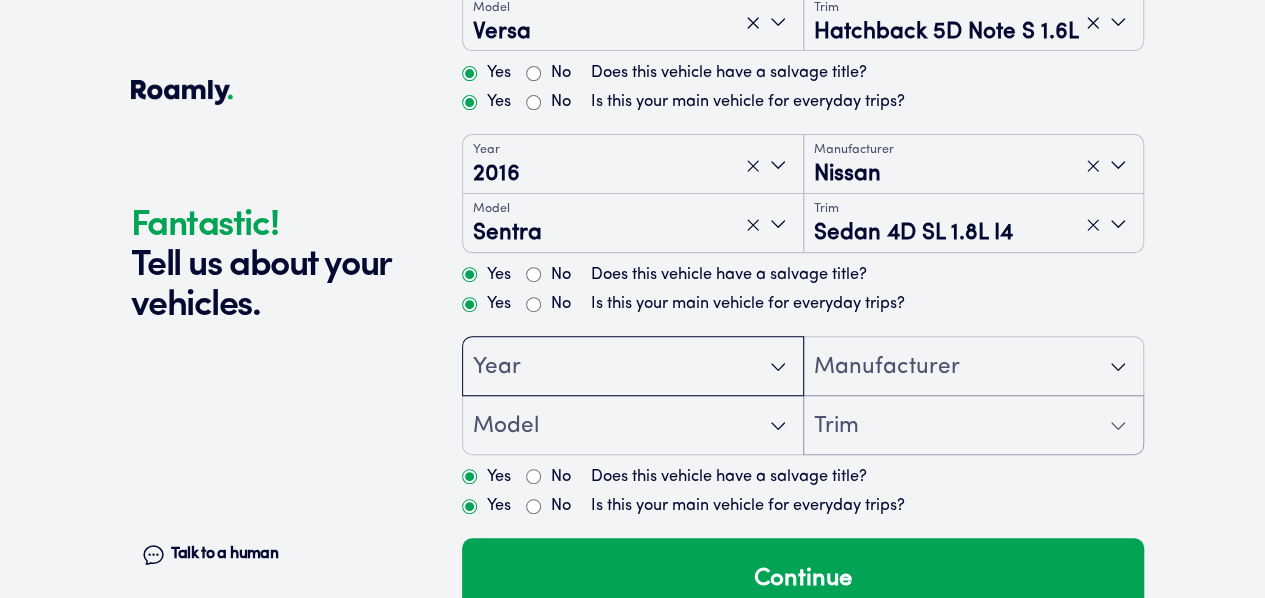 click on "Year" at bounding box center [633, 367] 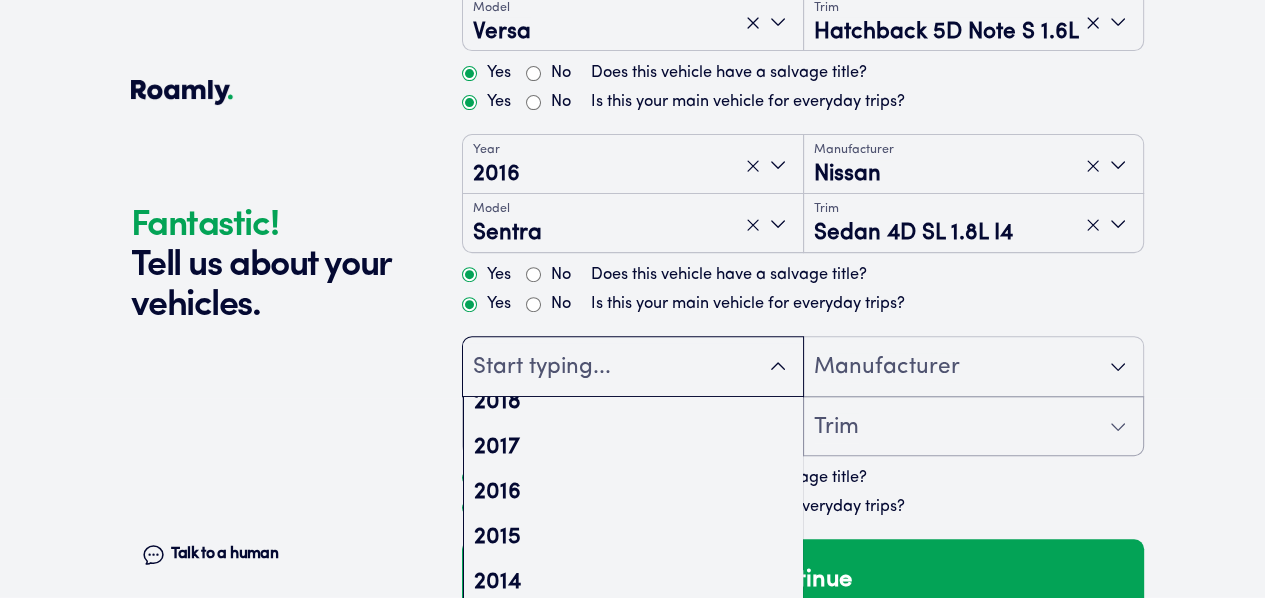 scroll, scrollTop: 430, scrollLeft: 0, axis: vertical 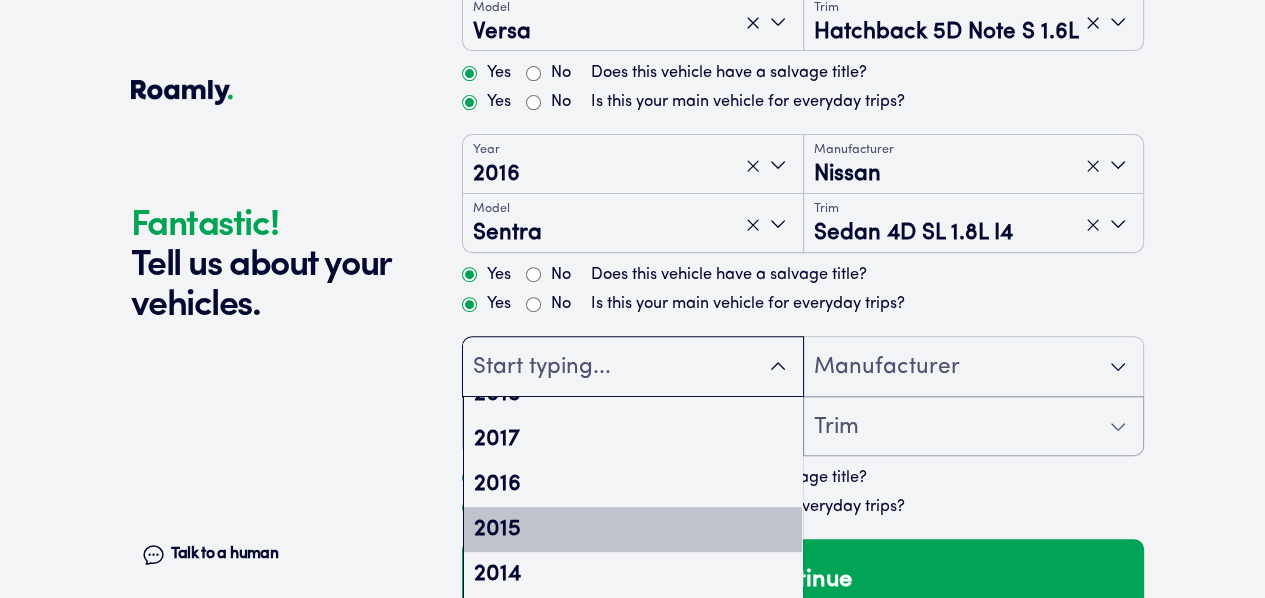 click on "2015" at bounding box center [633, 529] 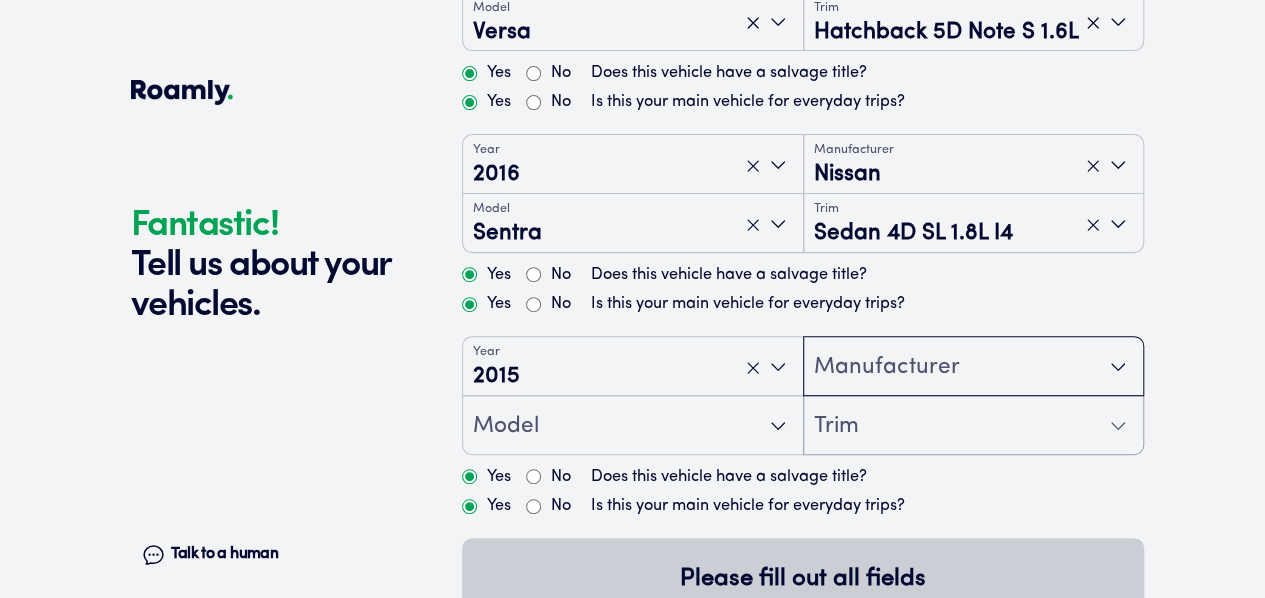 click on "Manufacturer" at bounding box center (887, 368) 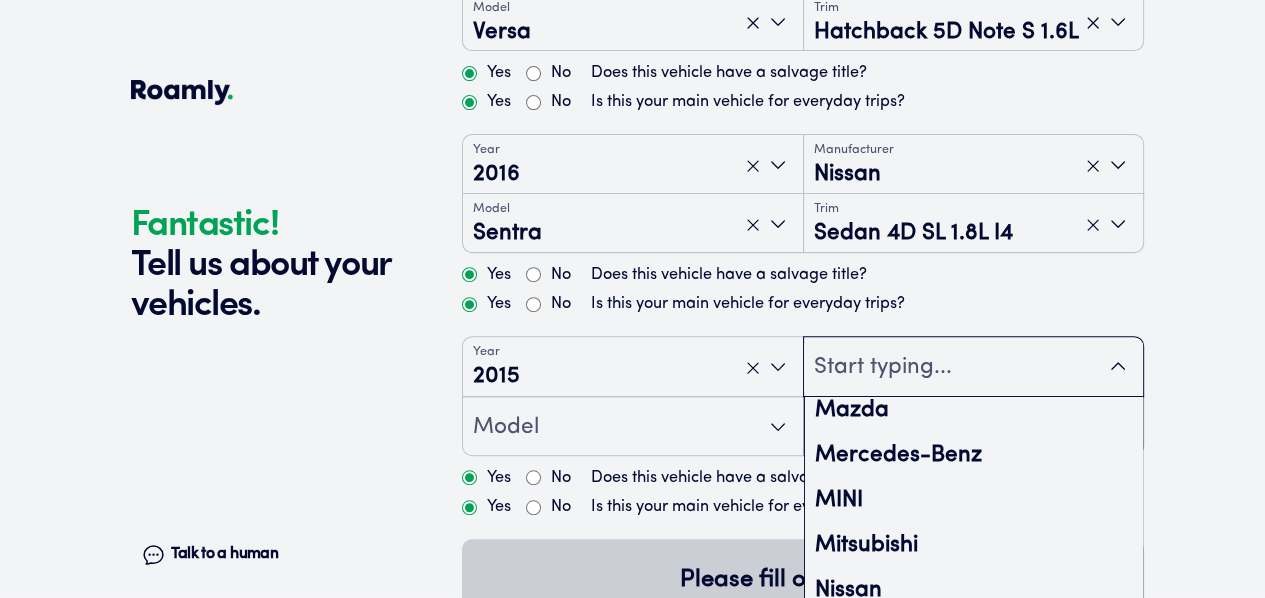scroll, scrollTop: 1120, scrollLeft: 0, axis: vertical 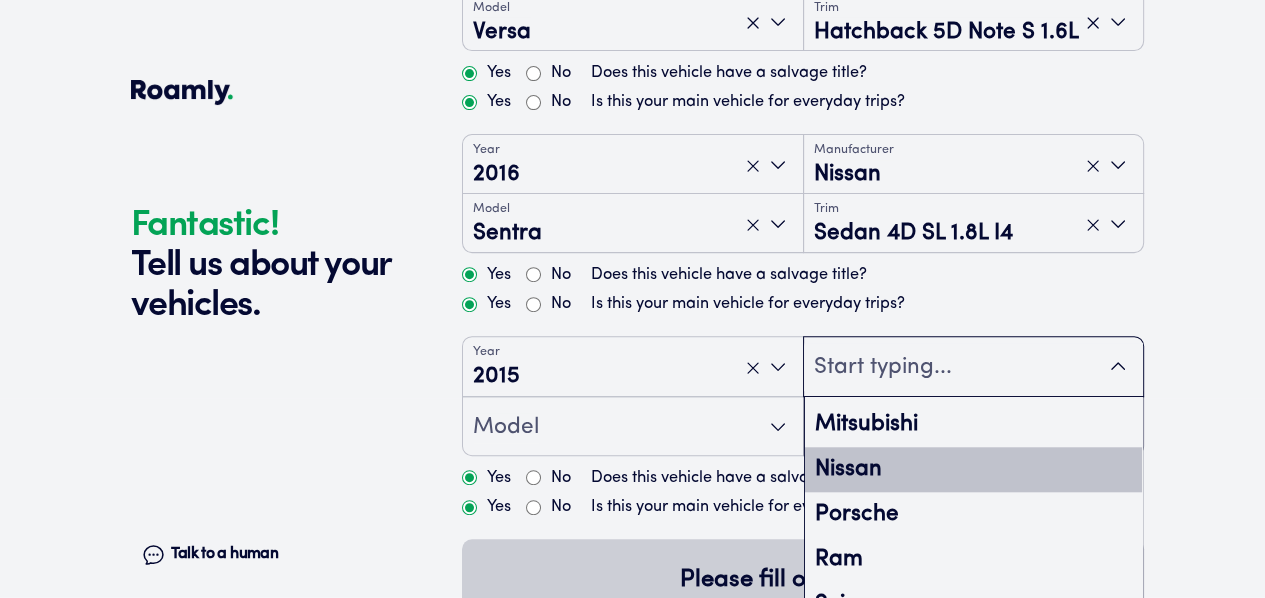 click on "Nissan" at bounding box center [974, 469] 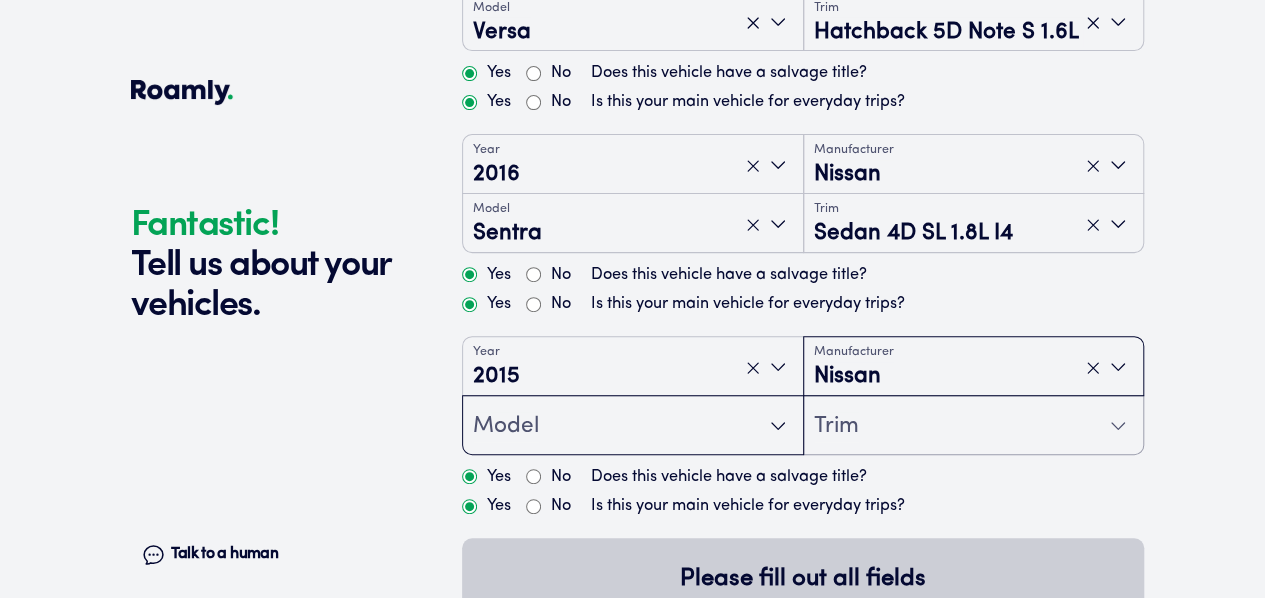 click on "Model" at bounding box center (633, 426) 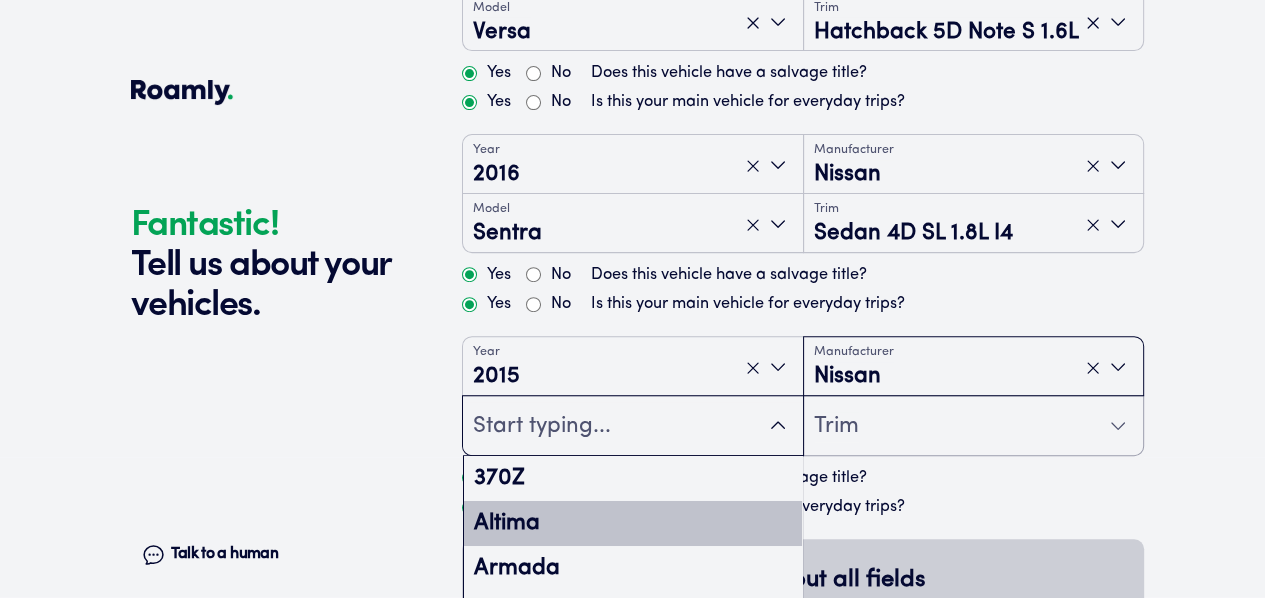 scroll, scrollTop: 422, scrollLeft: 0, axis: vertical 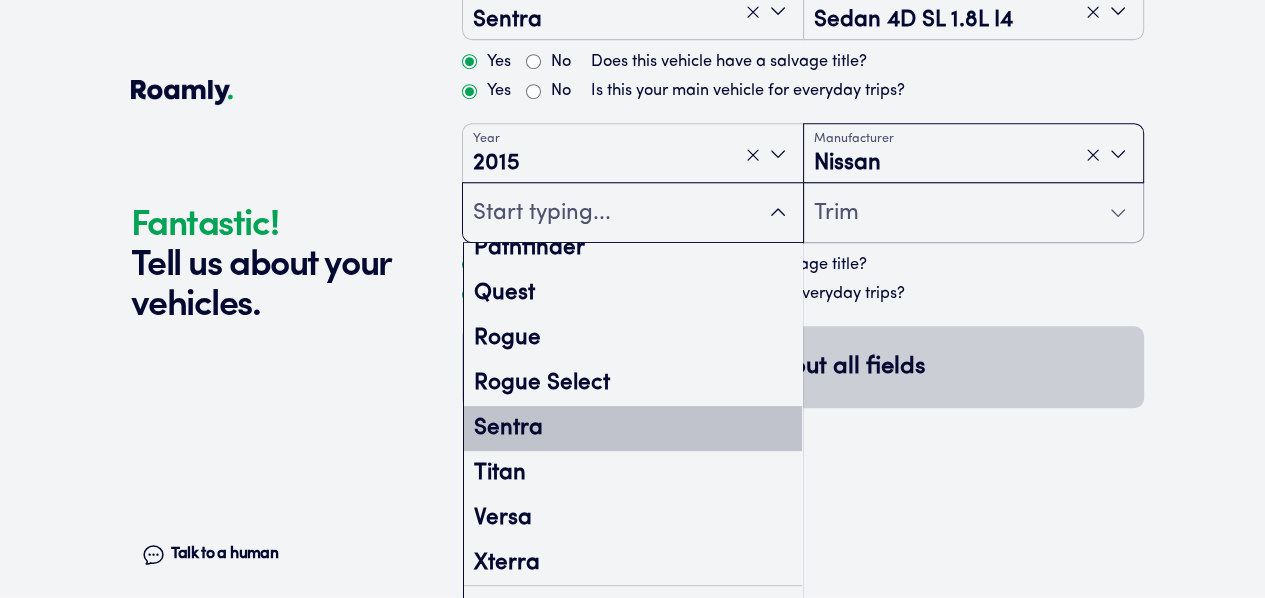 click on "Sentra" at bounding box center [633, 428] 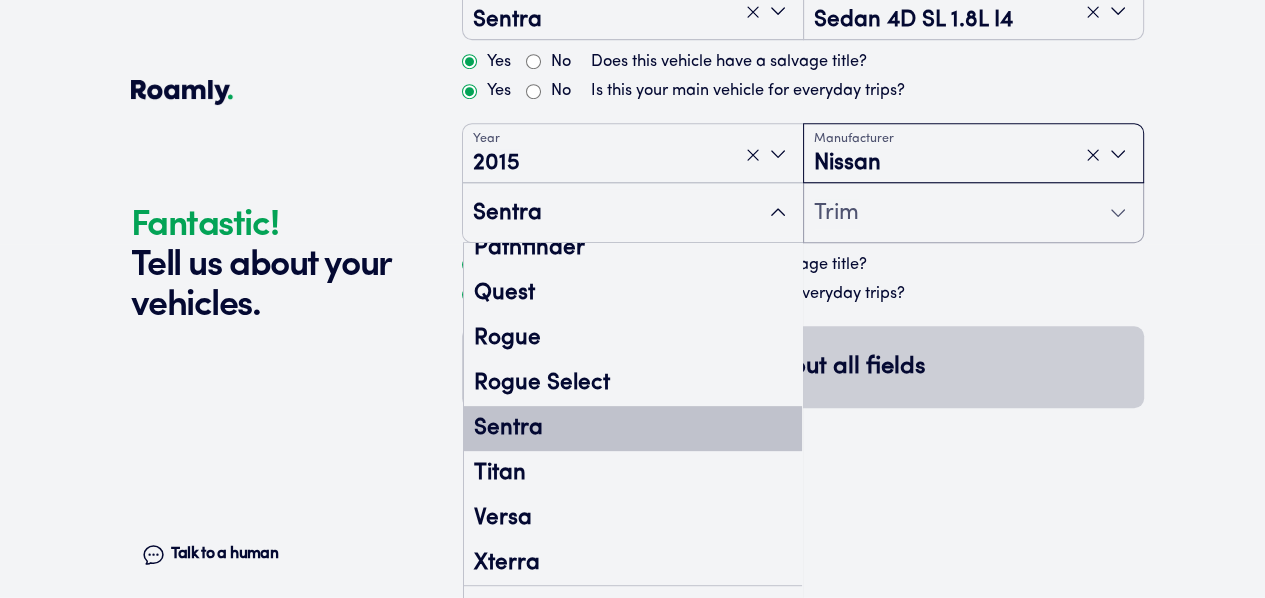 scroll, scrollTop: 0, scrollLeft: 0, axis: both 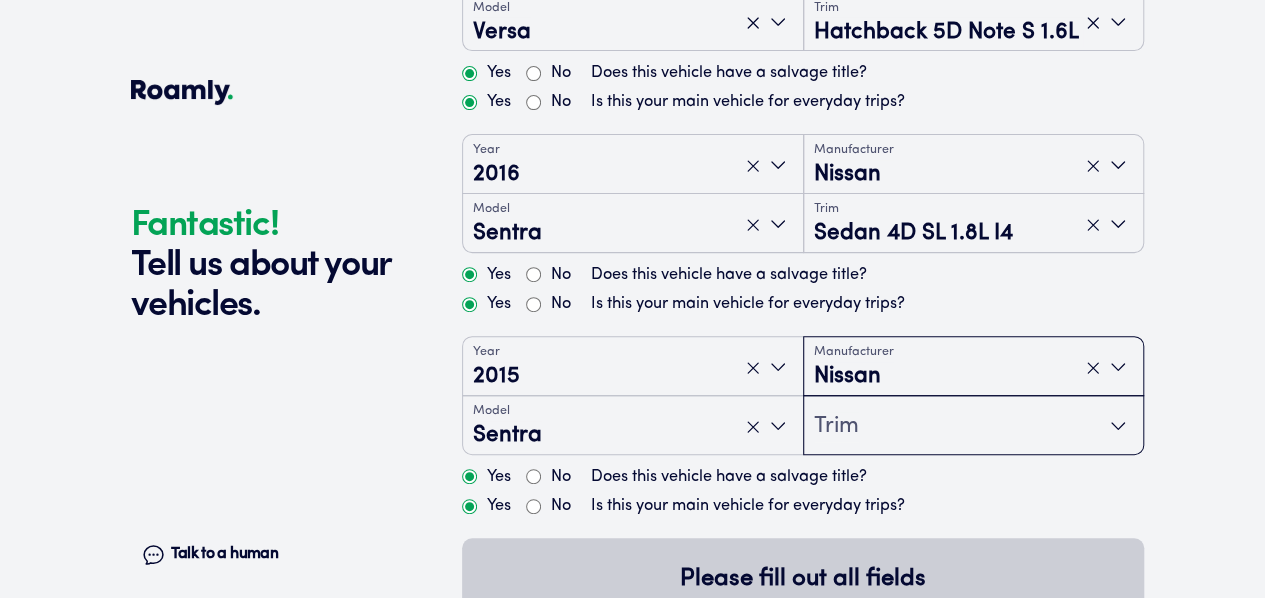 click on "Trim" at bounding box center [974, 426] 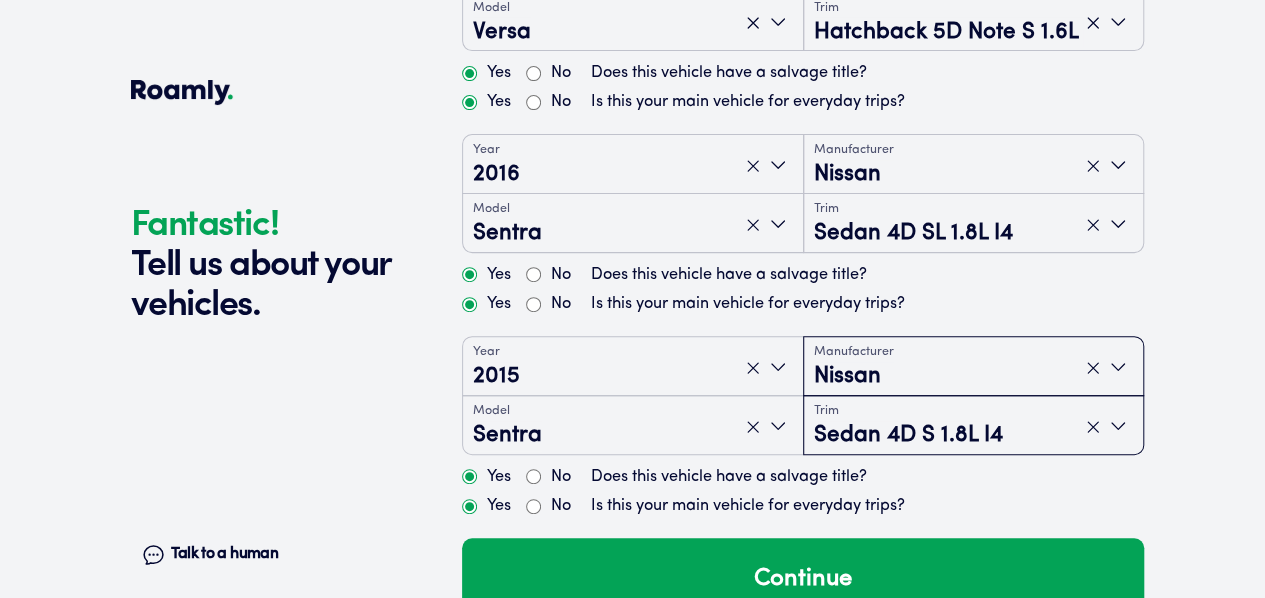 click on "Sedan 4D S 1.8L I4" at bounding box center [908, 436] 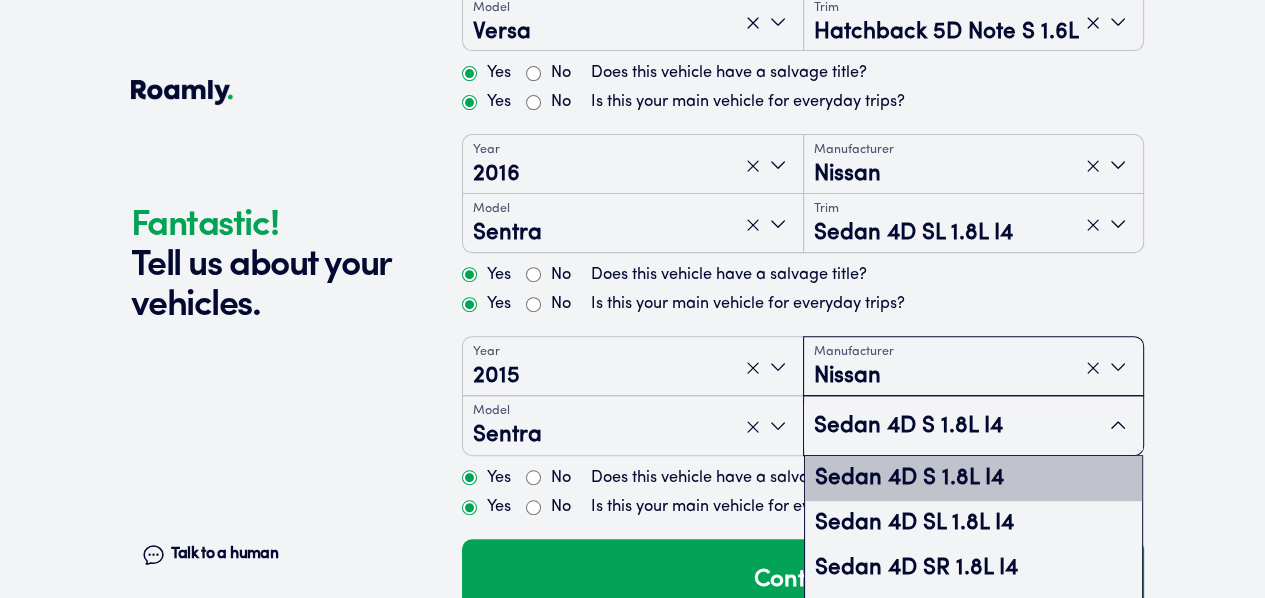 scroll, scrollTop: 50, scrollLeft: 0, axis: vertical 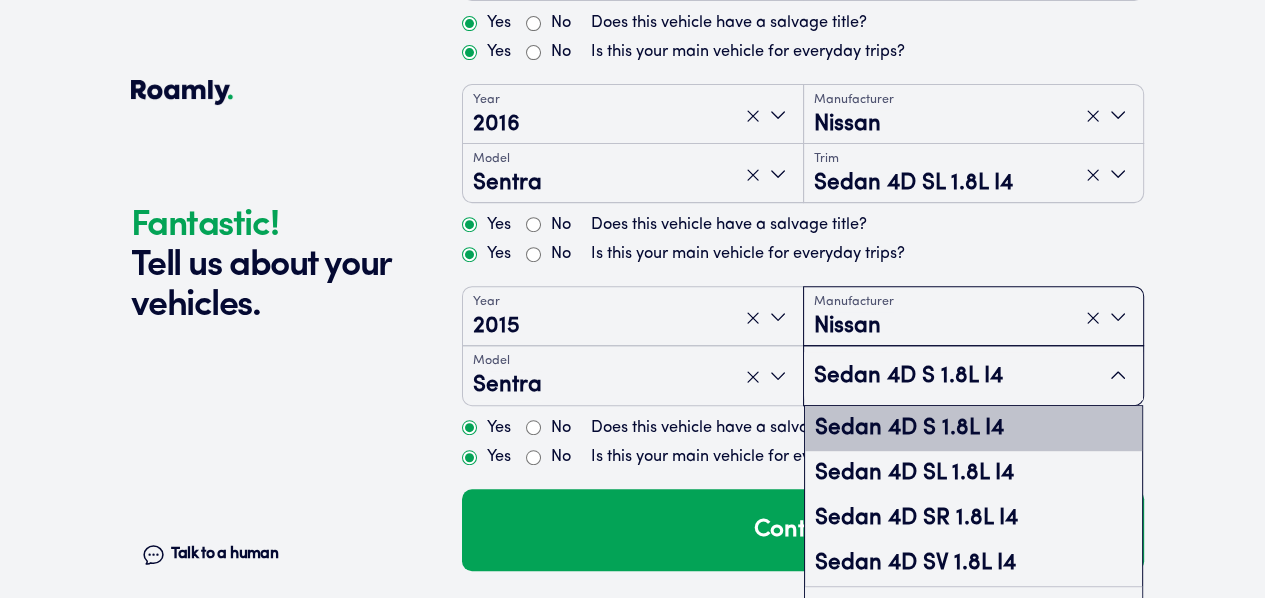click on "Sedan 4D S 1.8L I4" at bounding box center (974, 428) 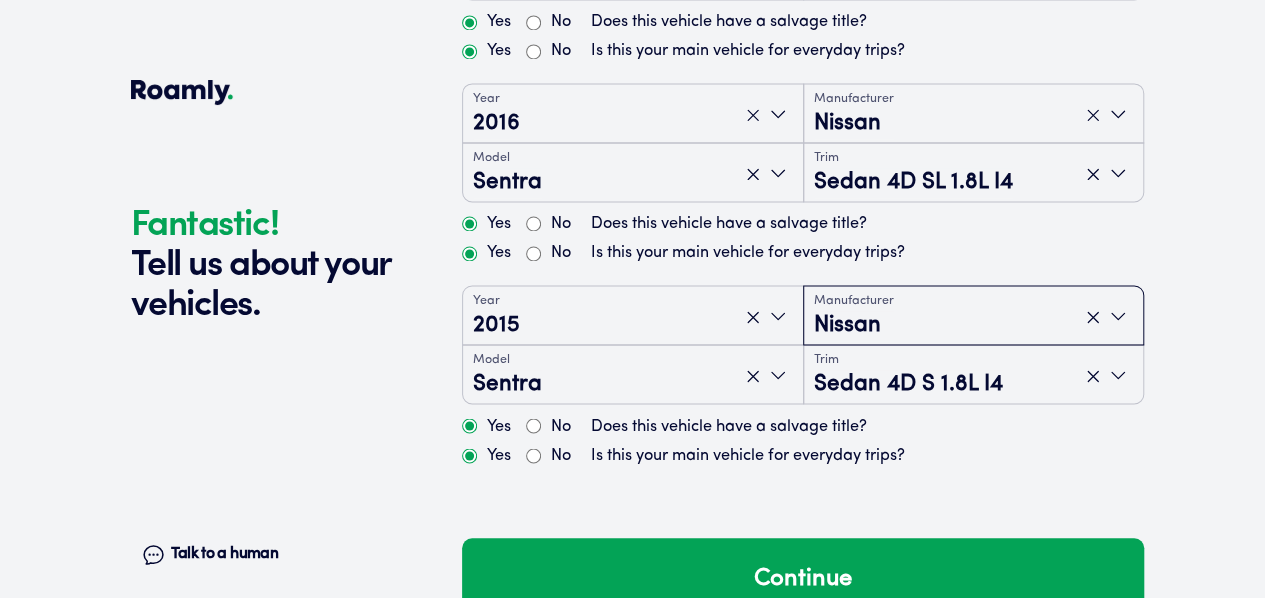 scroll, scrollTop: 0, scrollLeft: 0, axis: both 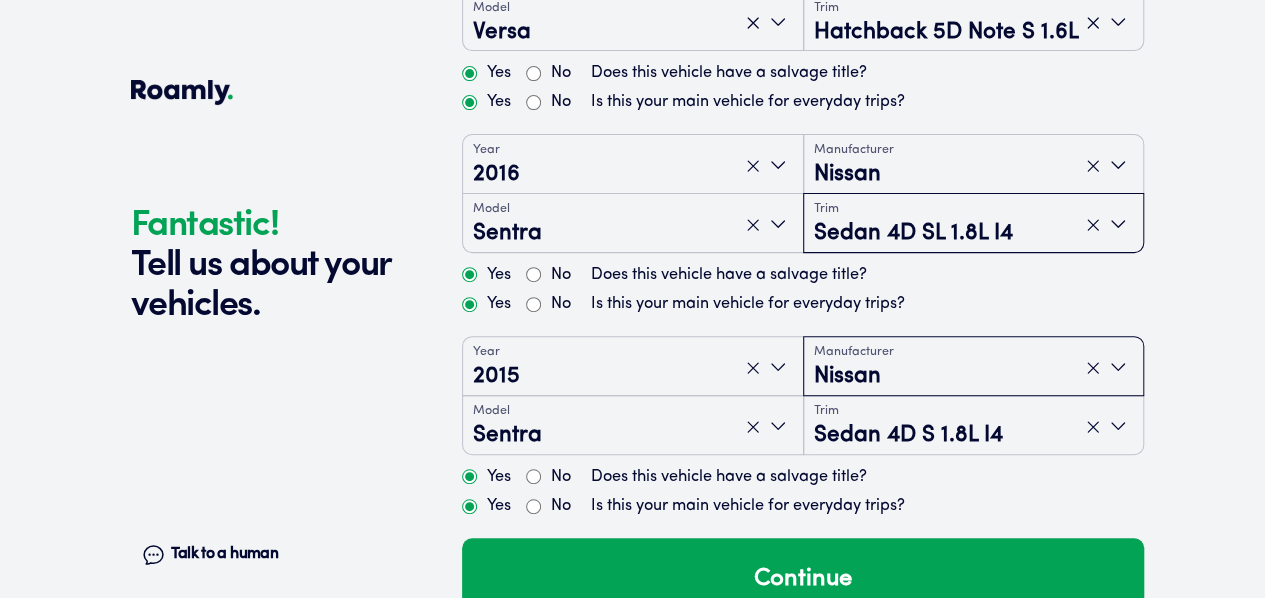 click on "Sedan 4D SL 1.8L I4" at bounding box center (913, 234) 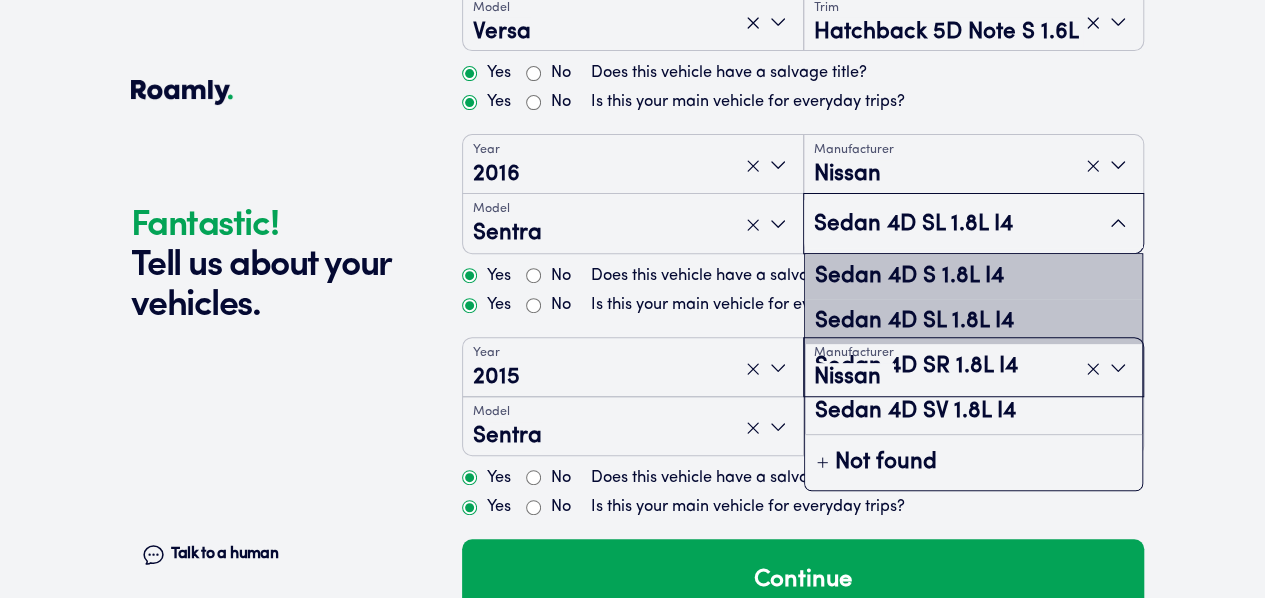 click on "Sedan 4D S 1.8L I4" at bounding box center (974, 276) 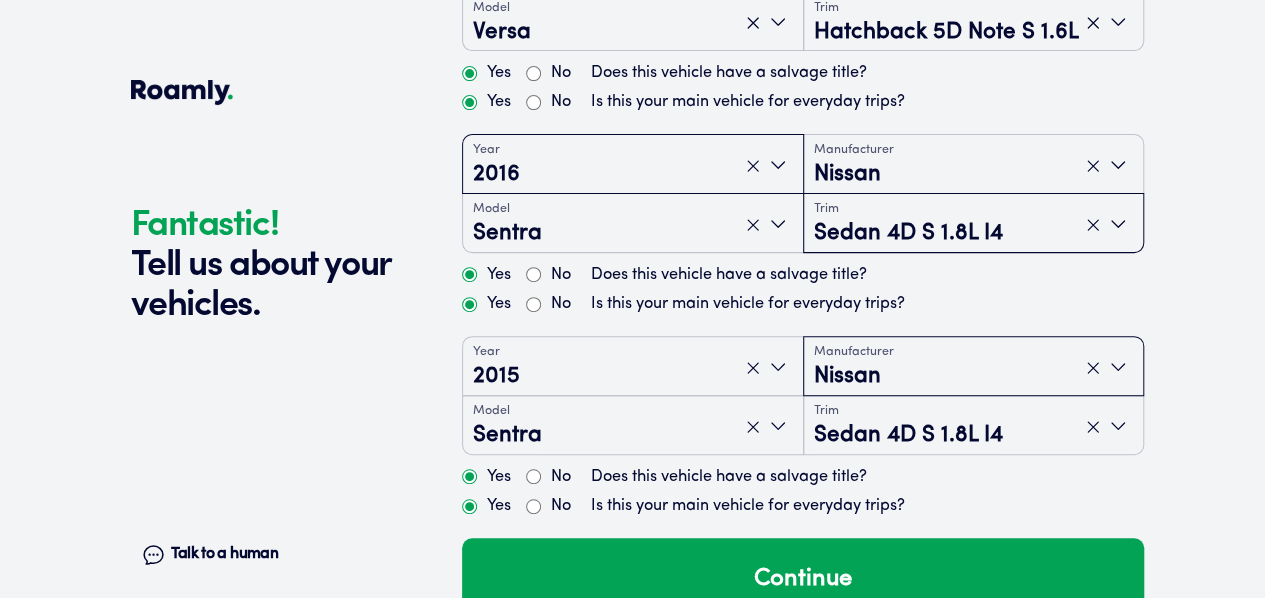 click on "Year [DATE]" at bounding box center (633, 165) 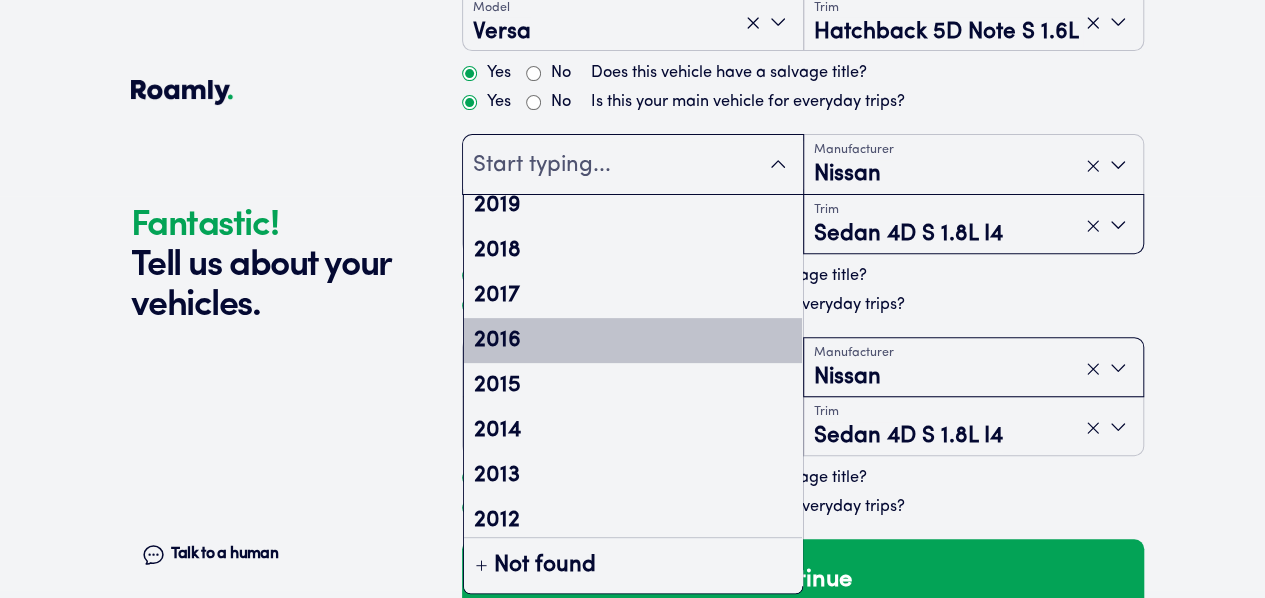 scroll, scrollTop: 373, scrollLeft: 0, axis: vertical 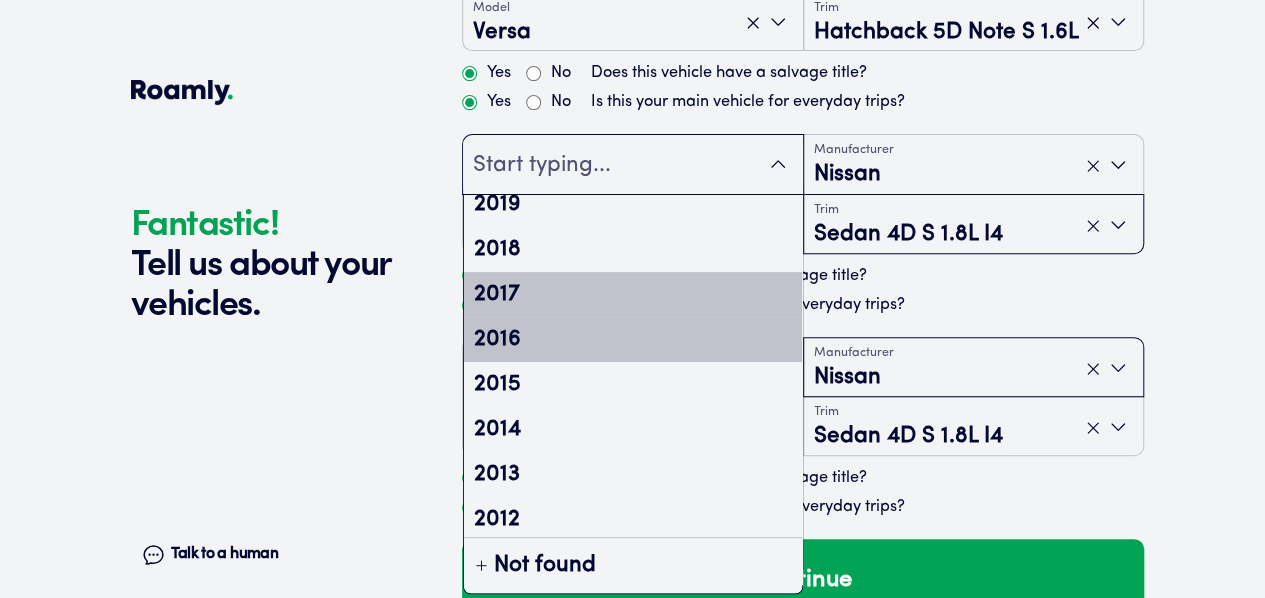 click on "2017" at bounding box center (633, 294) 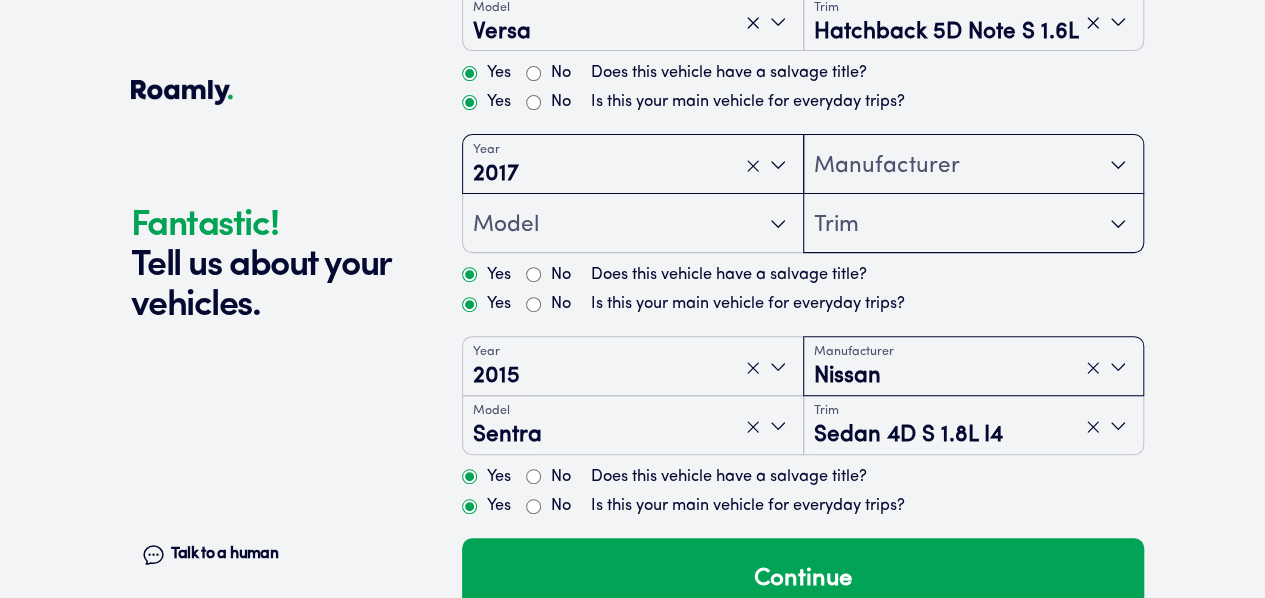 click on "Manufacturer" at bounding box center (887, 166) 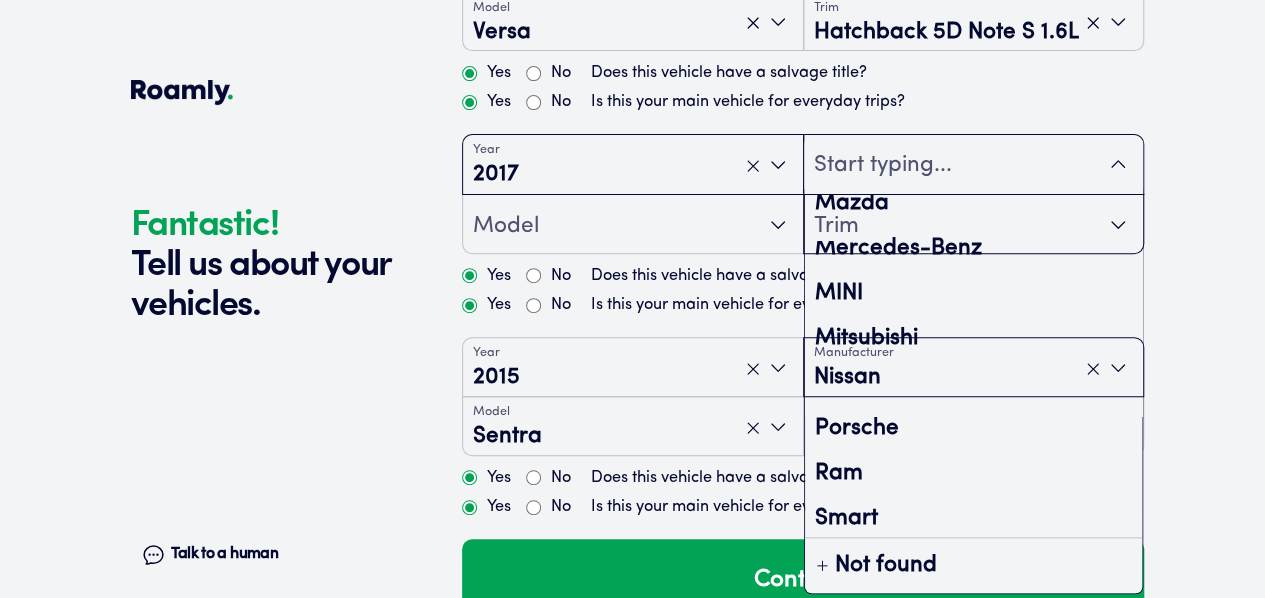 scroll, scrollTop: 1054, scrollLeft: 0, axis: vertical 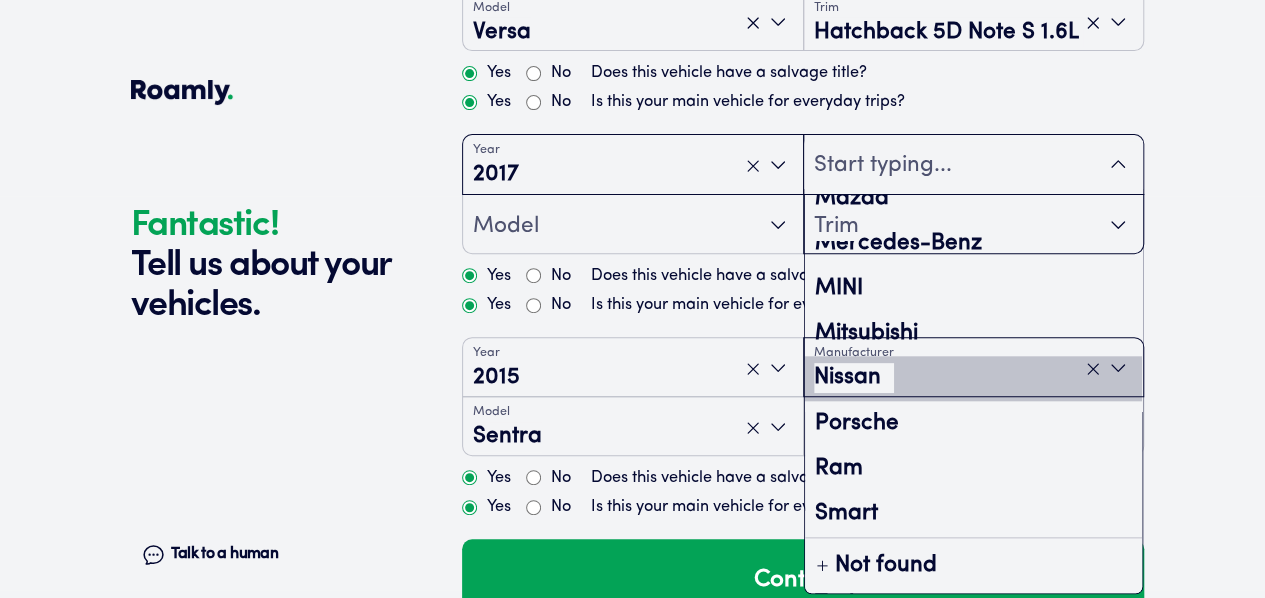click on "Nissan" at bounding box center [974, 378] 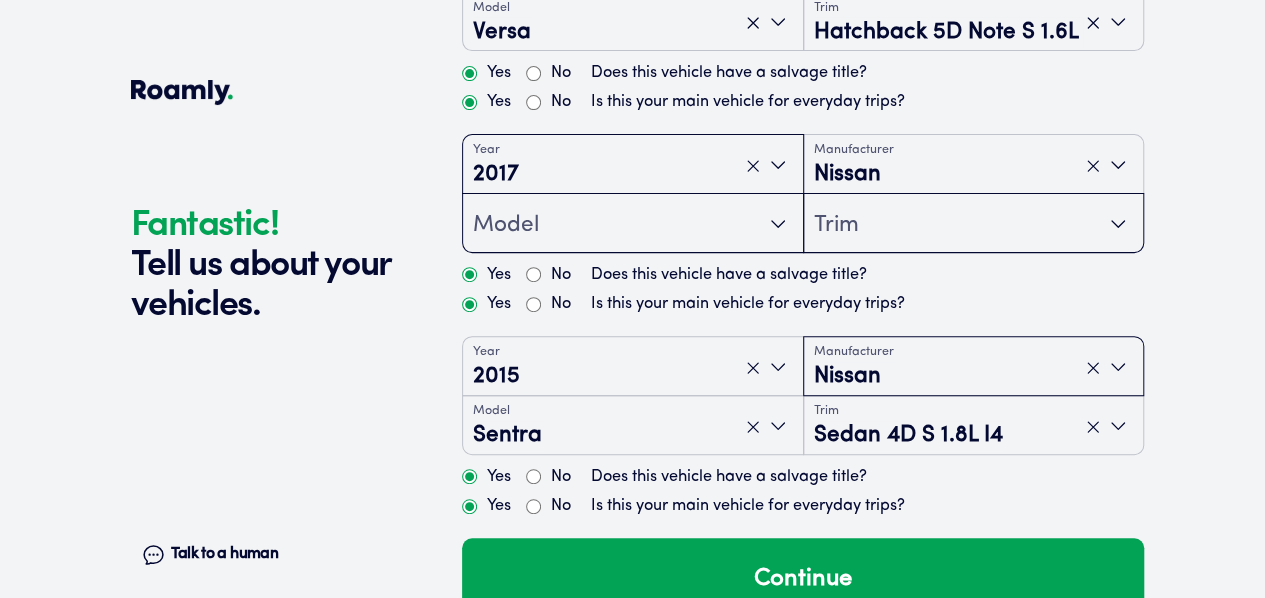 click on "Model" at bounding box center (633, 224) 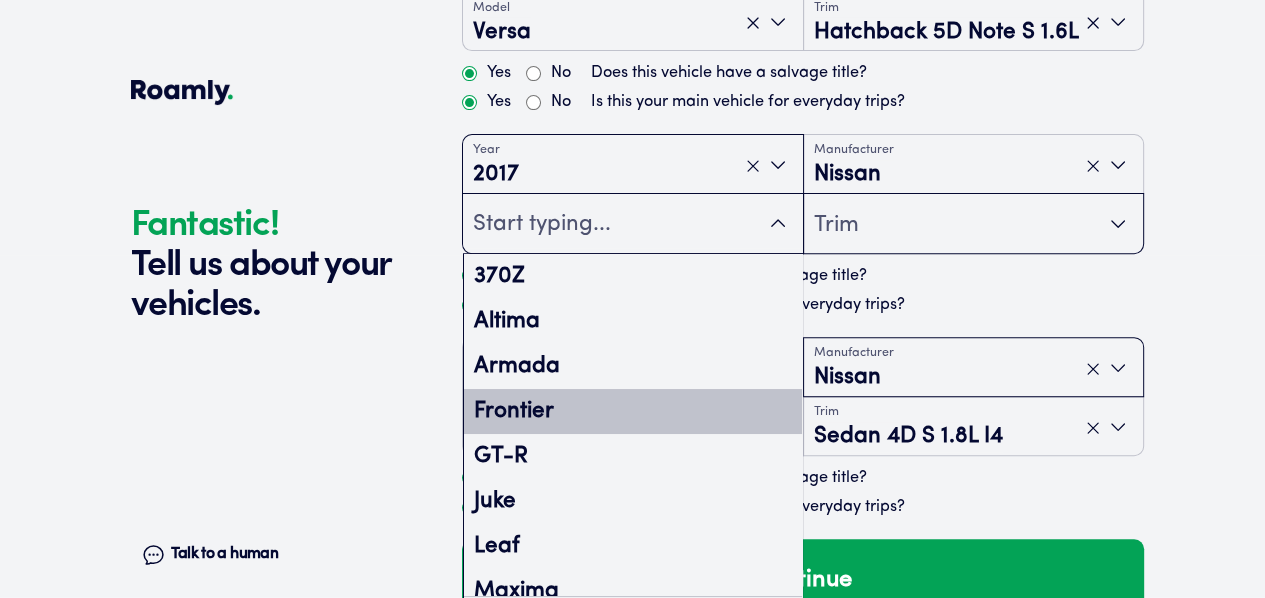 scroll, scrollTop: 466, scrollLeft: 0, axis: vertical 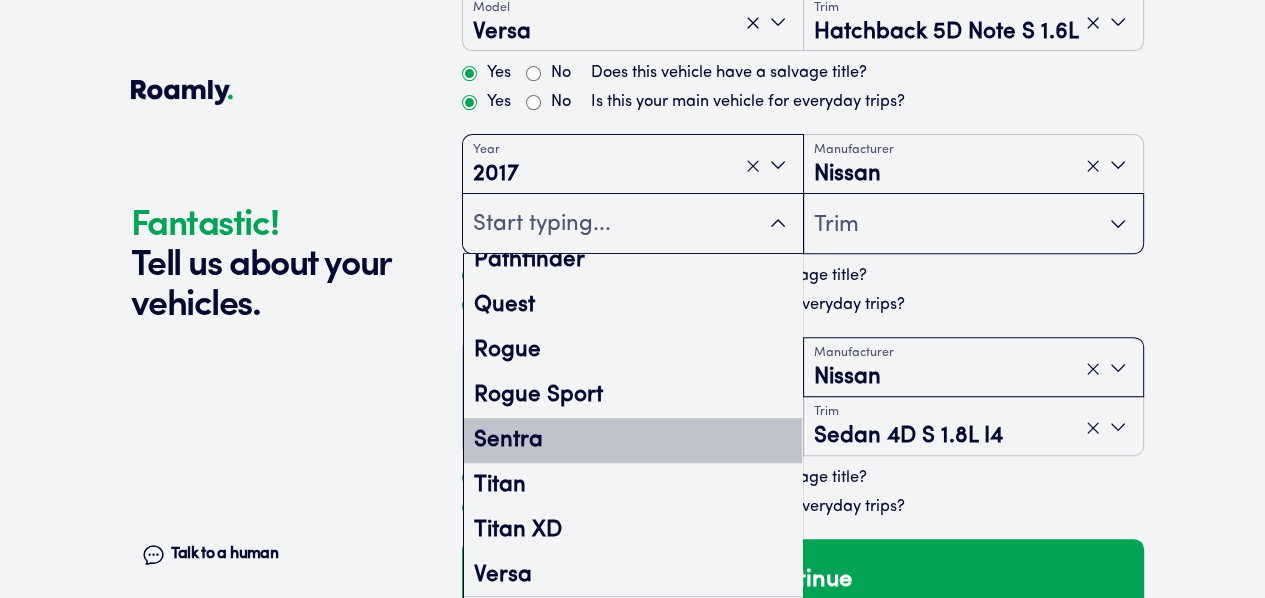 click on "Sentra" at bounding box center (633, 440) 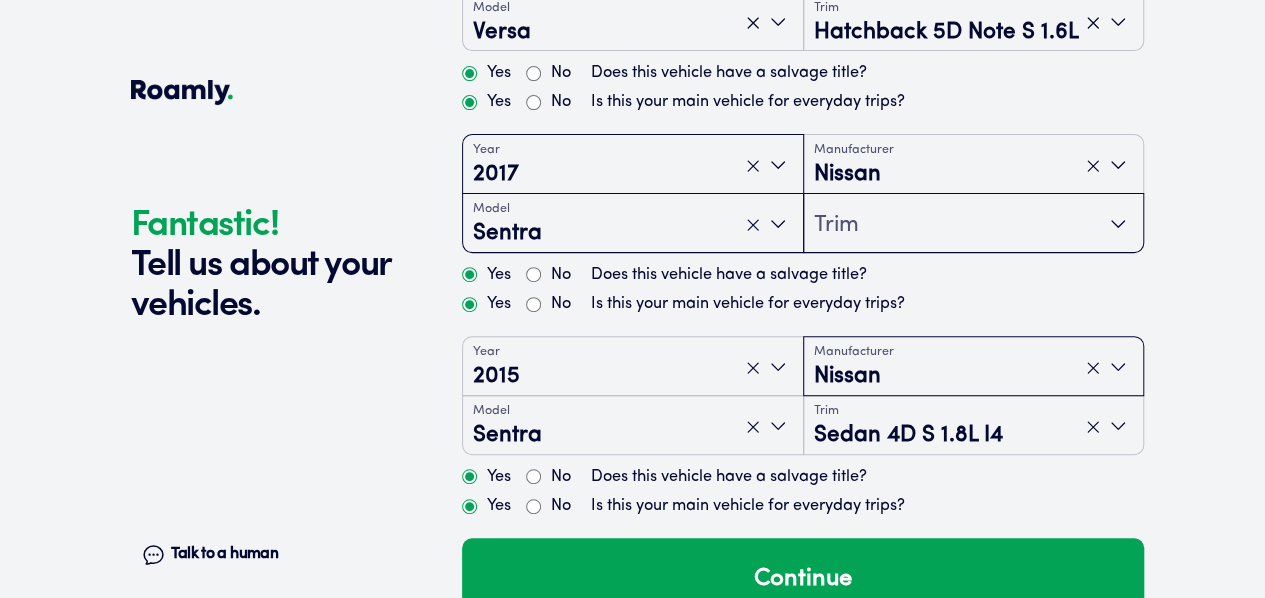 click on "Trim" at bounding box center (974, 224) 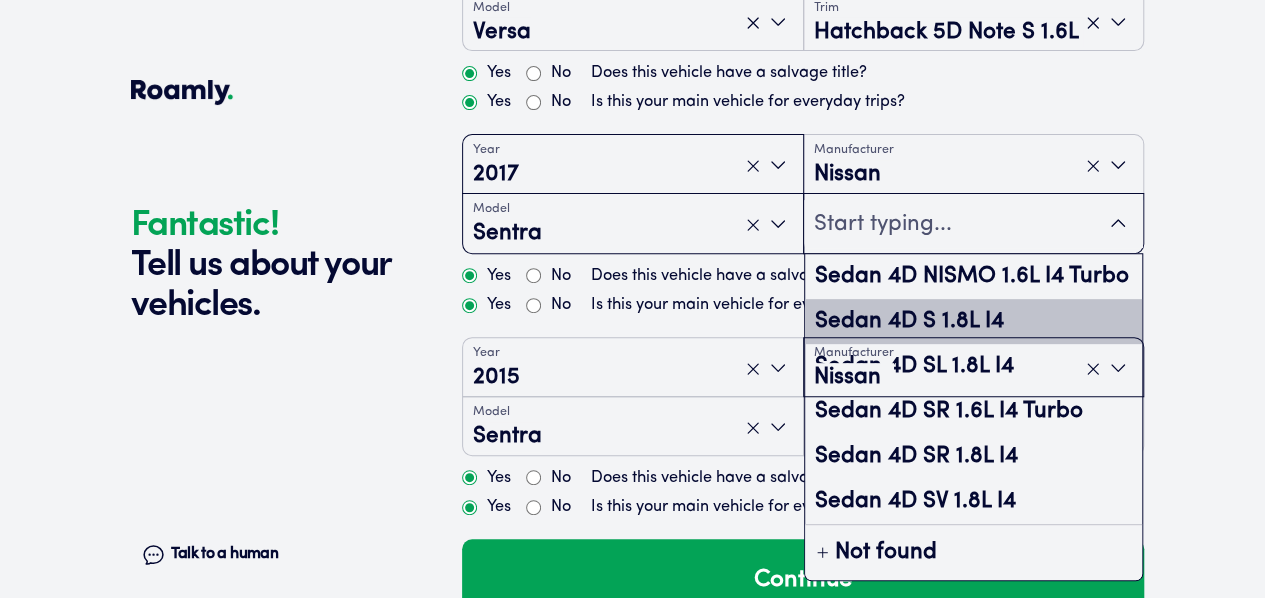 click on "Sedan 4D S 1.8L I4" at bounding box center (974, 321) 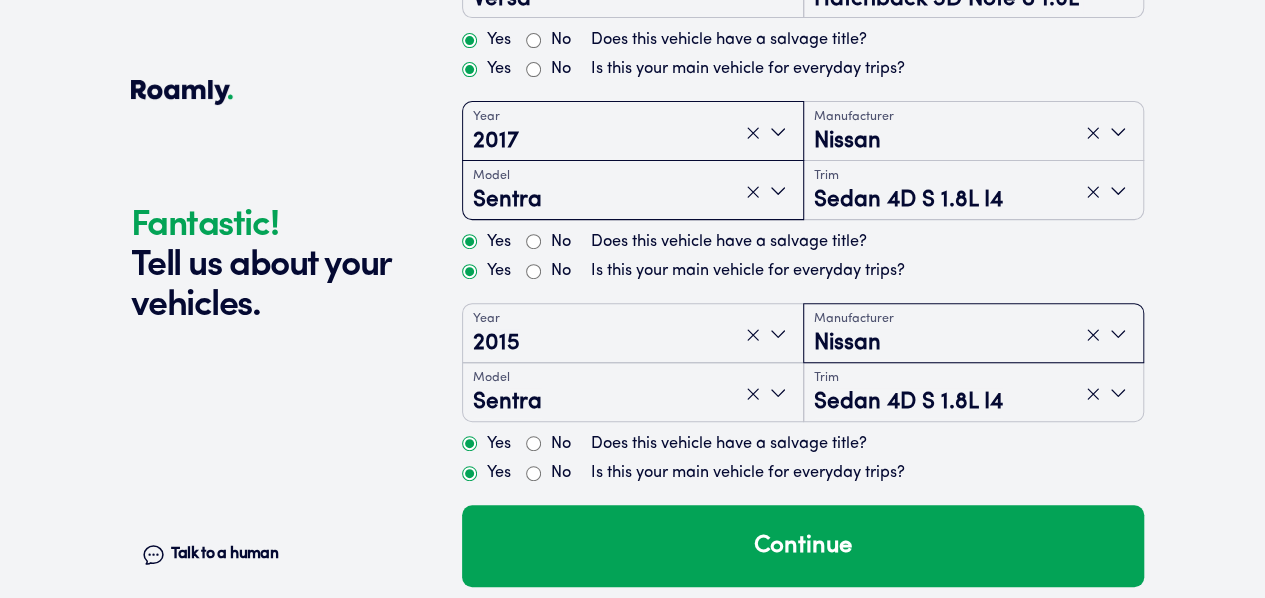 scroll, scrollTop: 274, scrollLeft: 0, axis: vertical 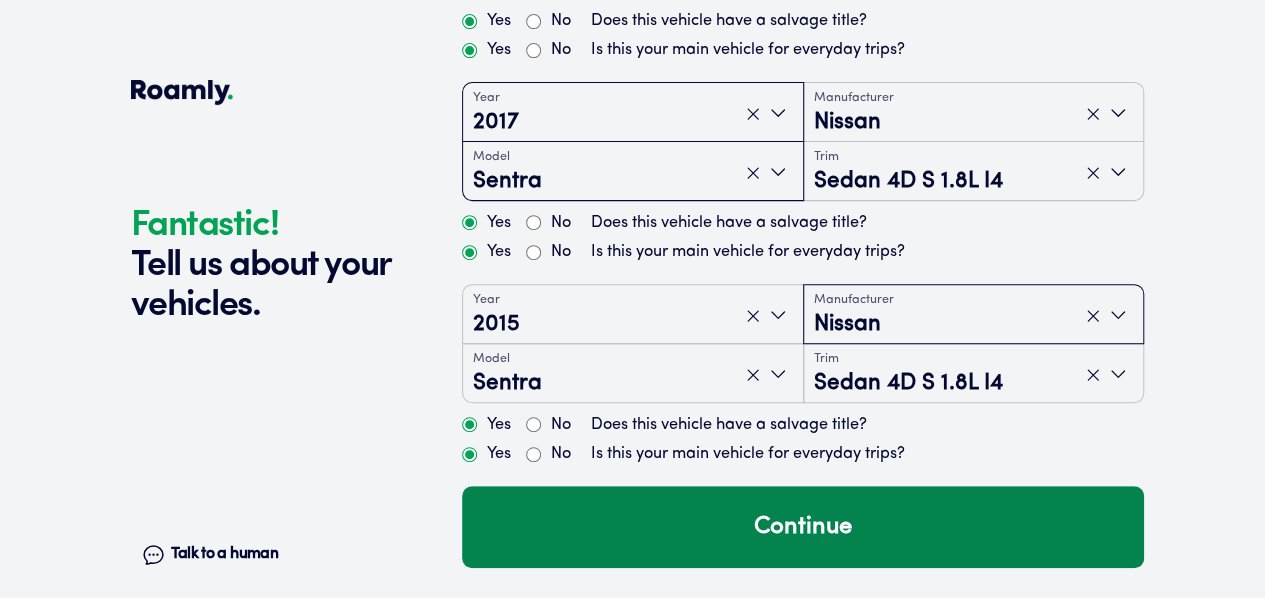 click on "Continue" at bounding box center (803, 527) 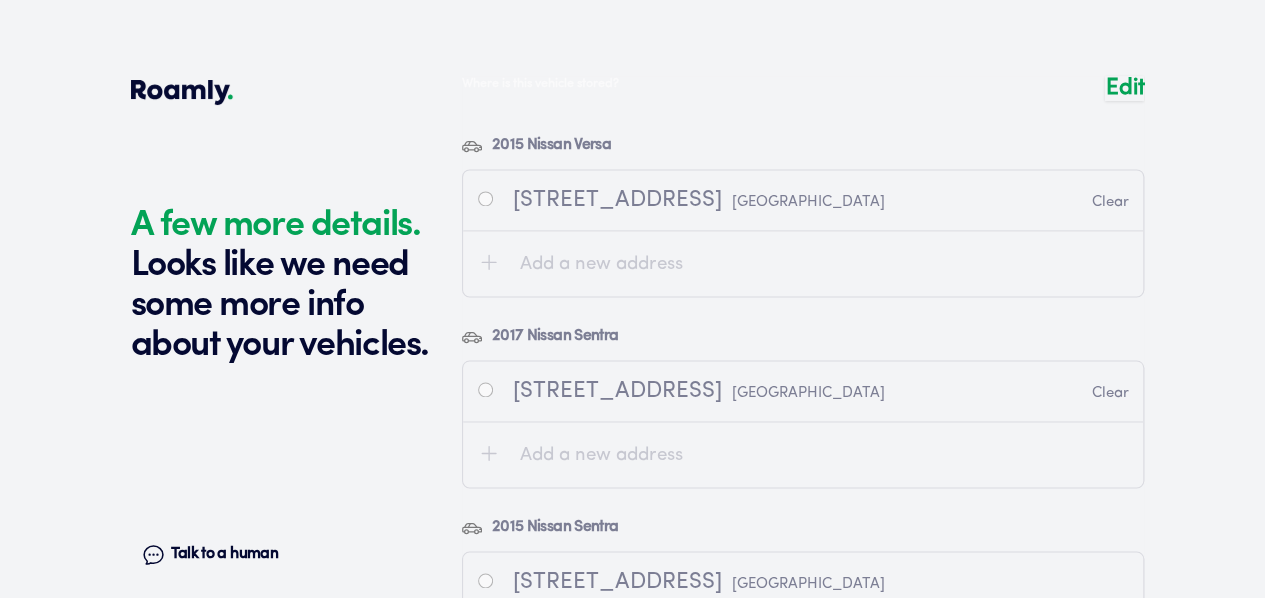 scroll, scrollTop: 5089, scrollLeft: 0, axis: vertical 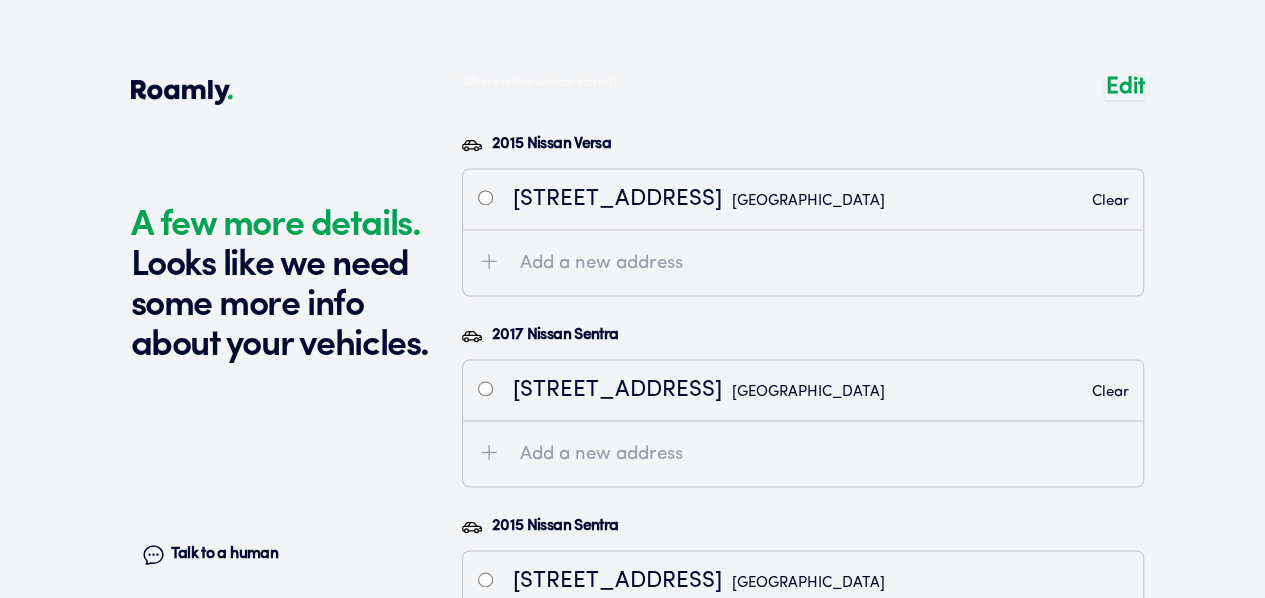click at bounding box center [803, 416] 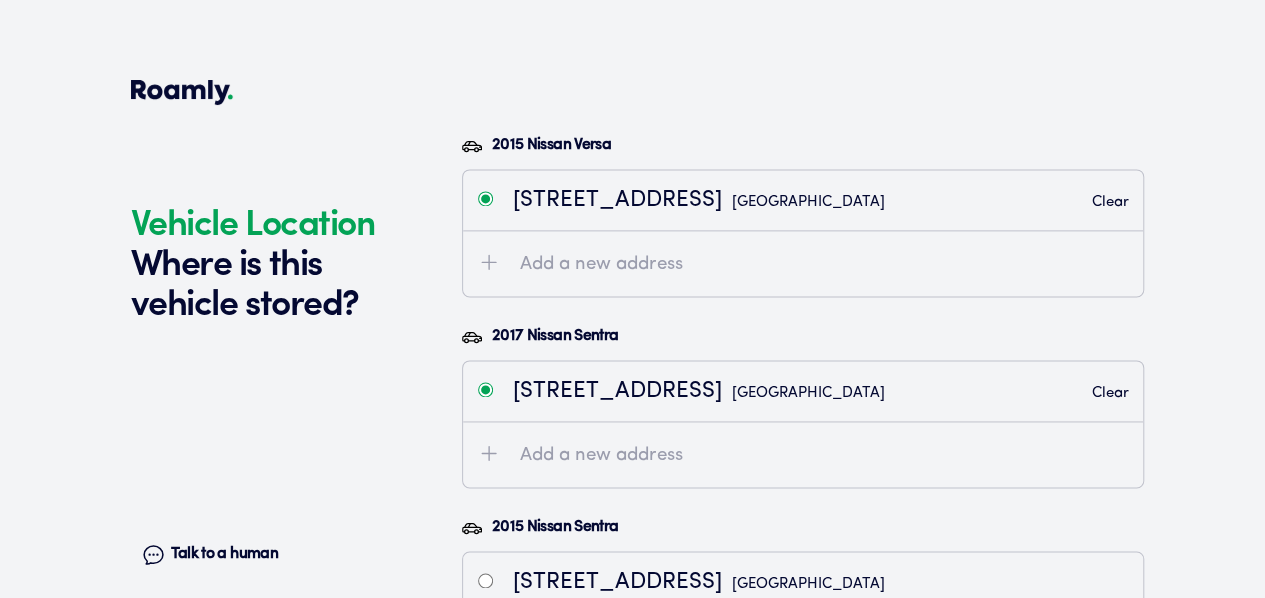 scroll, scrollTop: 5050, scrollLeft: 0, axis: vertical 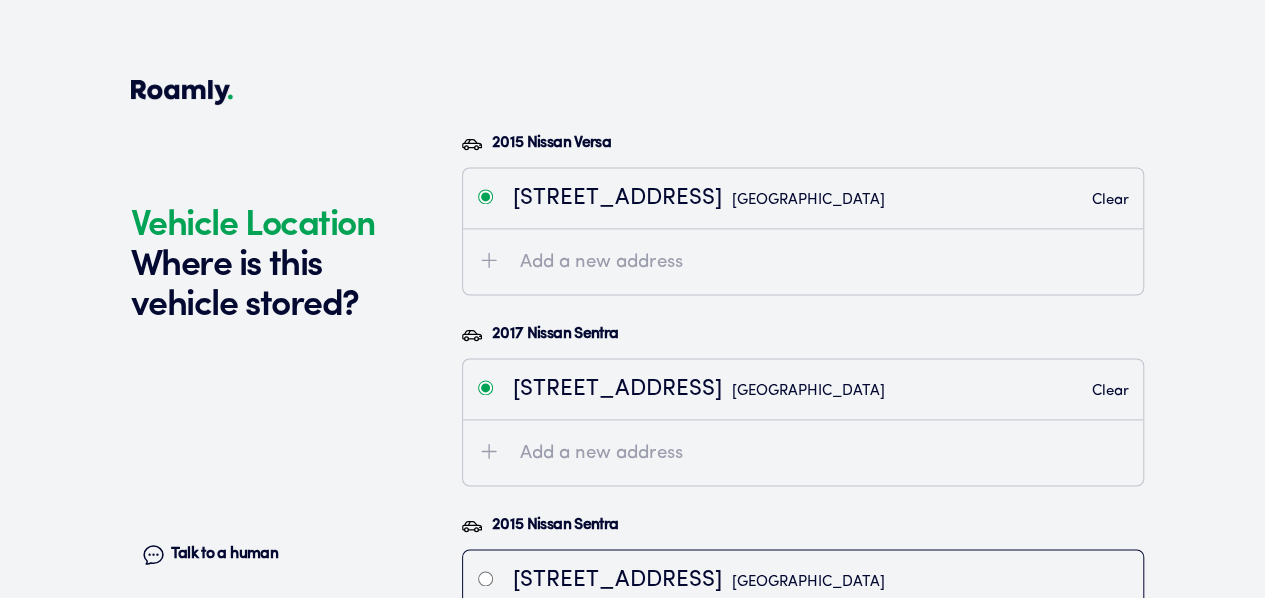 click at bounding box center (485, 578) 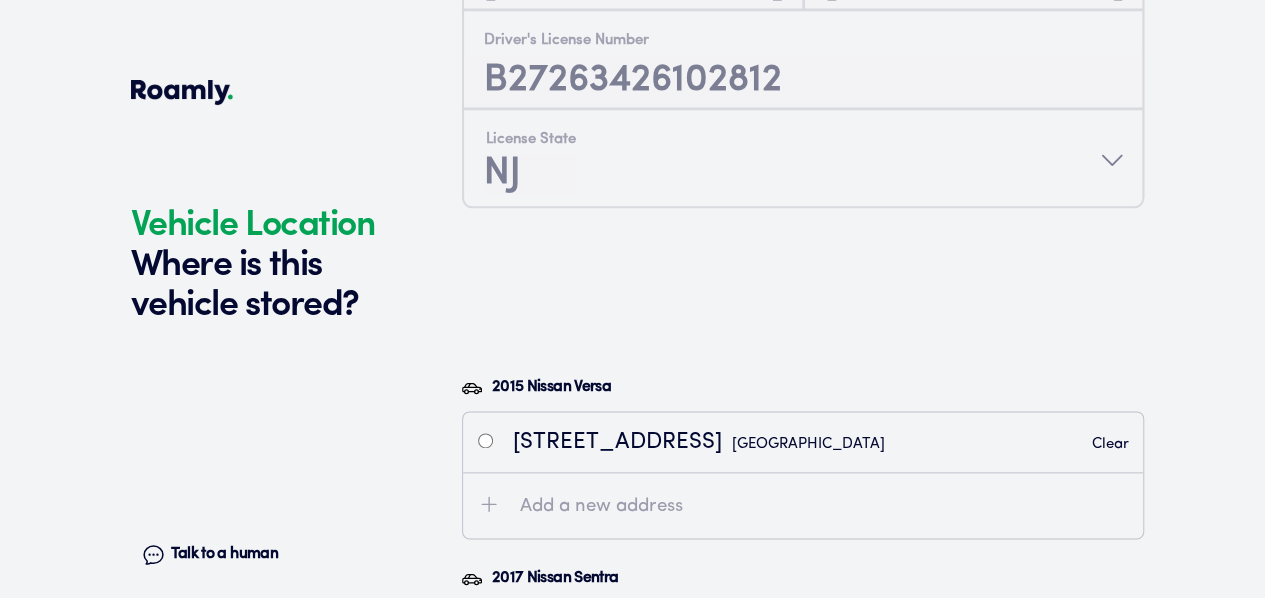 scroll, scrollTop: 5203, scrollLeft: 0, axis: vertical 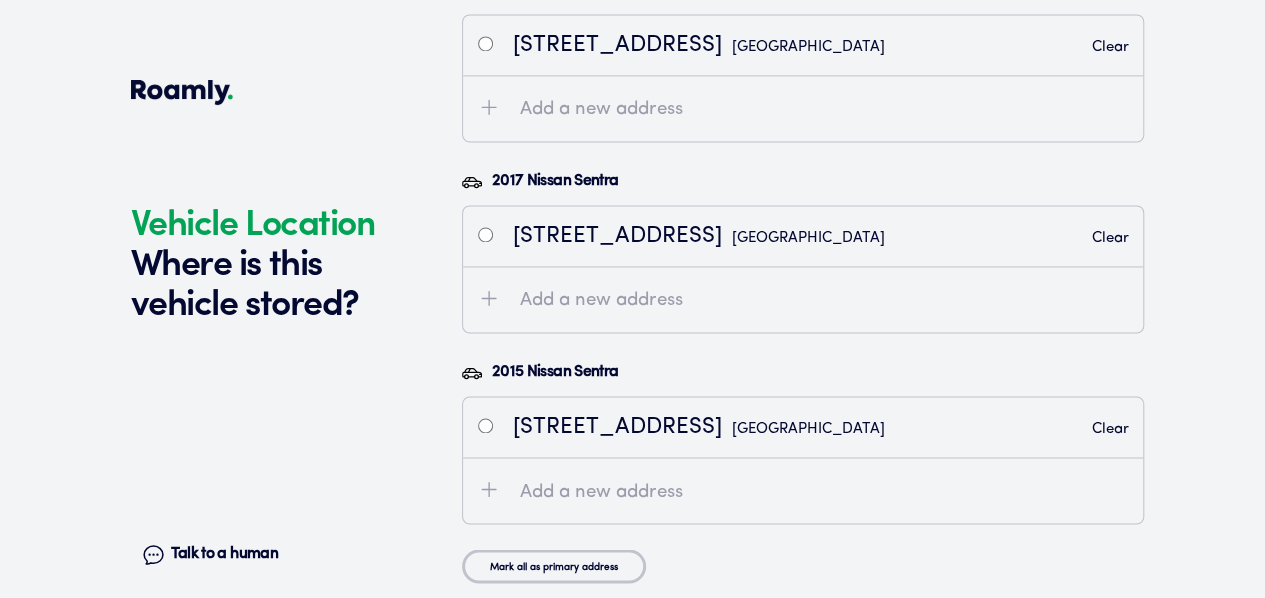 click on "Continue" at bounding box center (803, 644) 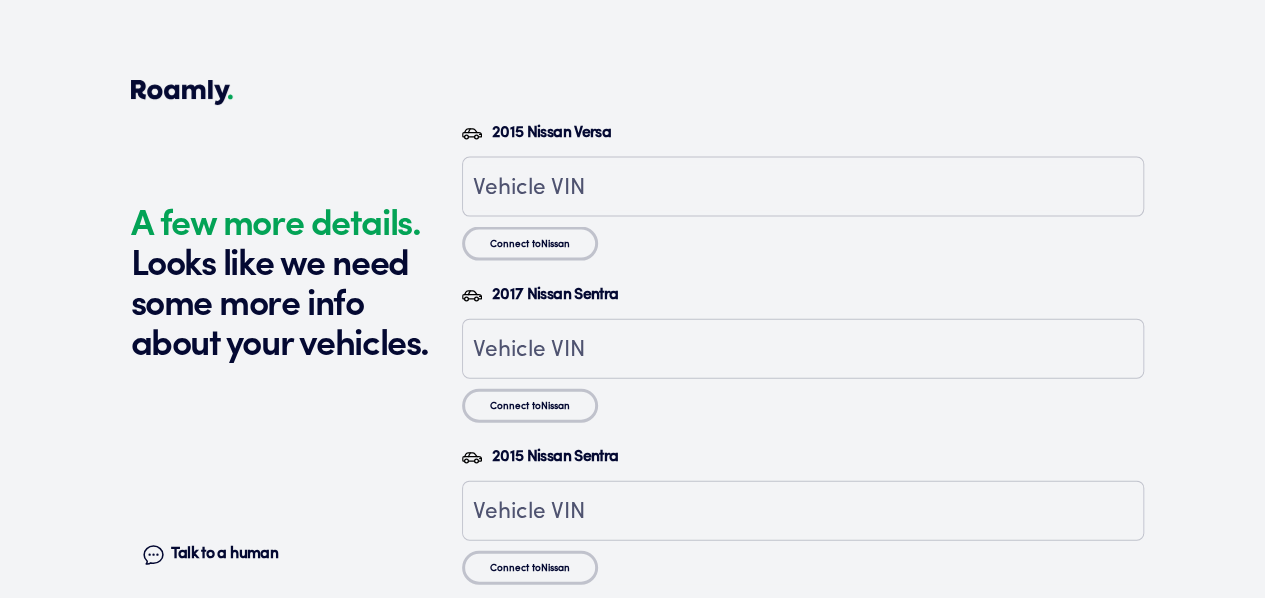 scroll, scrollTop: 5853, scrollLeft: 0, axis: vertical 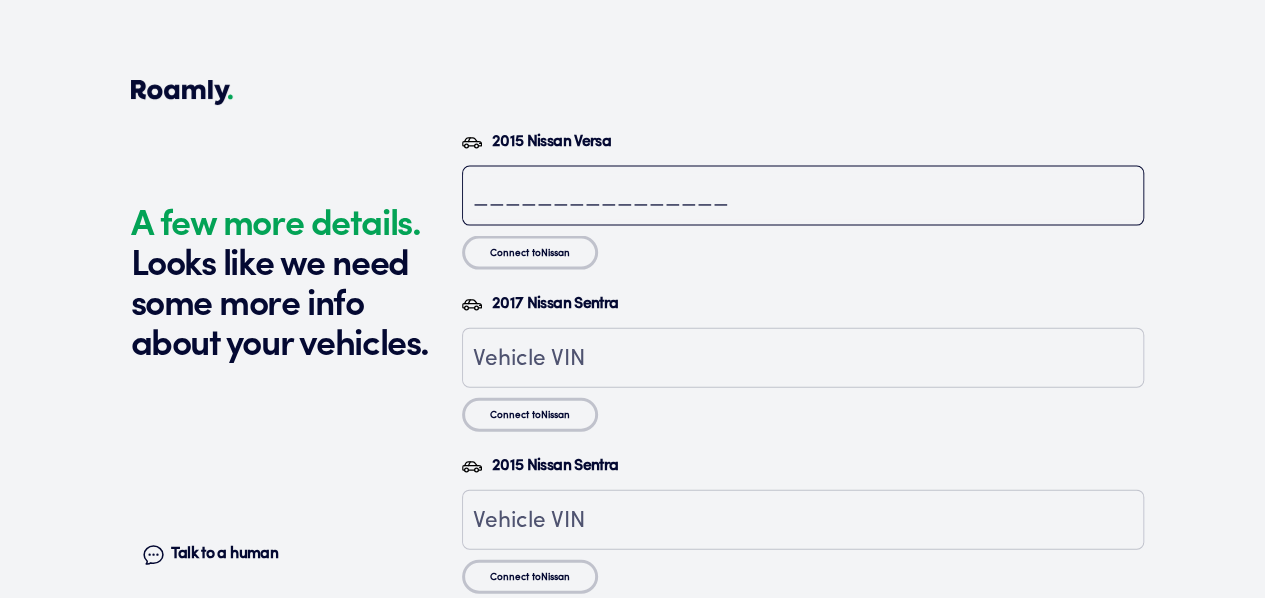 click at bounding box center (803, 198) 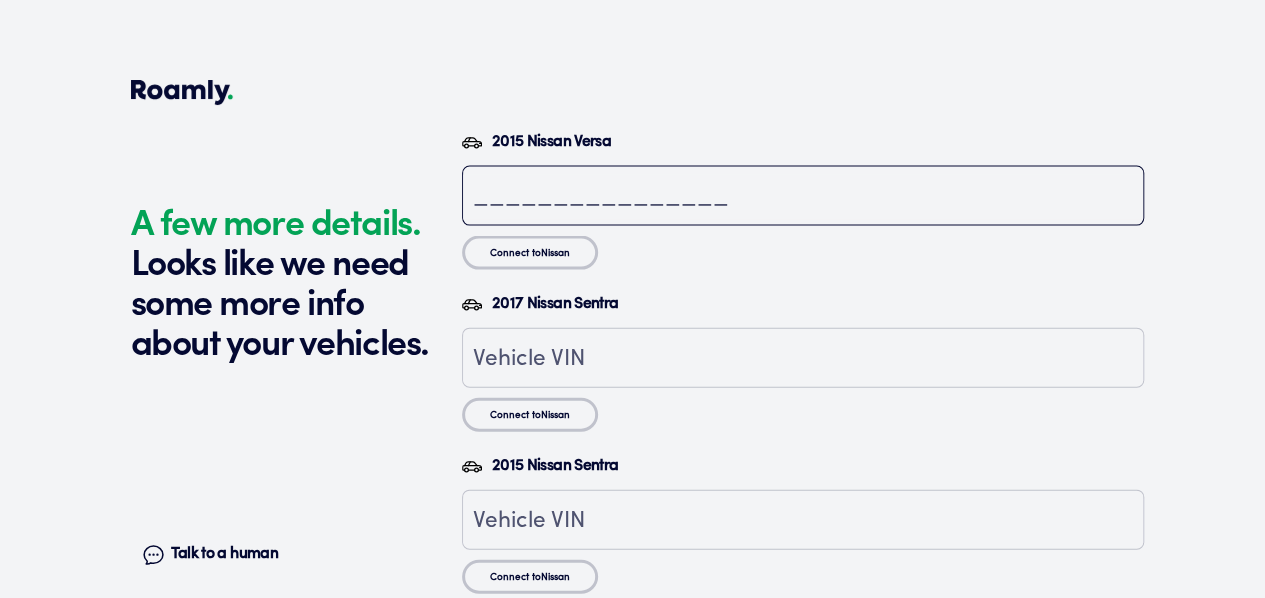 paste on "[US_VEHICLE_IDENTIFICATION_NUMBER]" 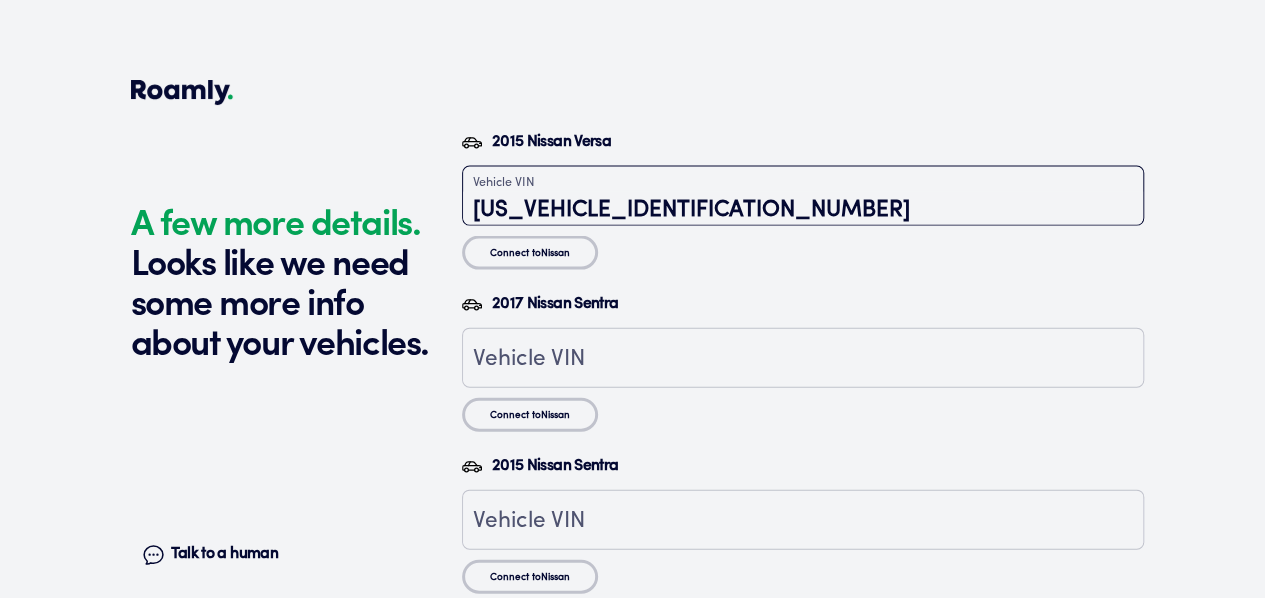 type on "[US_VEHICLE_IDENTIFICATION_NUMBER]" 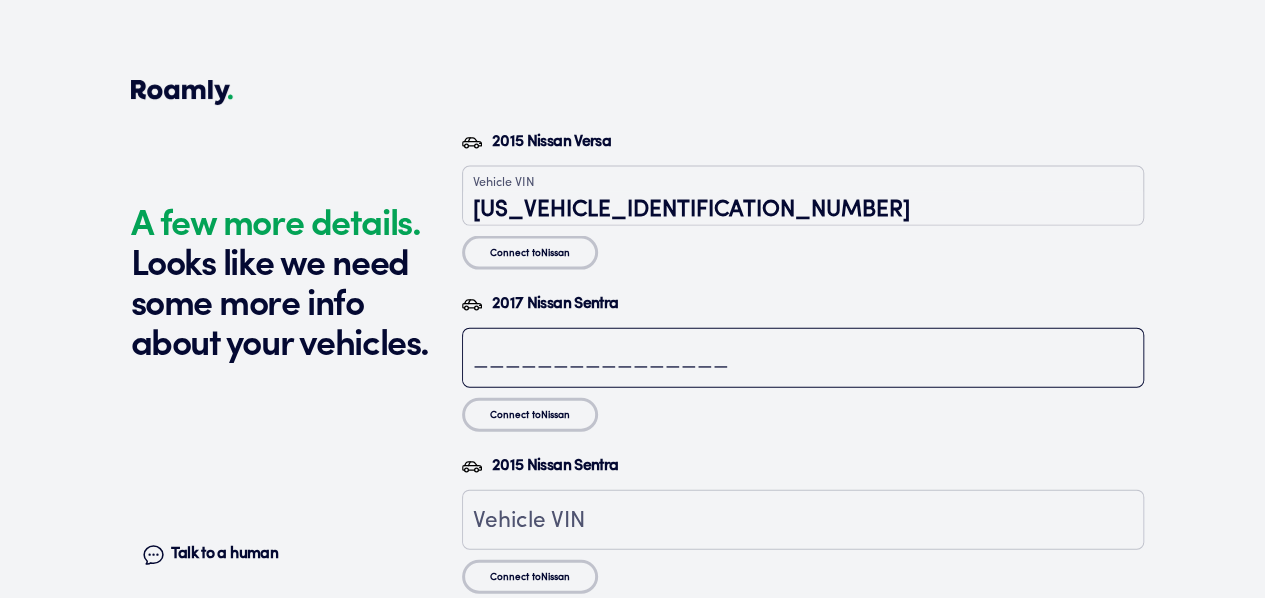 click at bounding box center (803, 360) 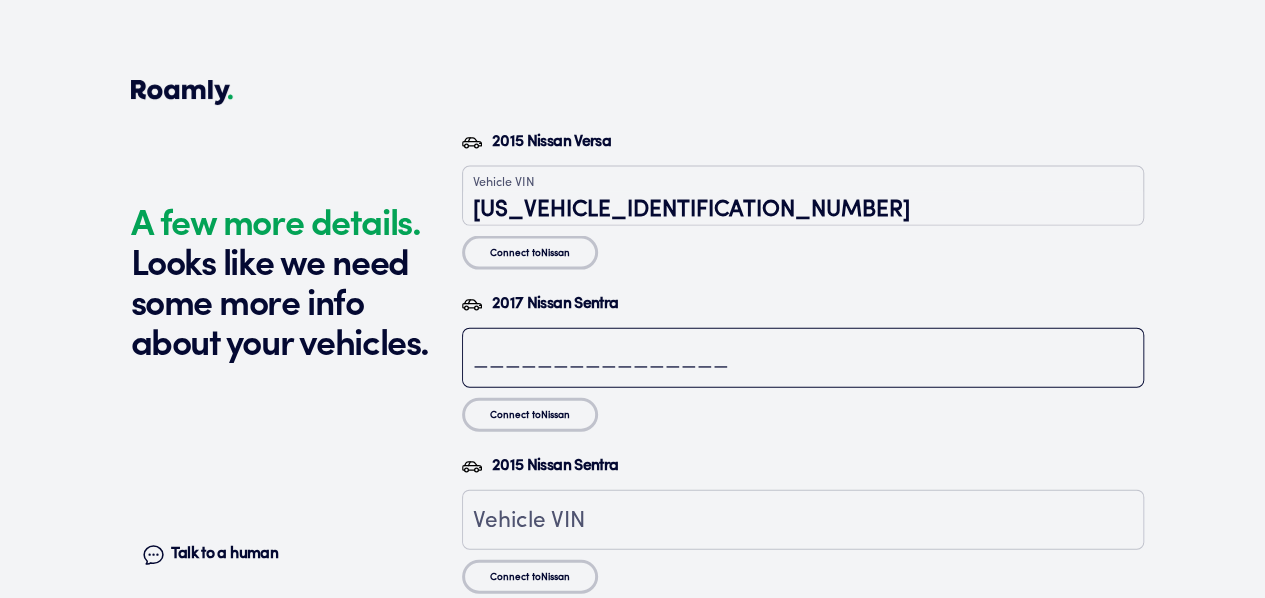 paste on "[US_VEHICLE_IDENTIFICATION_NUMBER]" 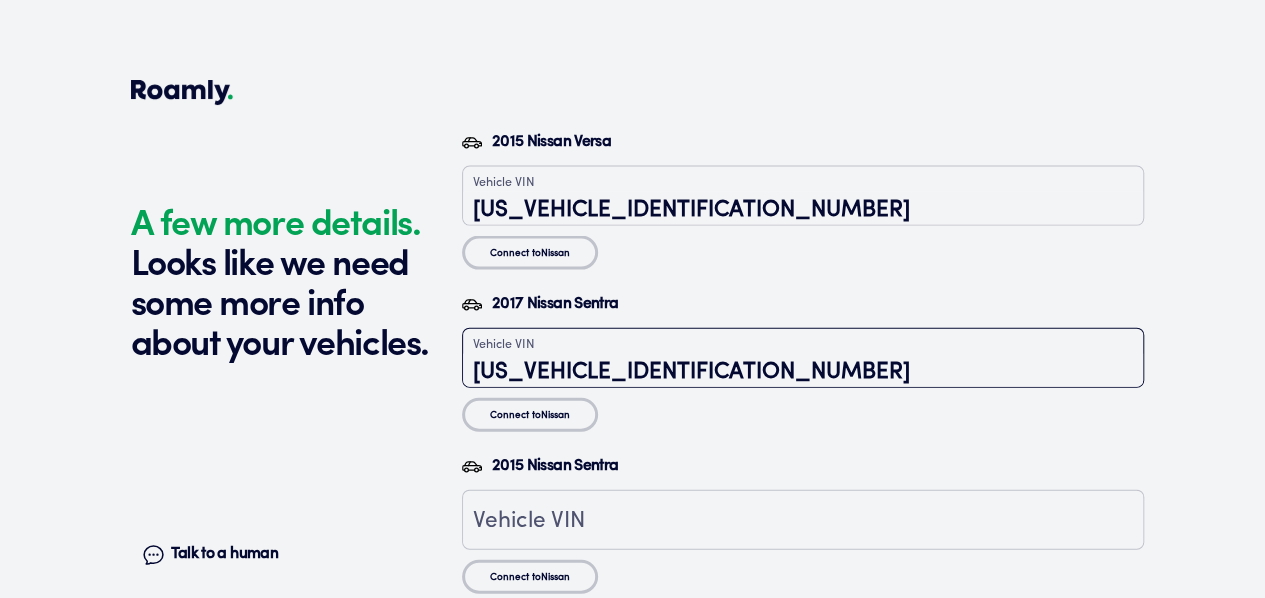 type on "[US_VEHICLE_IDENTIFICATION_NUMBER]" 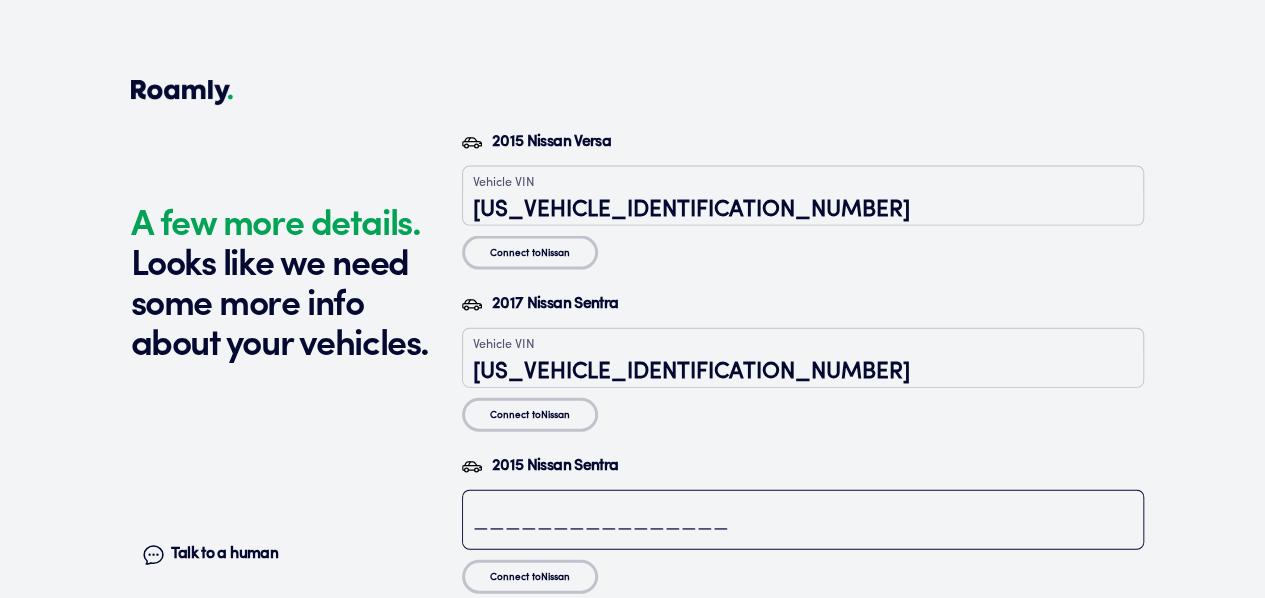 click at bounding box center (803, 522) 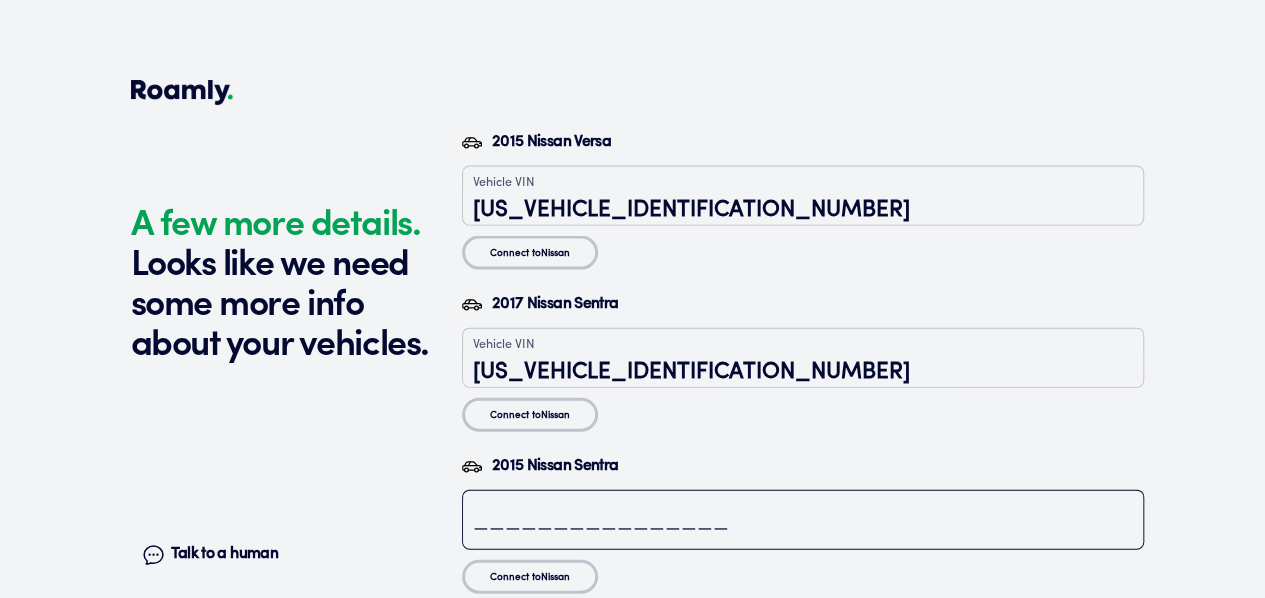 paste on "[US_VEHICLE_IDENTIFICATION_NUMBER]" 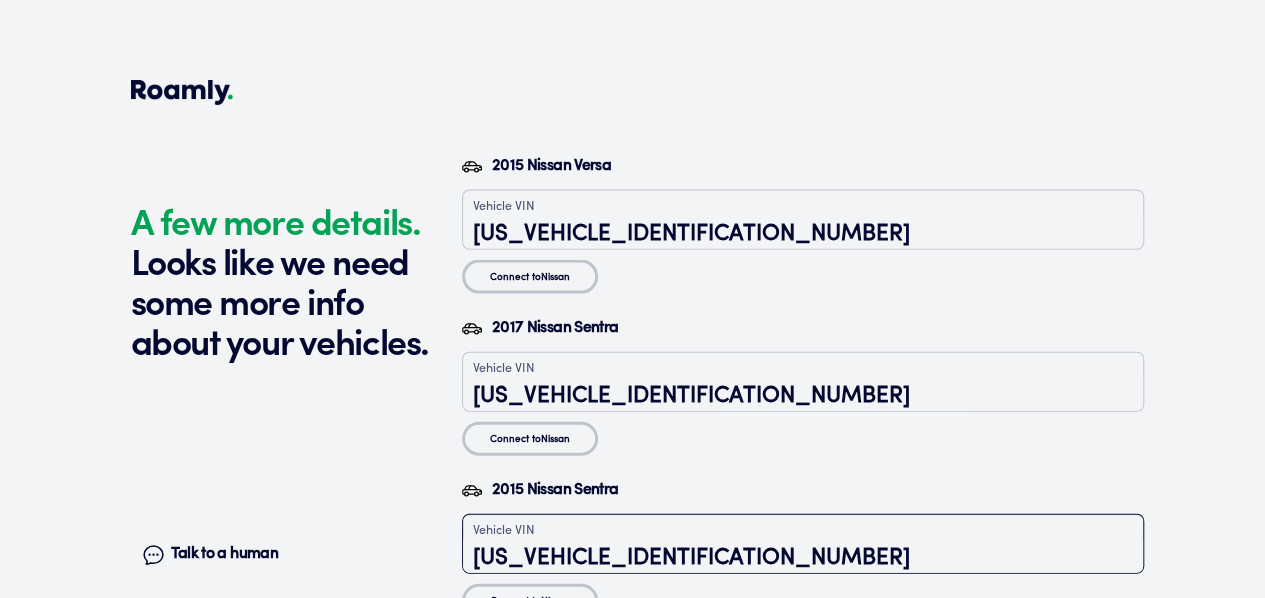 scroll, scrollTop: 5862, scrollLeft: 0, axis: vertical 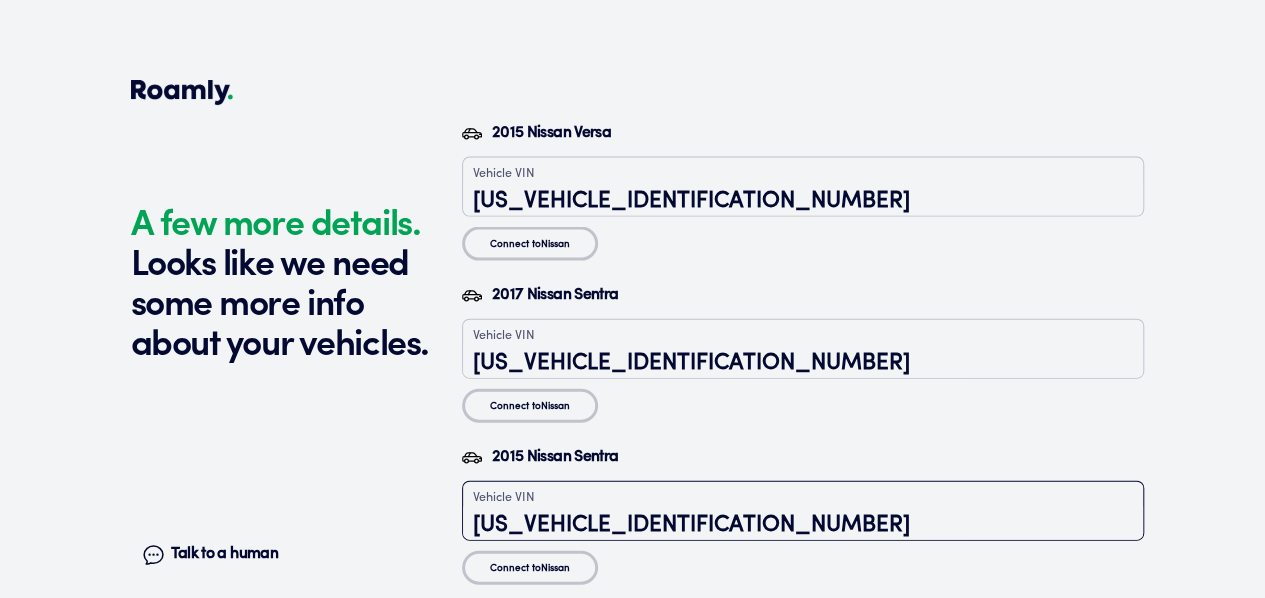type on "[US_VEHICLE_IDENTIFICATION_NUMBER]" 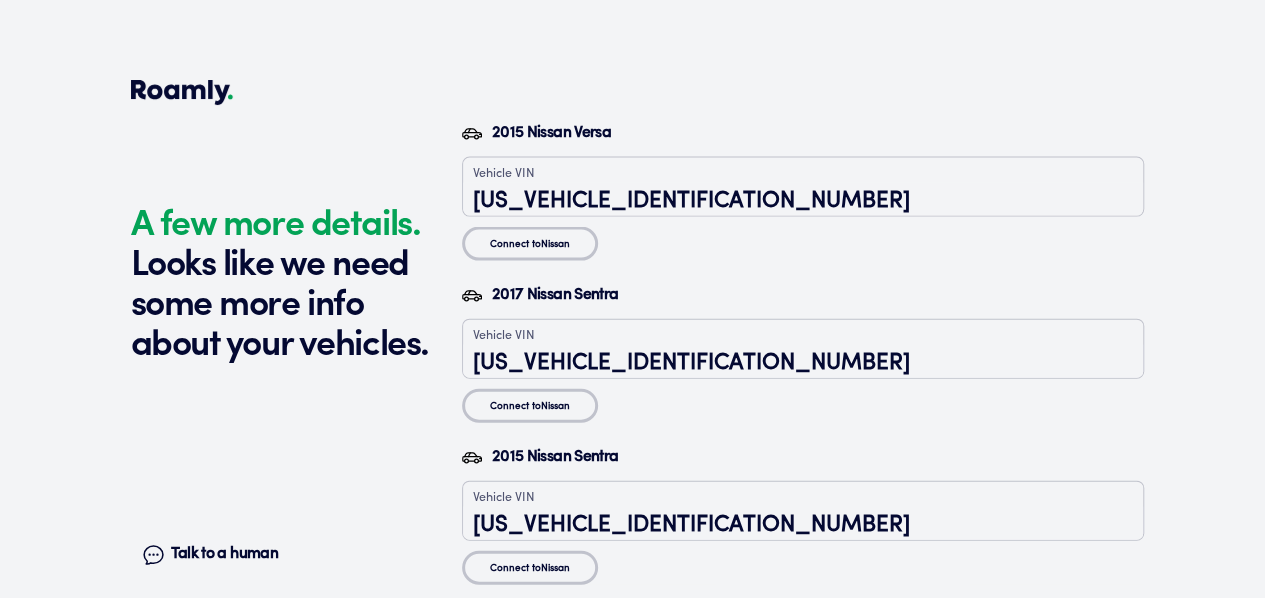 click on "Continue" at bounding box center [803, 646] 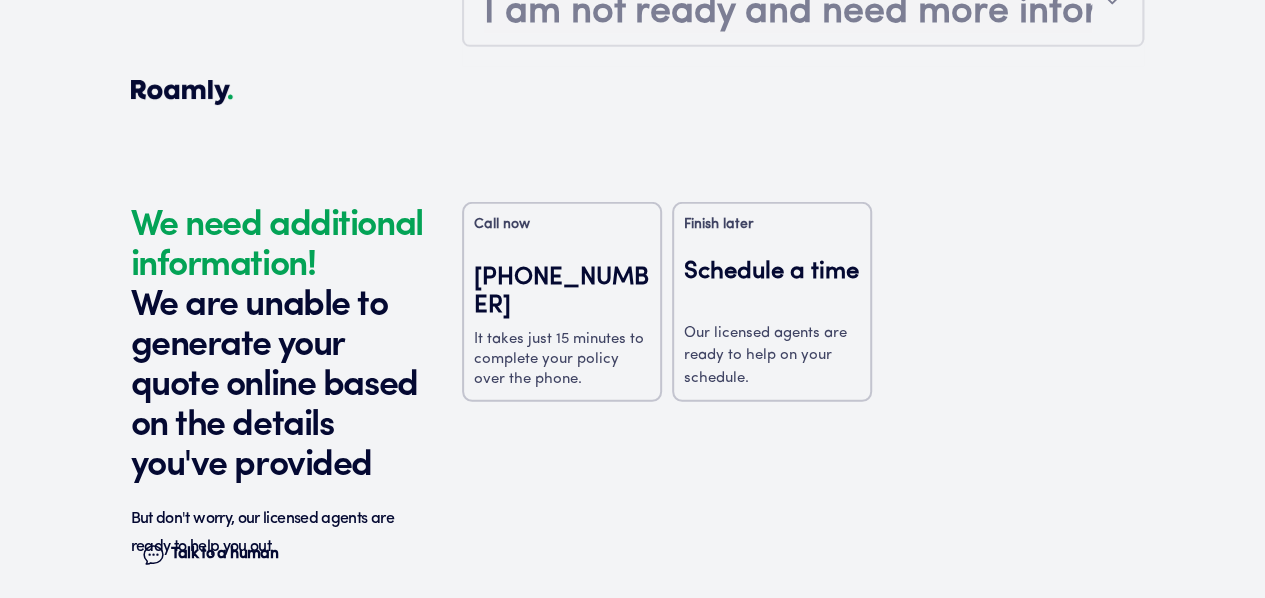 scroll, scrollTop: 2804, scrollLeft: 0, axis: vertical 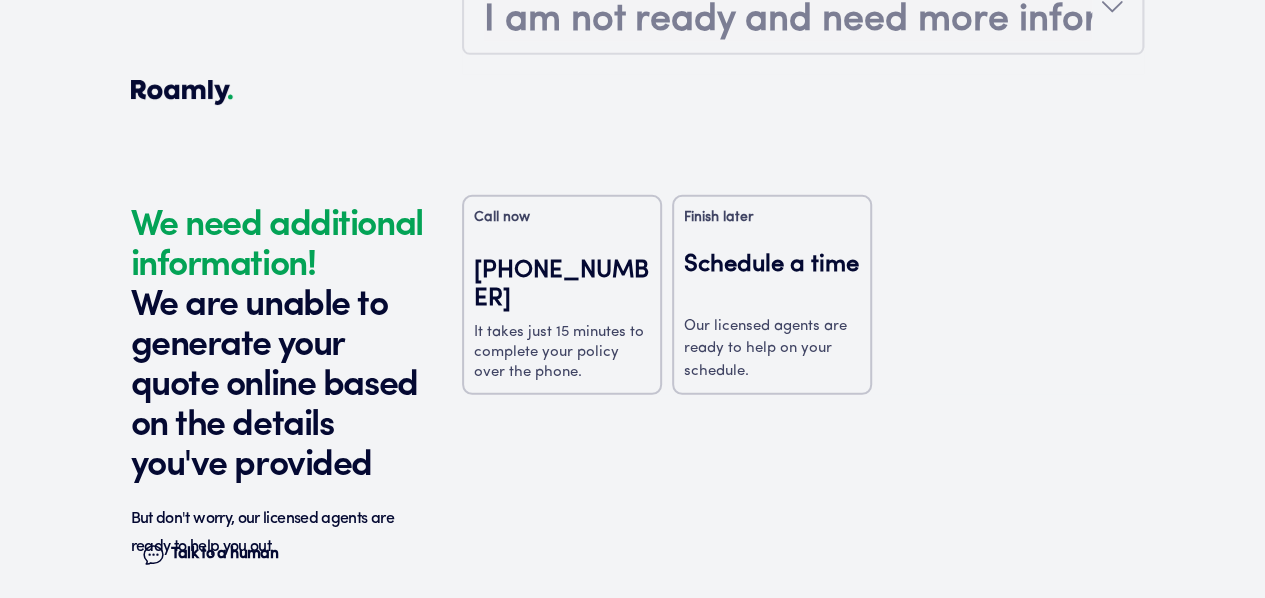 click on "Our licensed agents are ready to help on your schedule." at bounding box center [772, 350] 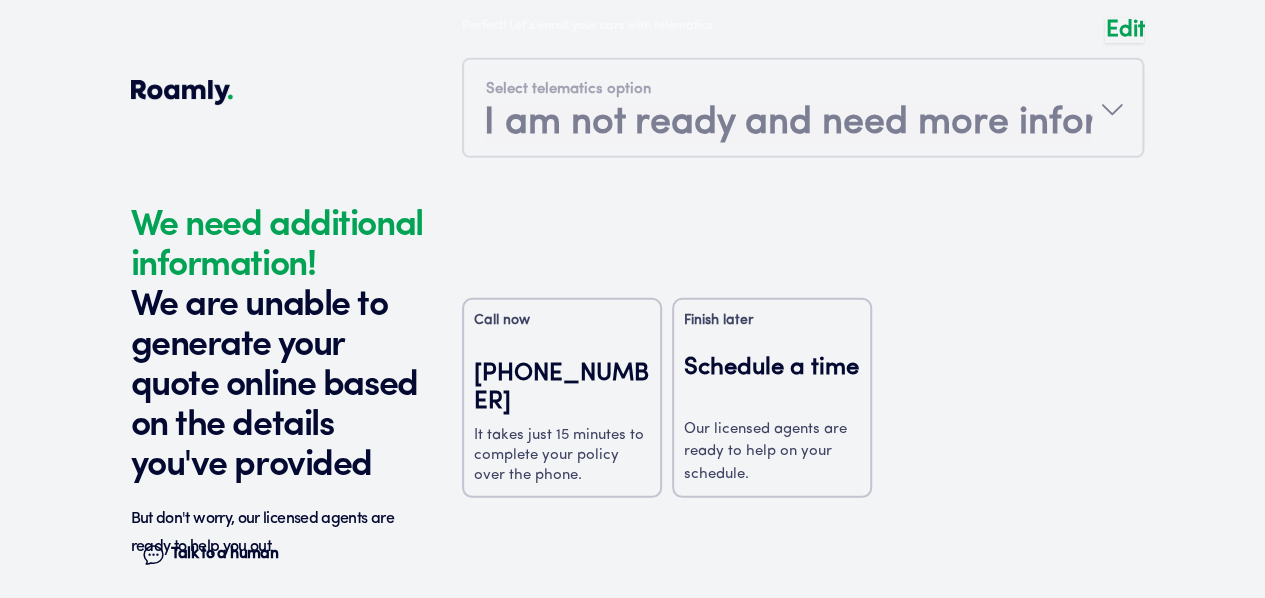 scroll, scrollTop: 2804, scrollLeft: 0, axis: vertical 